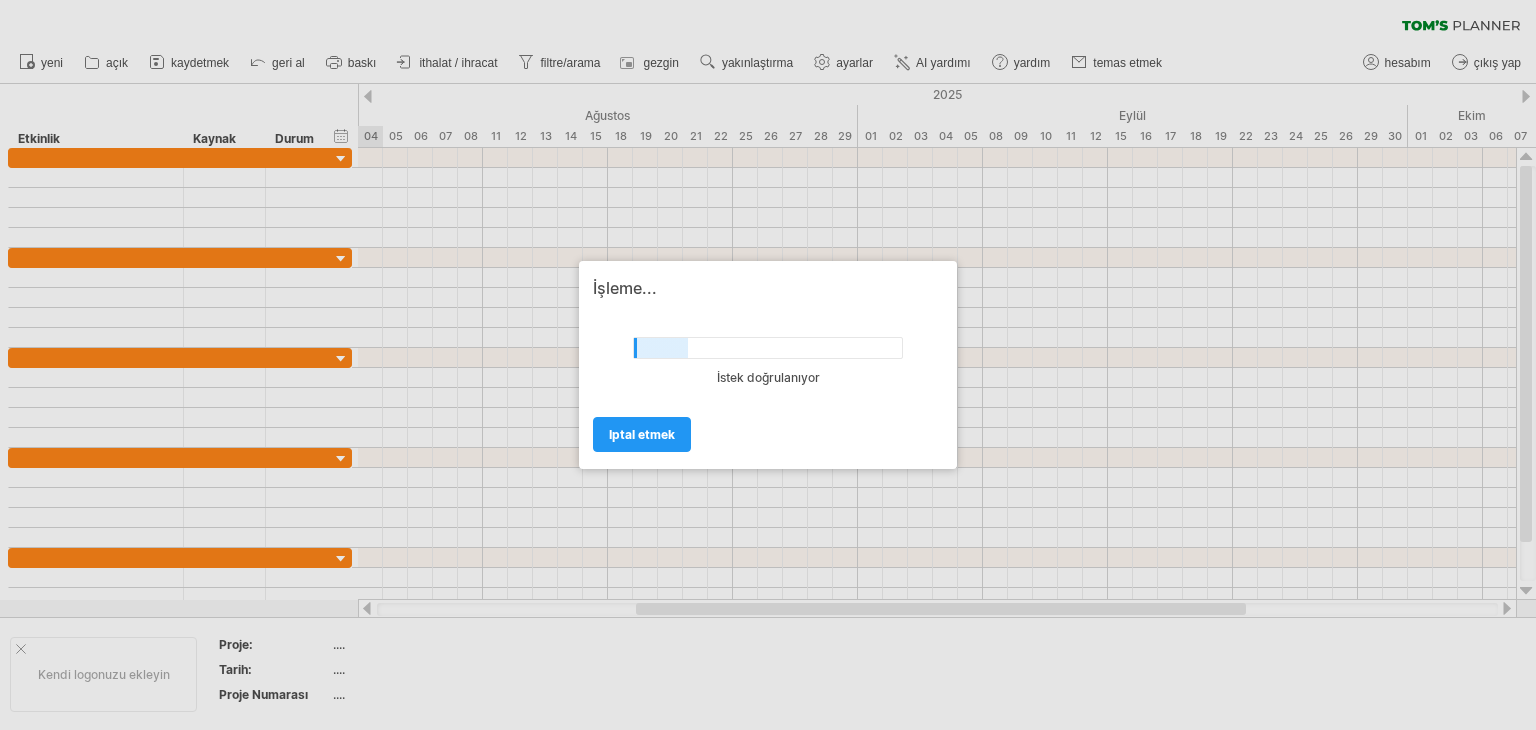scroll, scrollTop: 0, scrollLeft: 0, axis: both 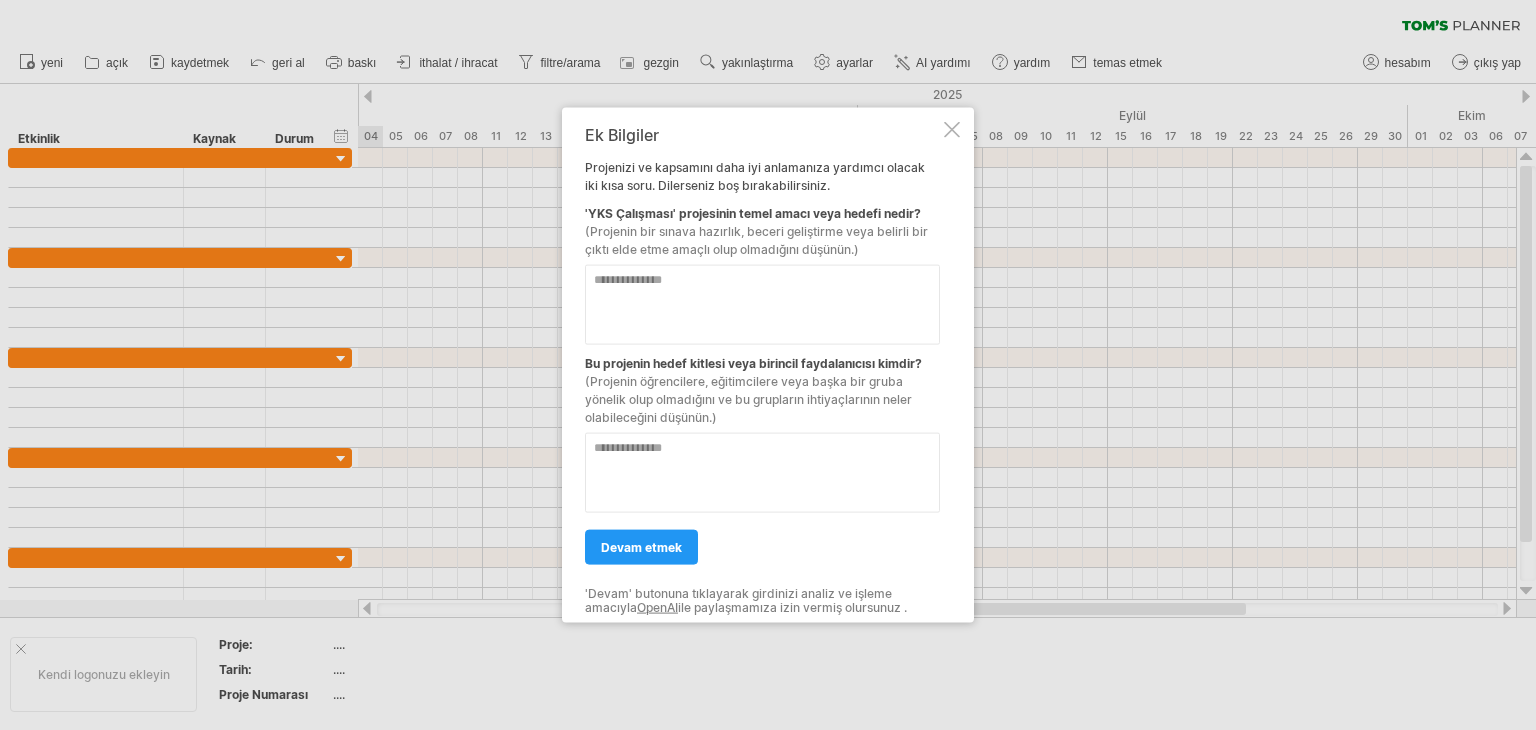 click on "devam etmek" at bounding box center [641, 547] 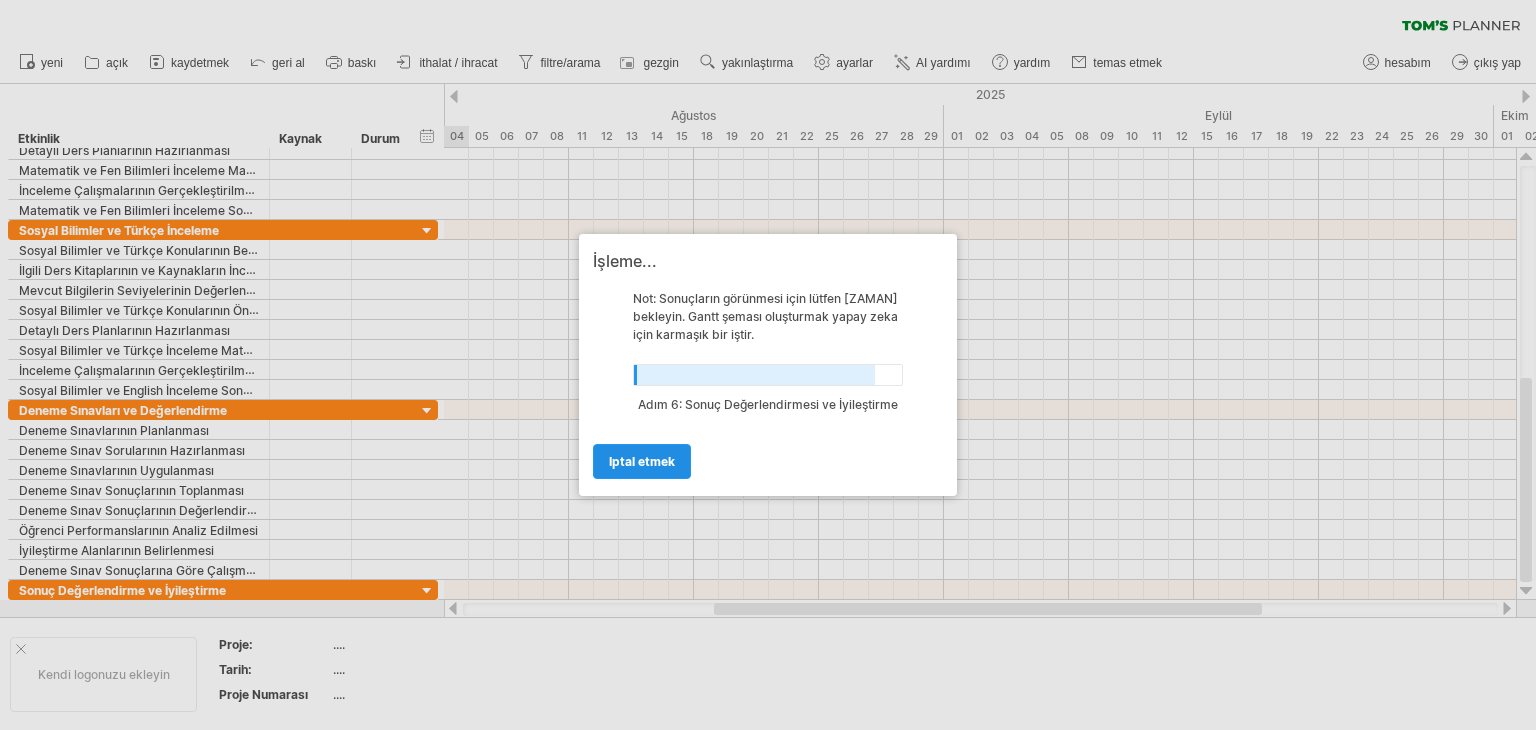 click on "iptal etmek" at bounding box center (642, 461) 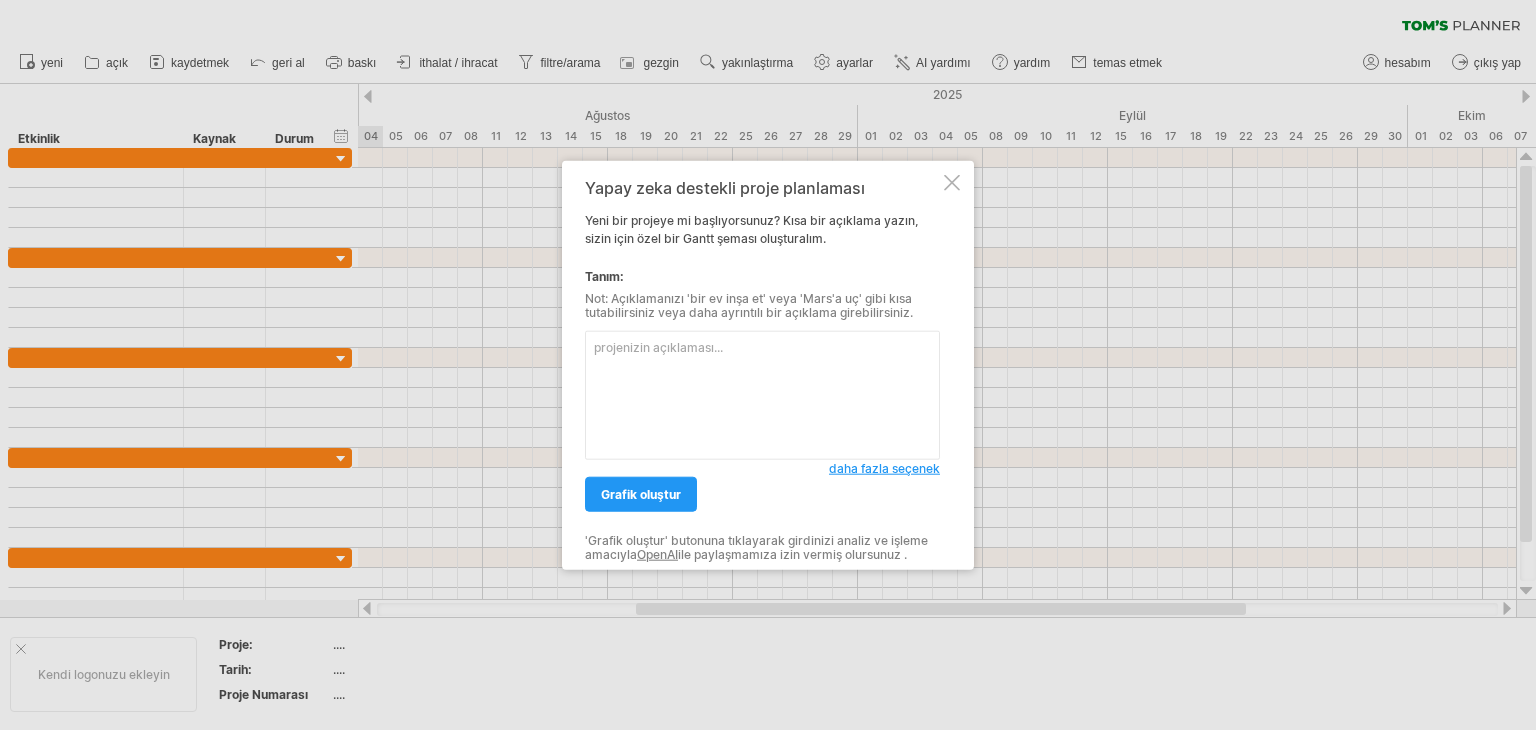 click at bounding box center (952, 183) 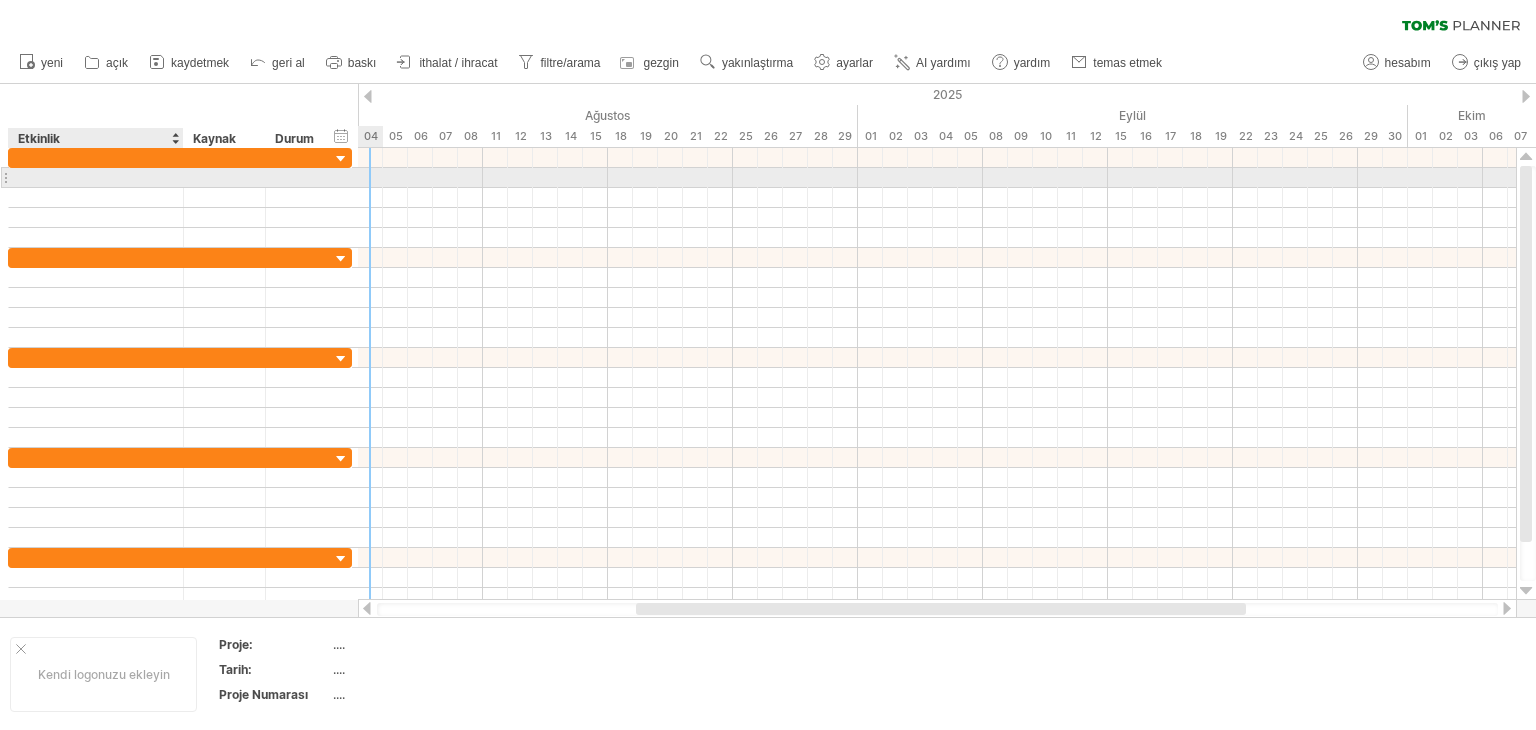 click at bounding box center [96, 177] 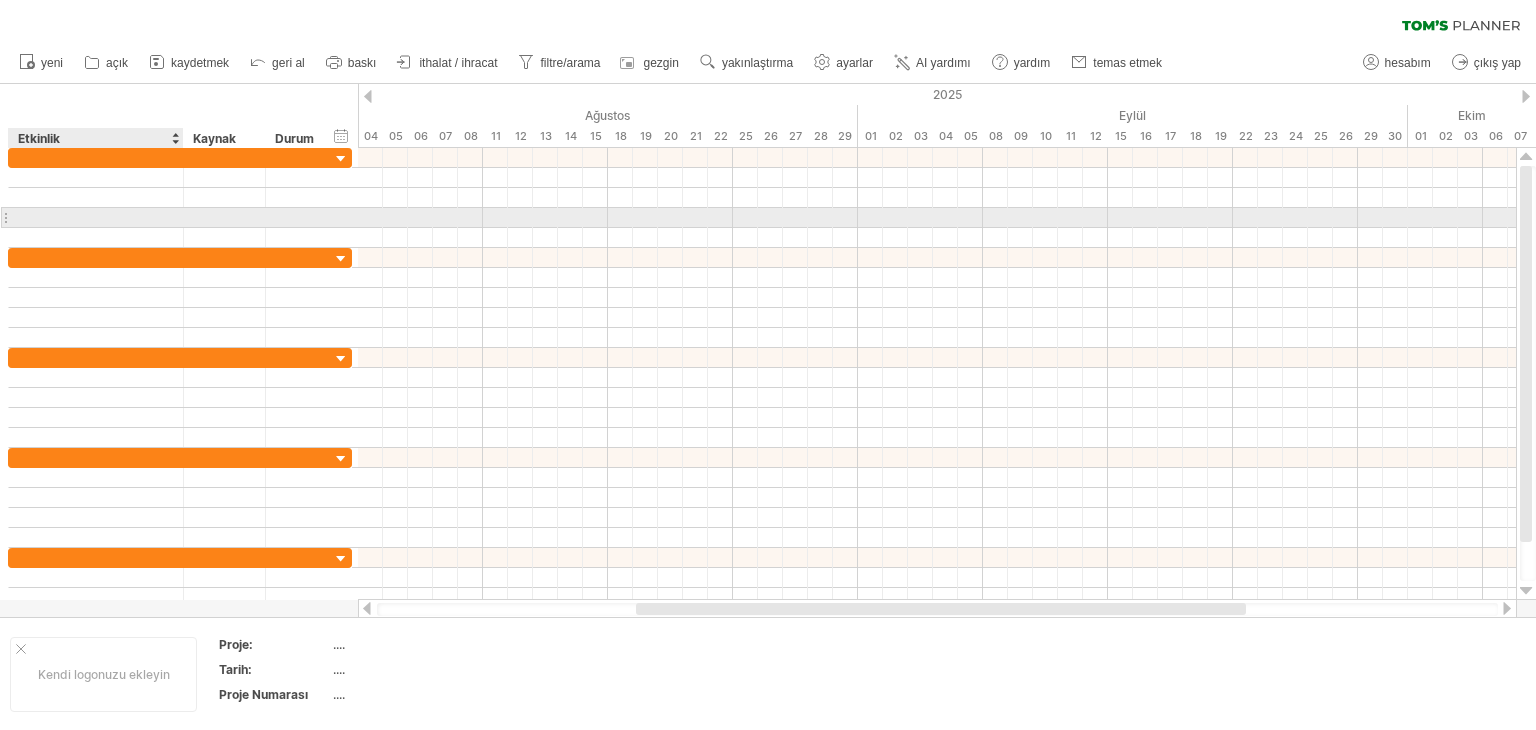 click at bounding box center [96, 217] 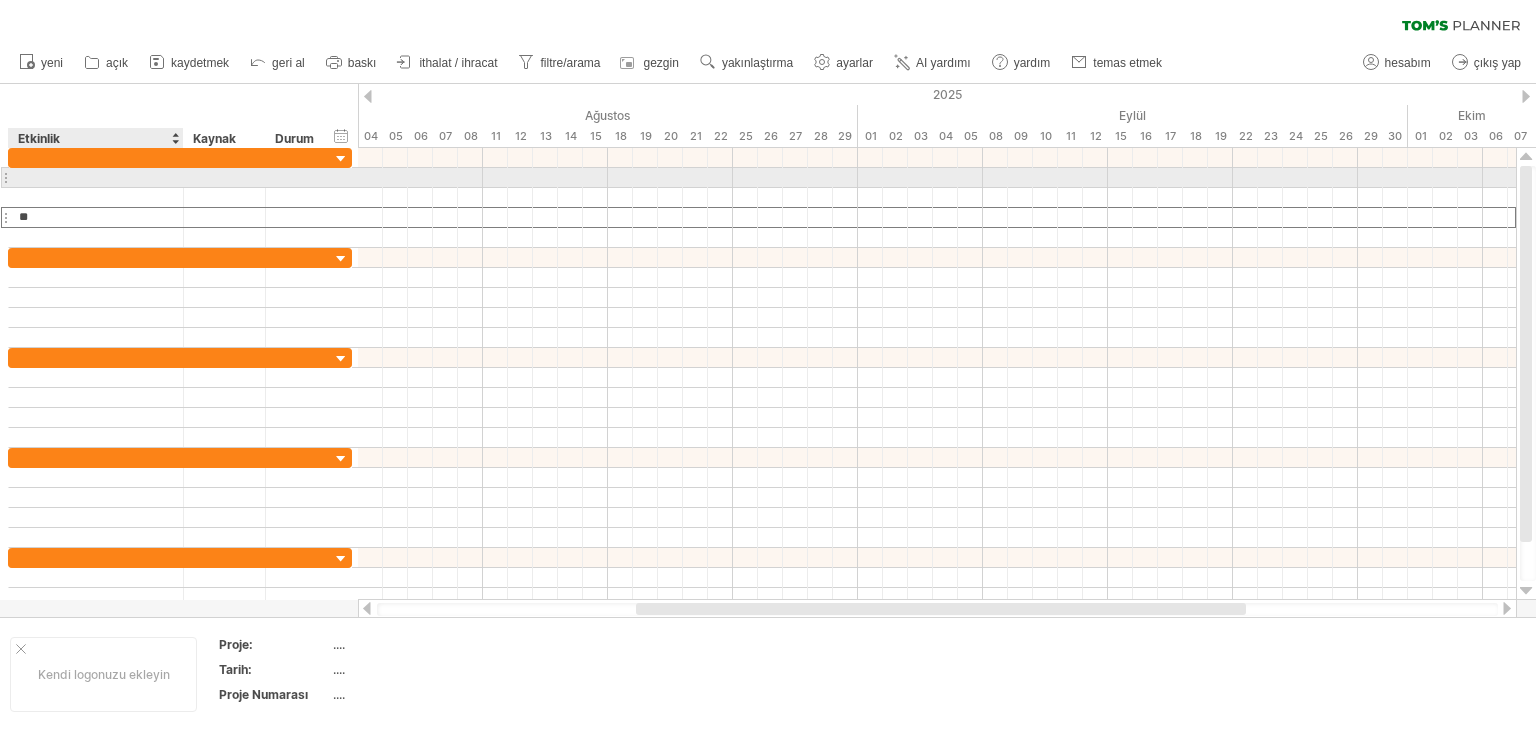 type 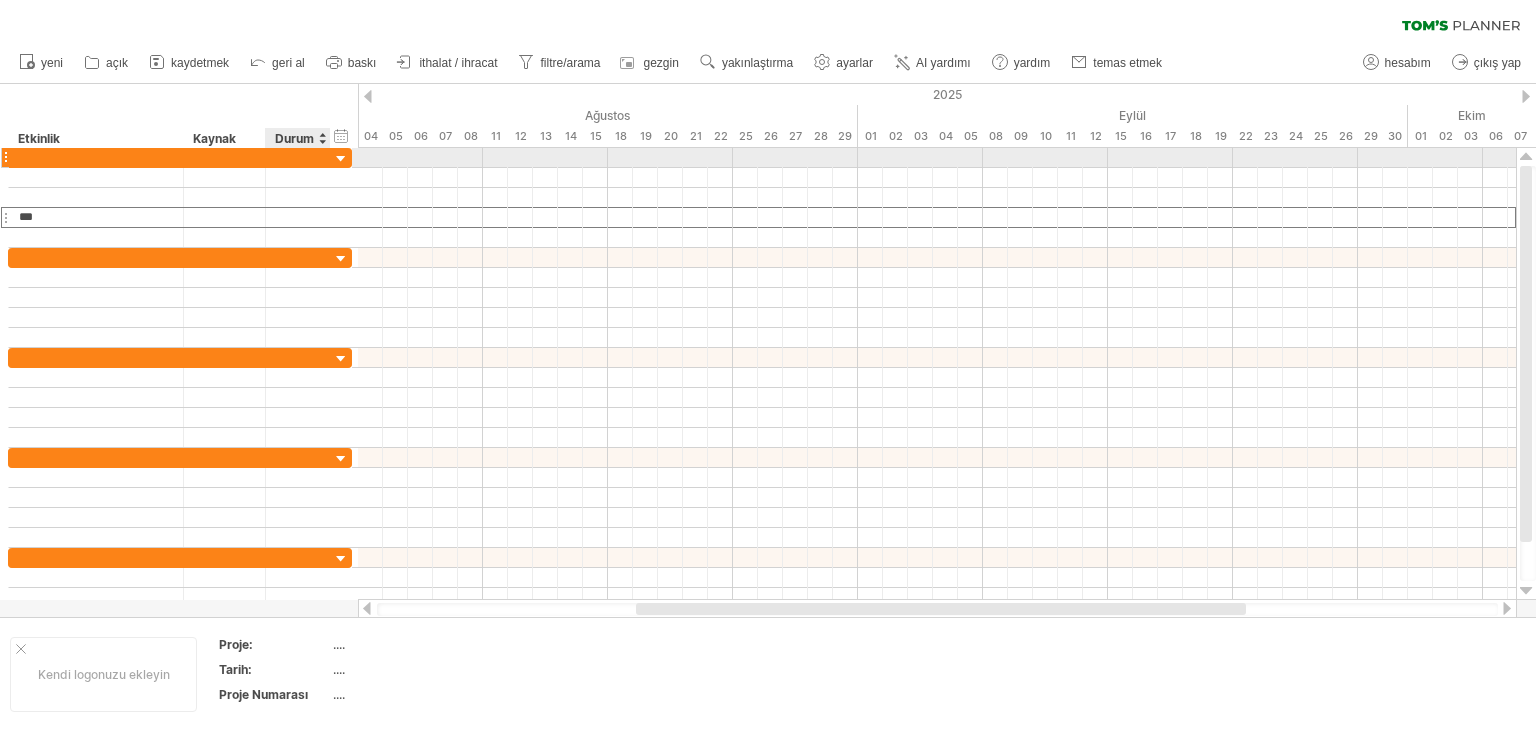click at bounding box center (341, 159) 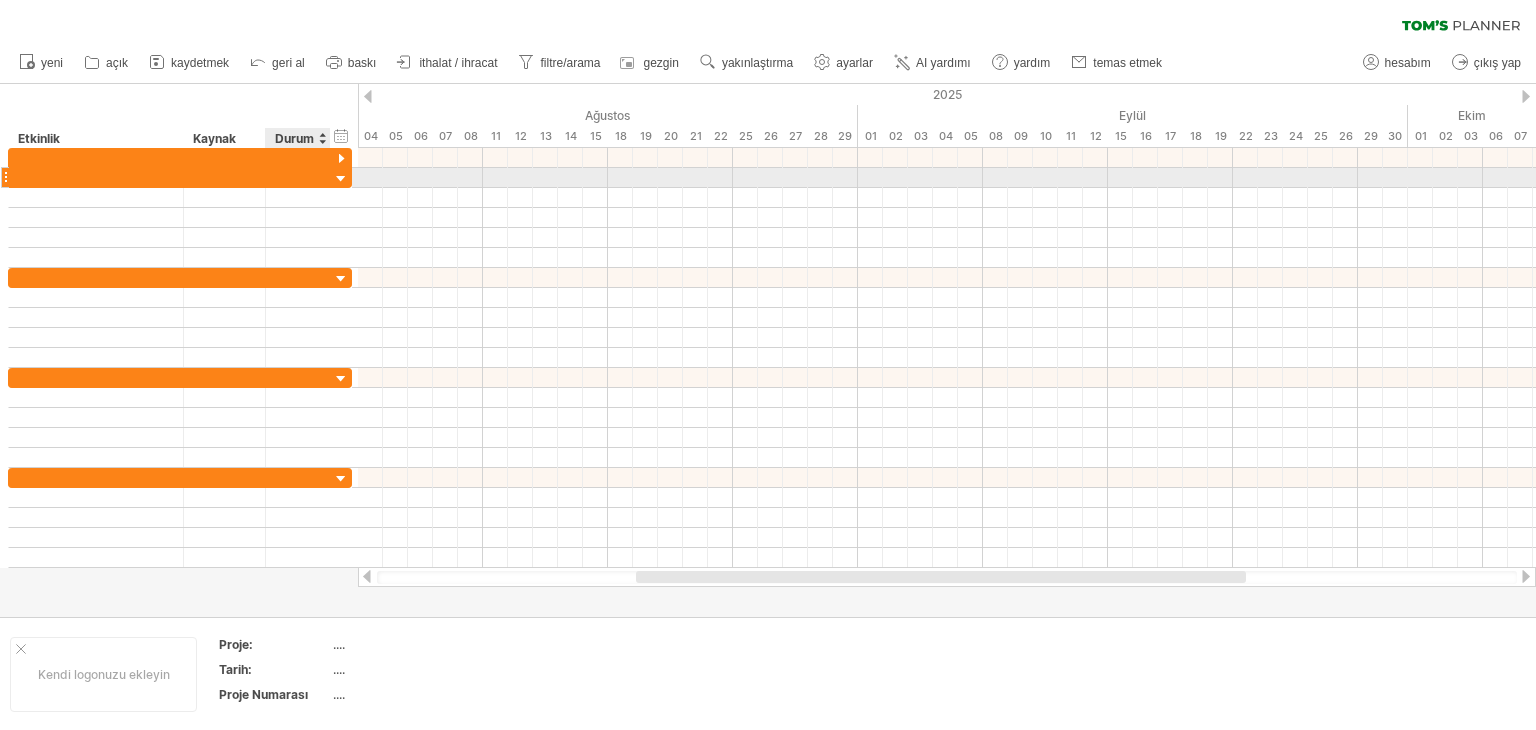 click at bounding box center (341, 179) 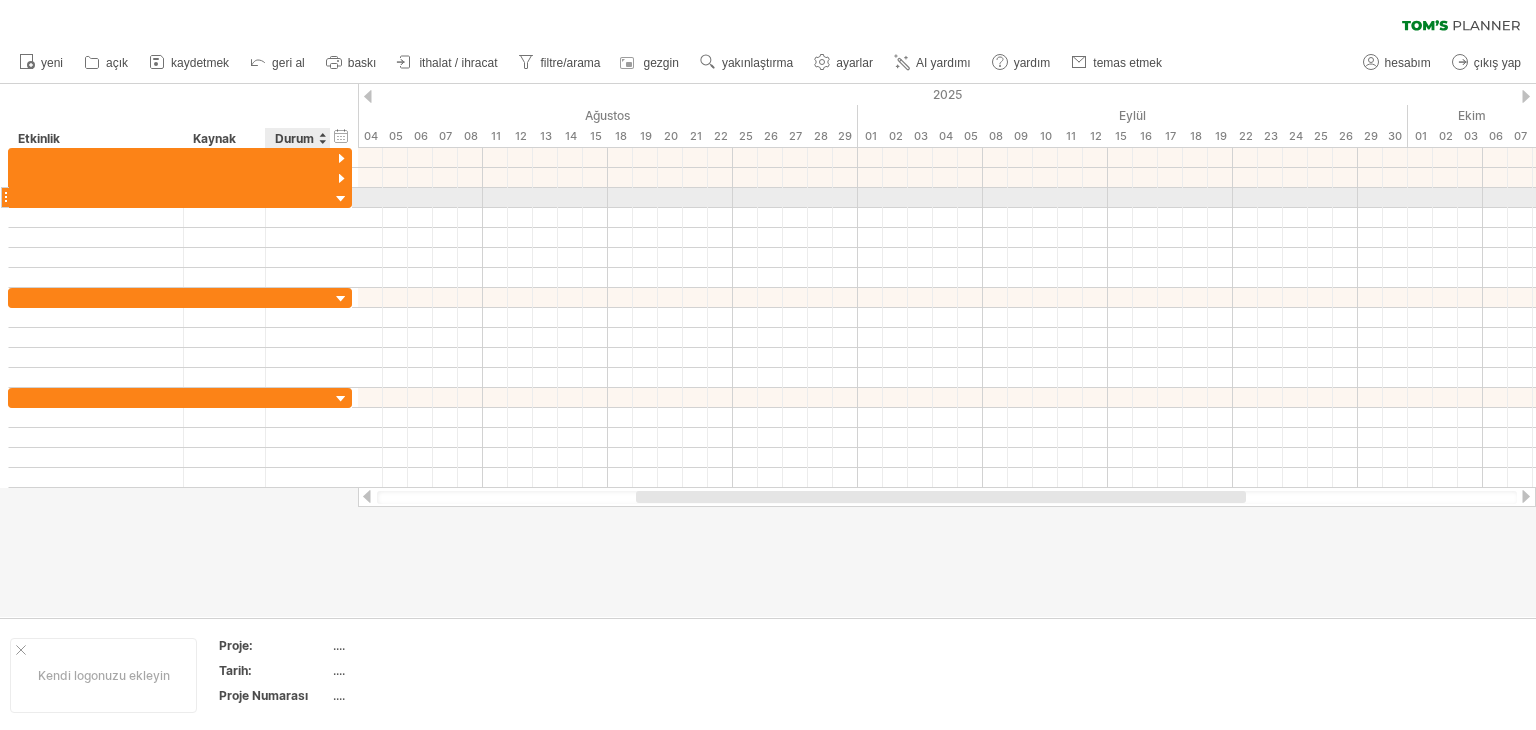 click at bounding box center (341, 199) 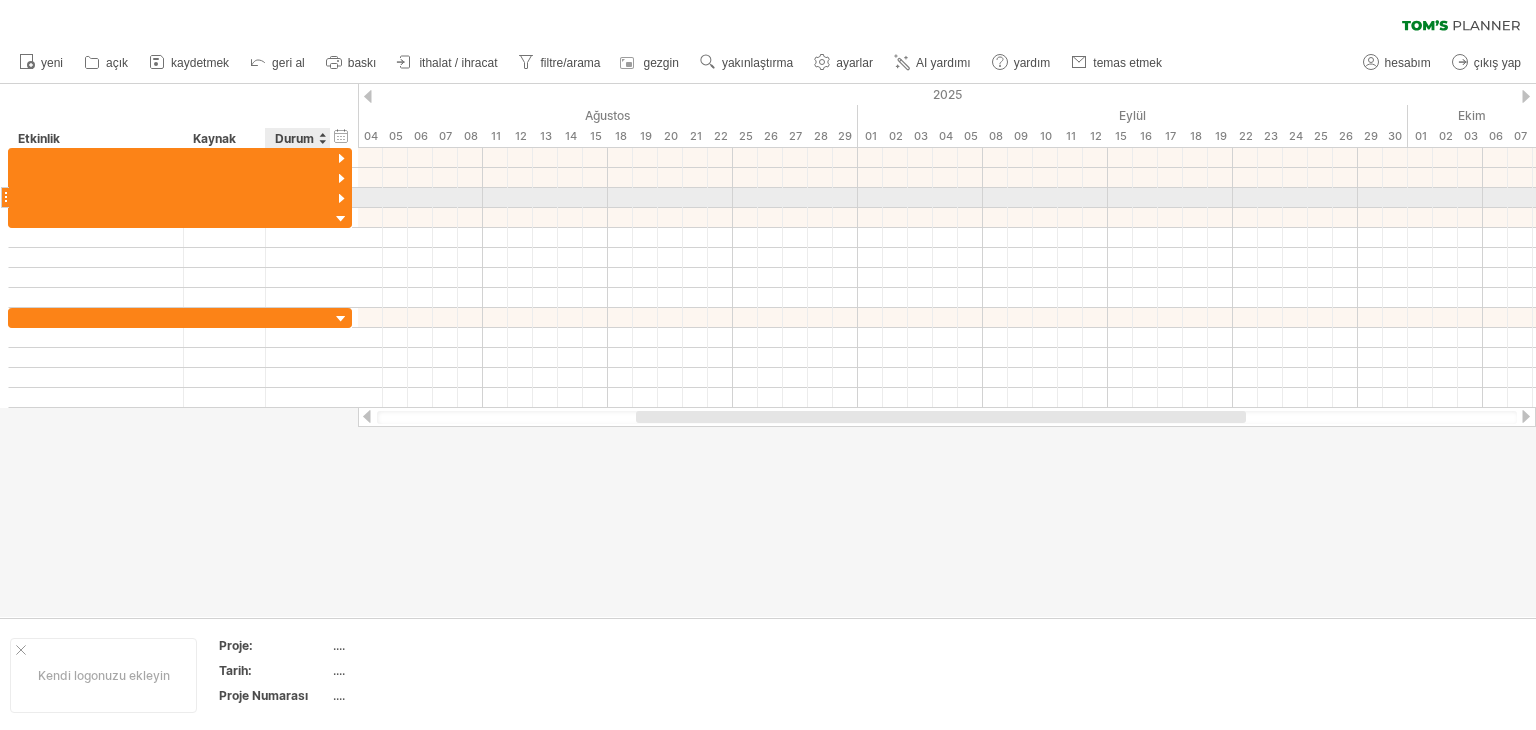click at bounding box center (341, 199) 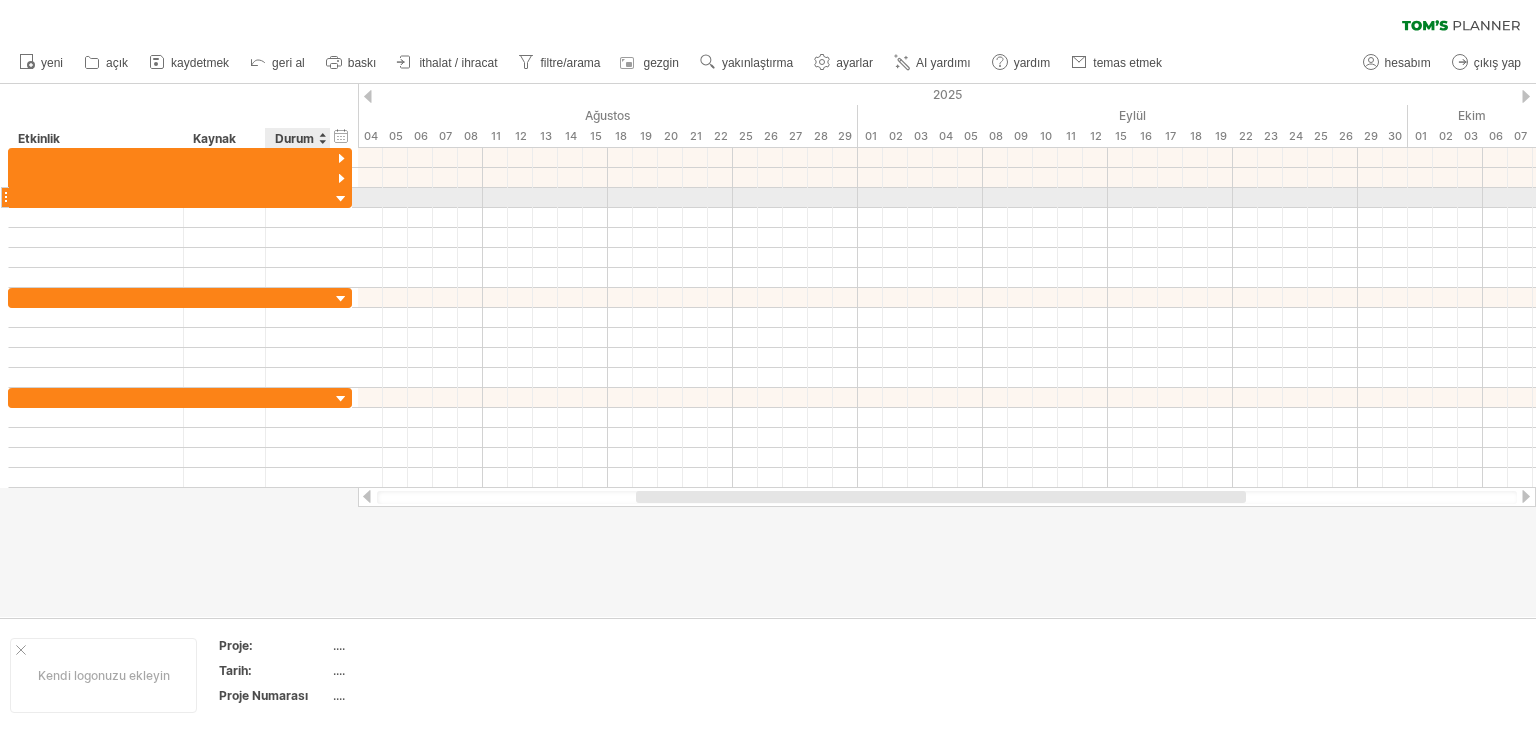 click at bounding box center (341, 199) 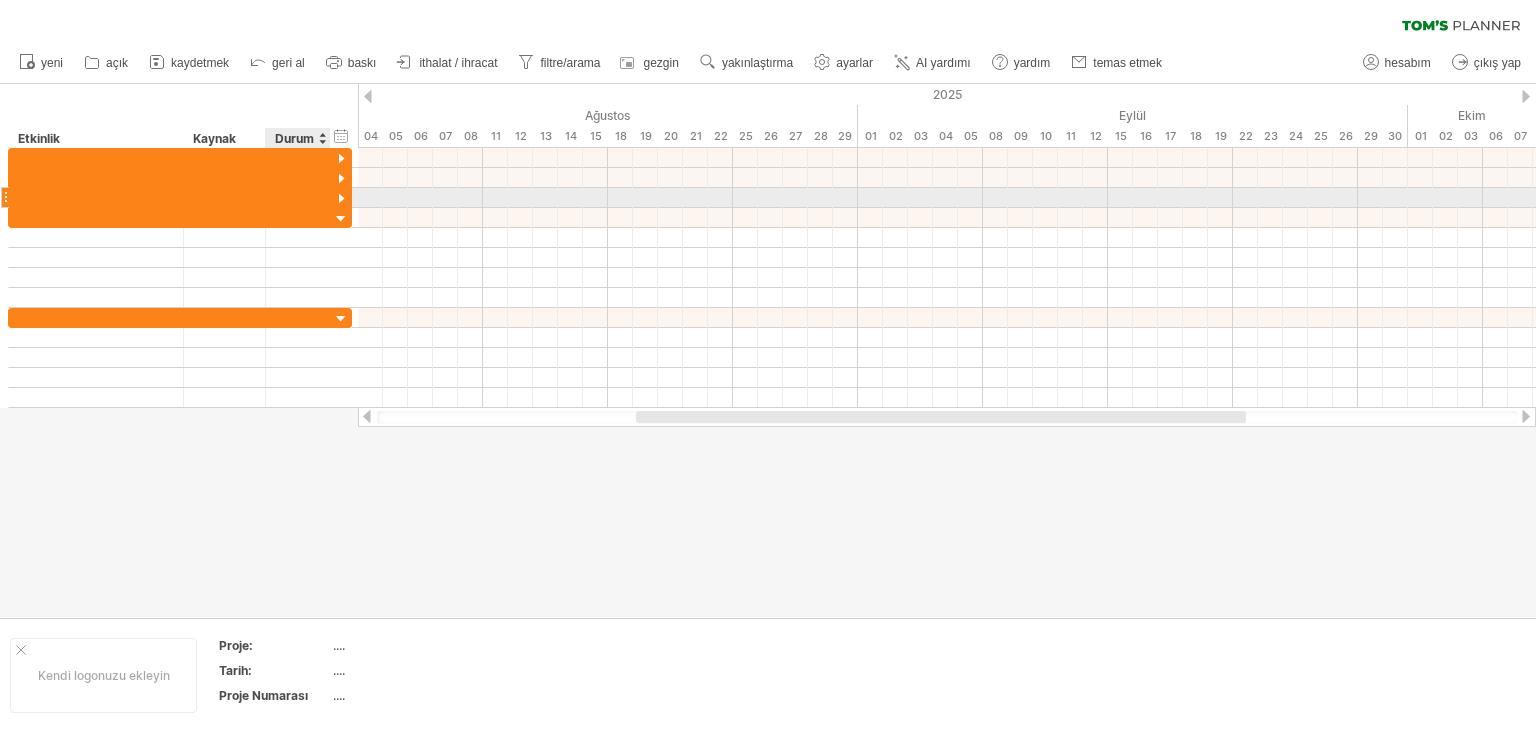 click at bounding box center (341, 199) 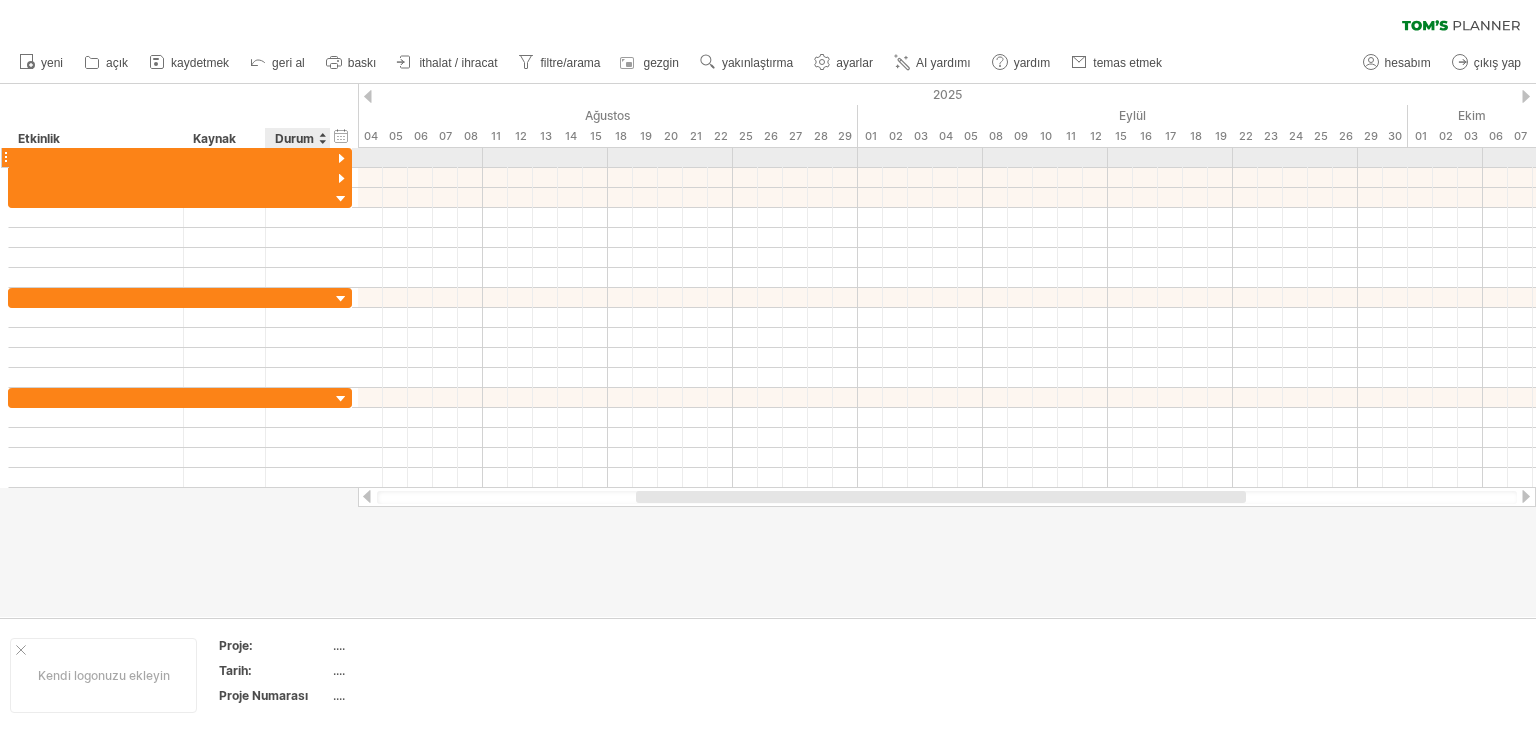 click at bounding box center (341, 159) 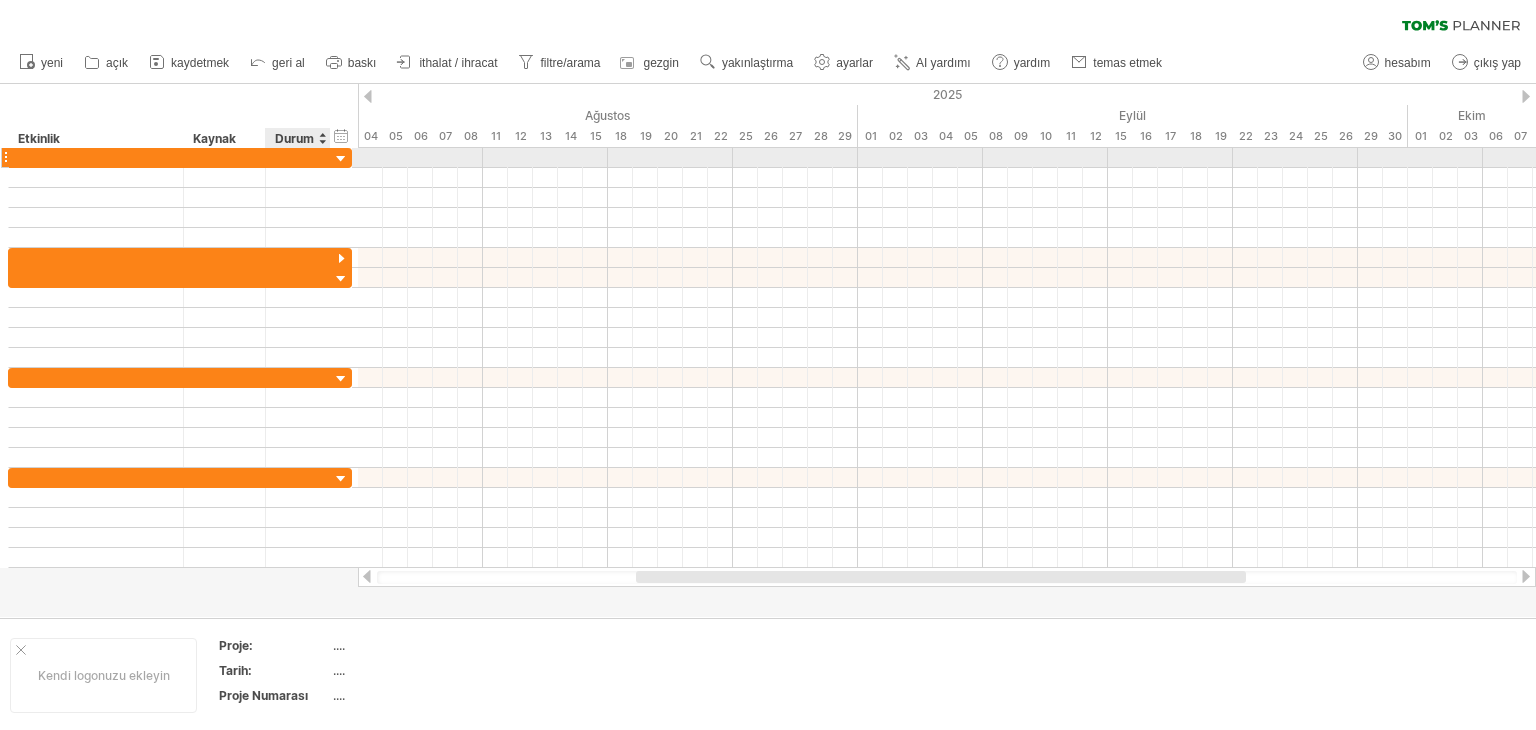 click at bounding box center (341, 159) 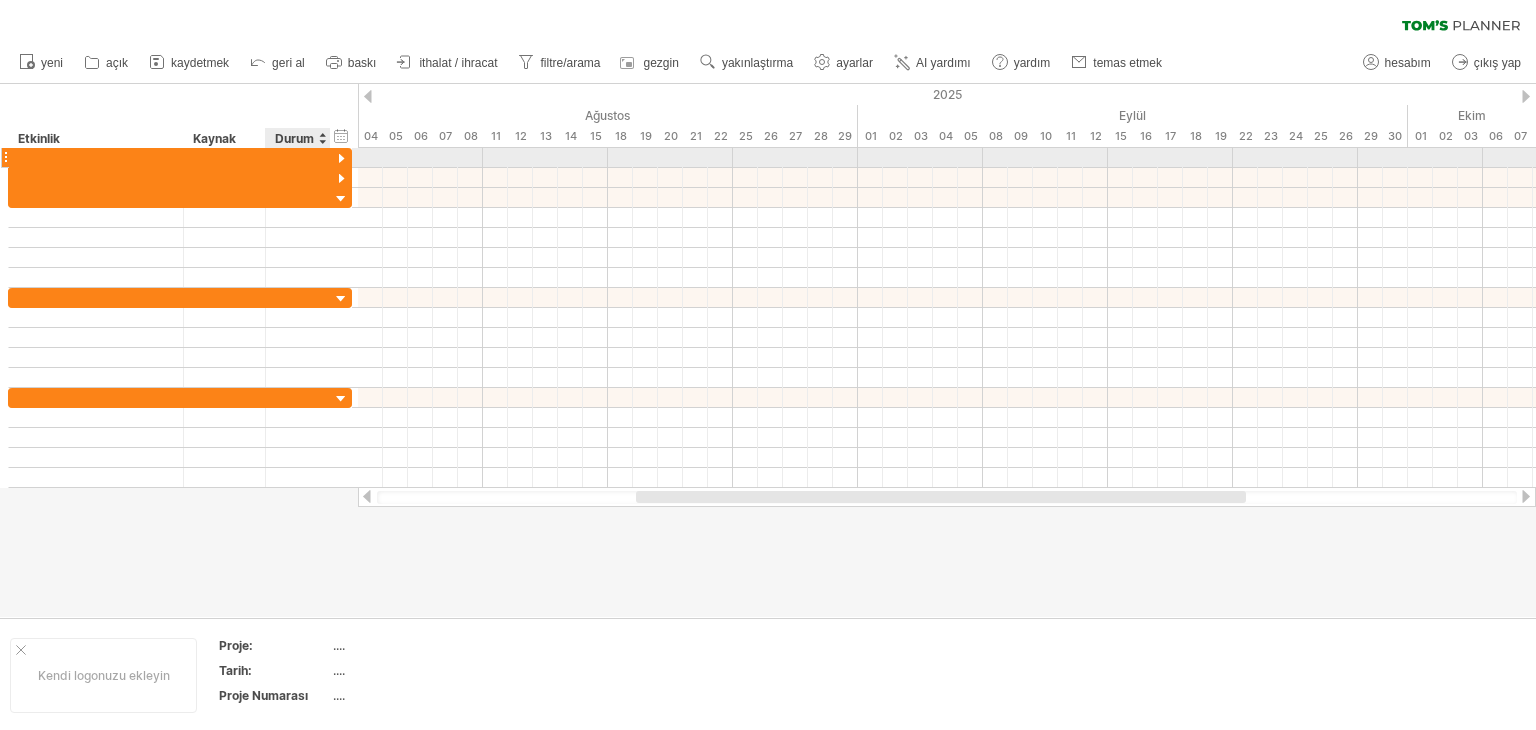 click at bounding box center (341, 159) 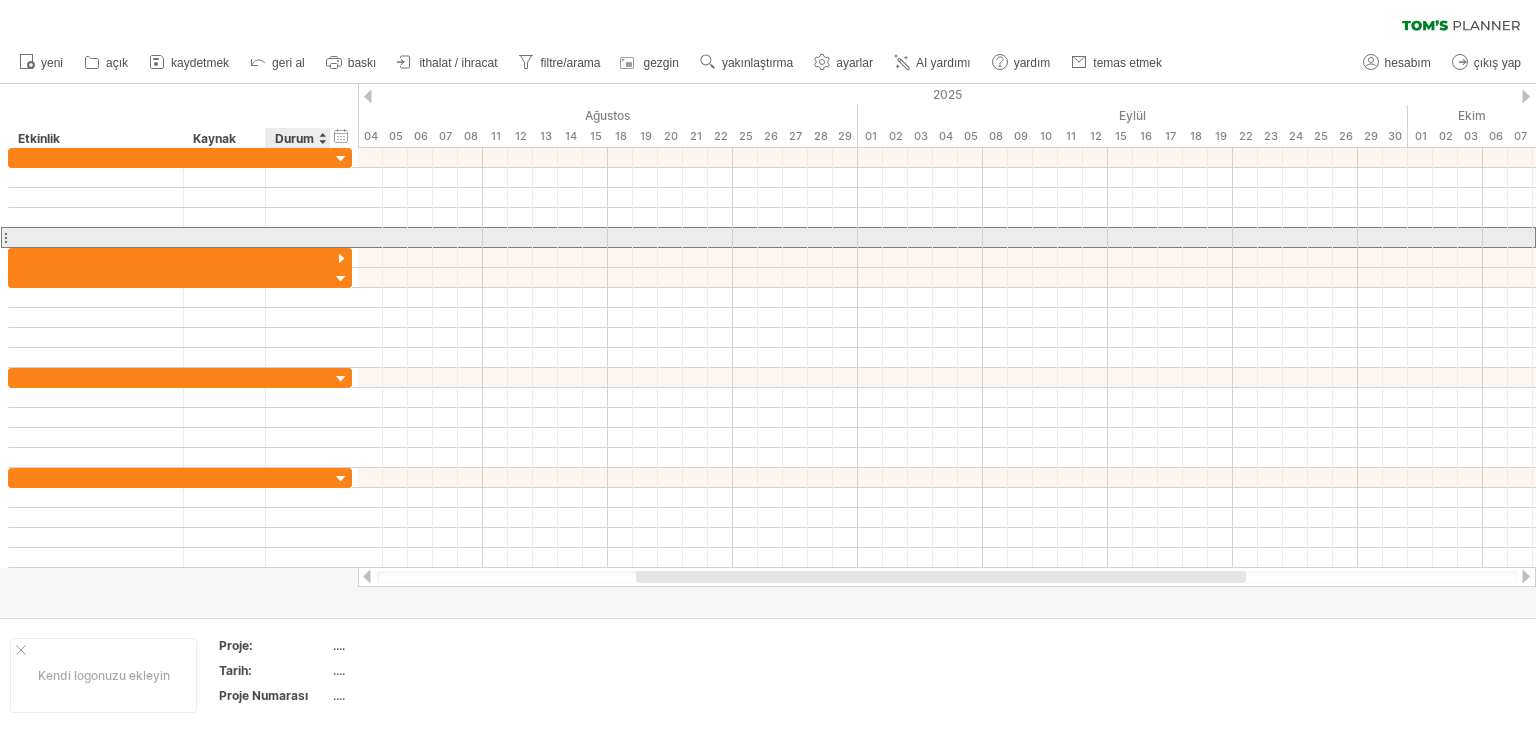 click at bounding box center (180, 237) 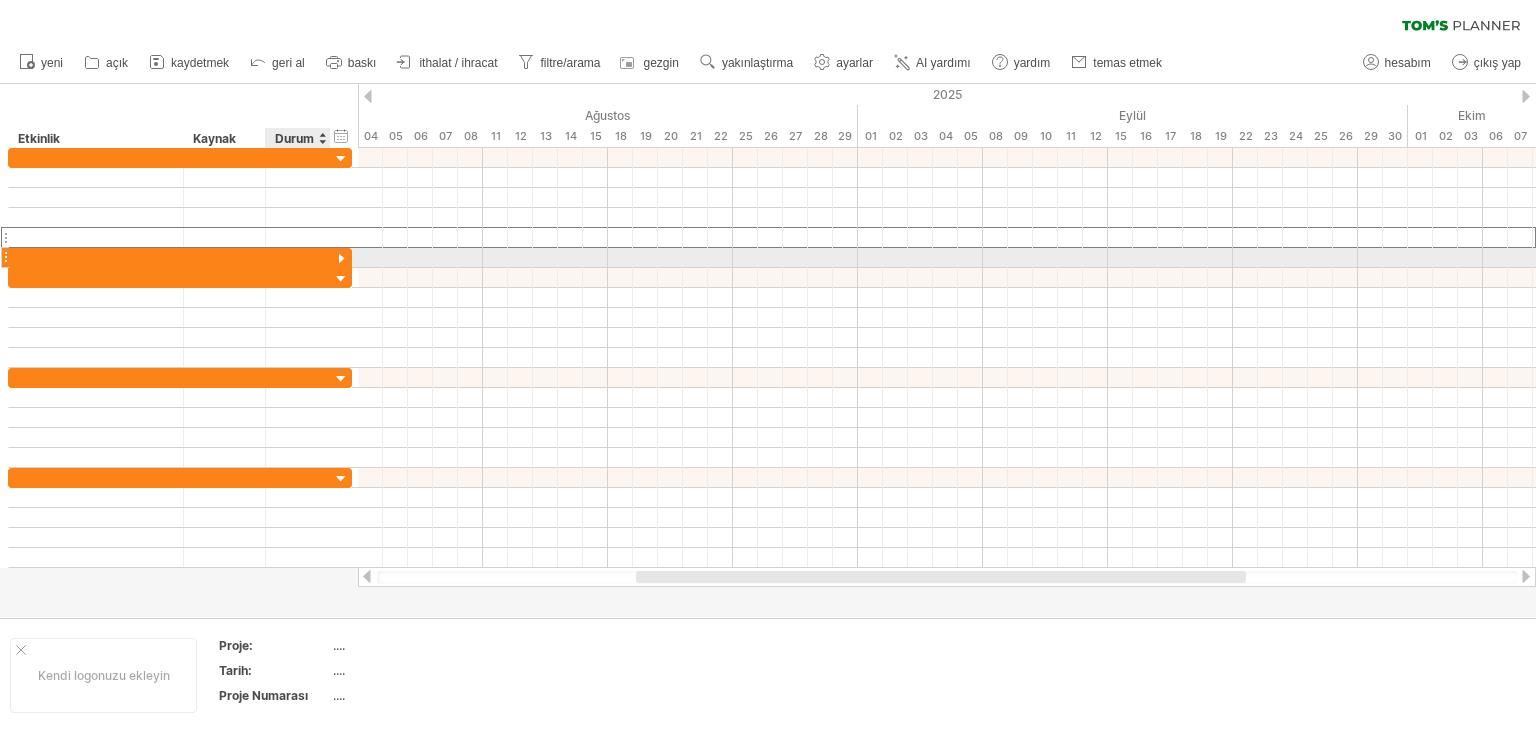 click at bounding box center [180, 358] 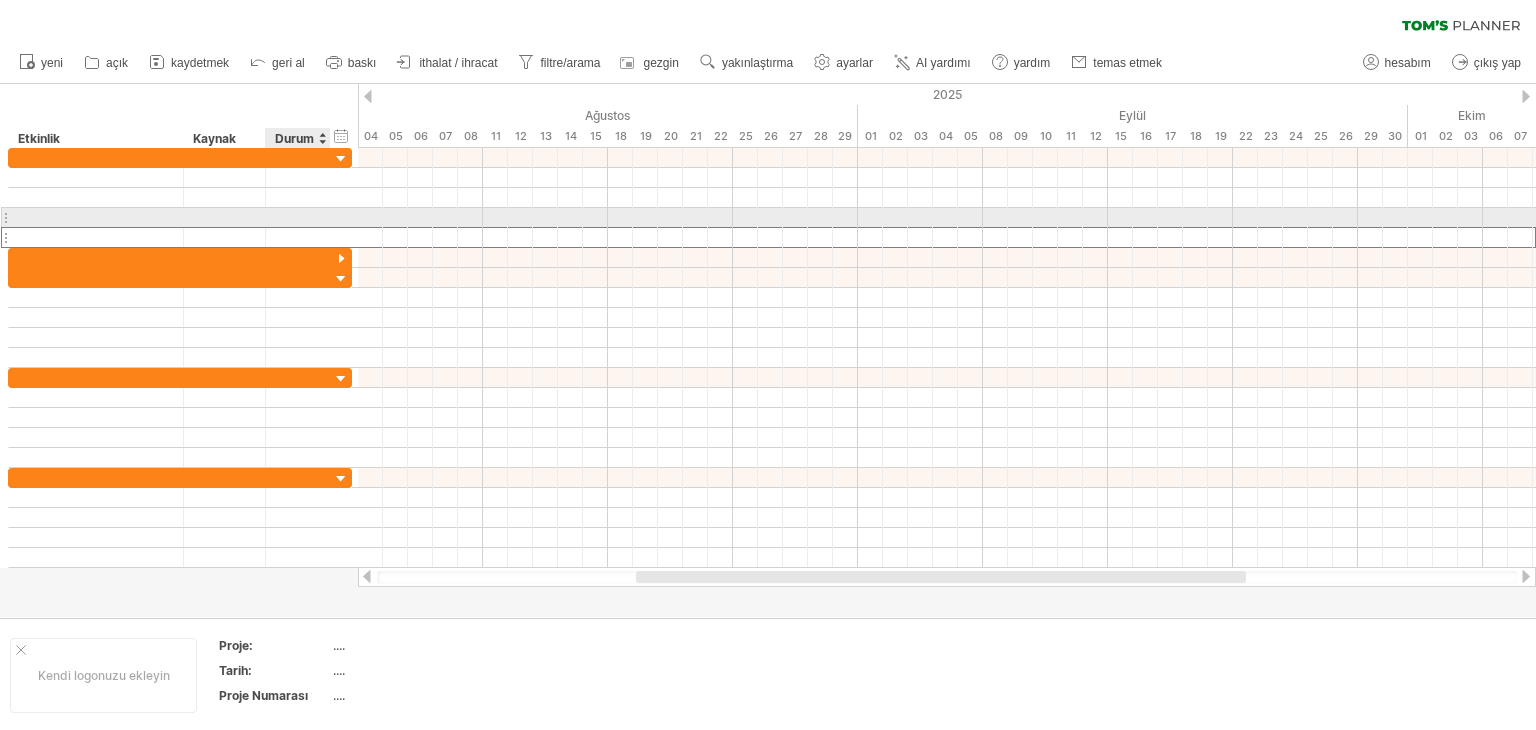 drag, startPoint x: 352, startPoint y: 227, endPoint x: 352, endPoint y: 245, distance: 18 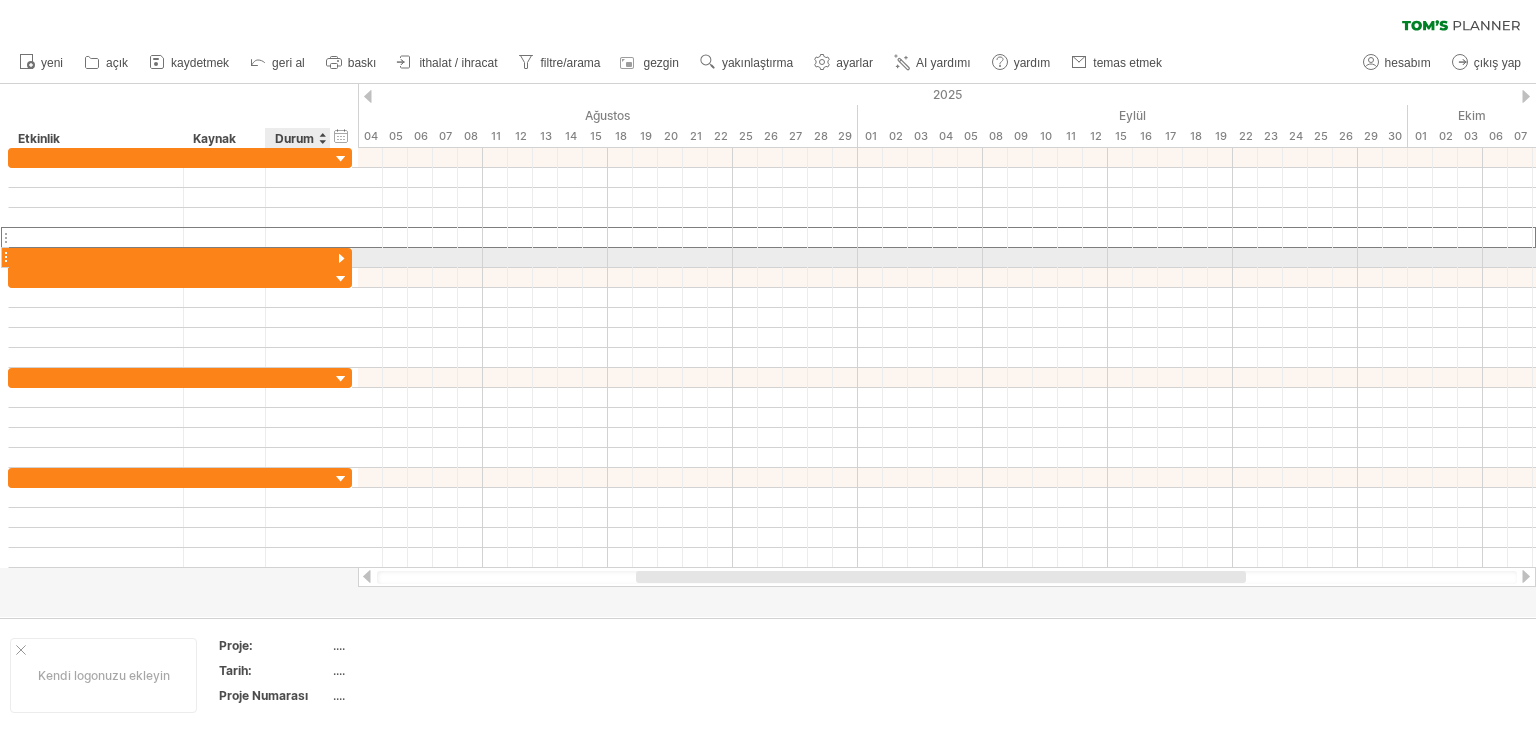 drag, startPoint x: 351, startPoint y: 244, endPoint x: 337, endPoint y: 257, distance: 19.104973 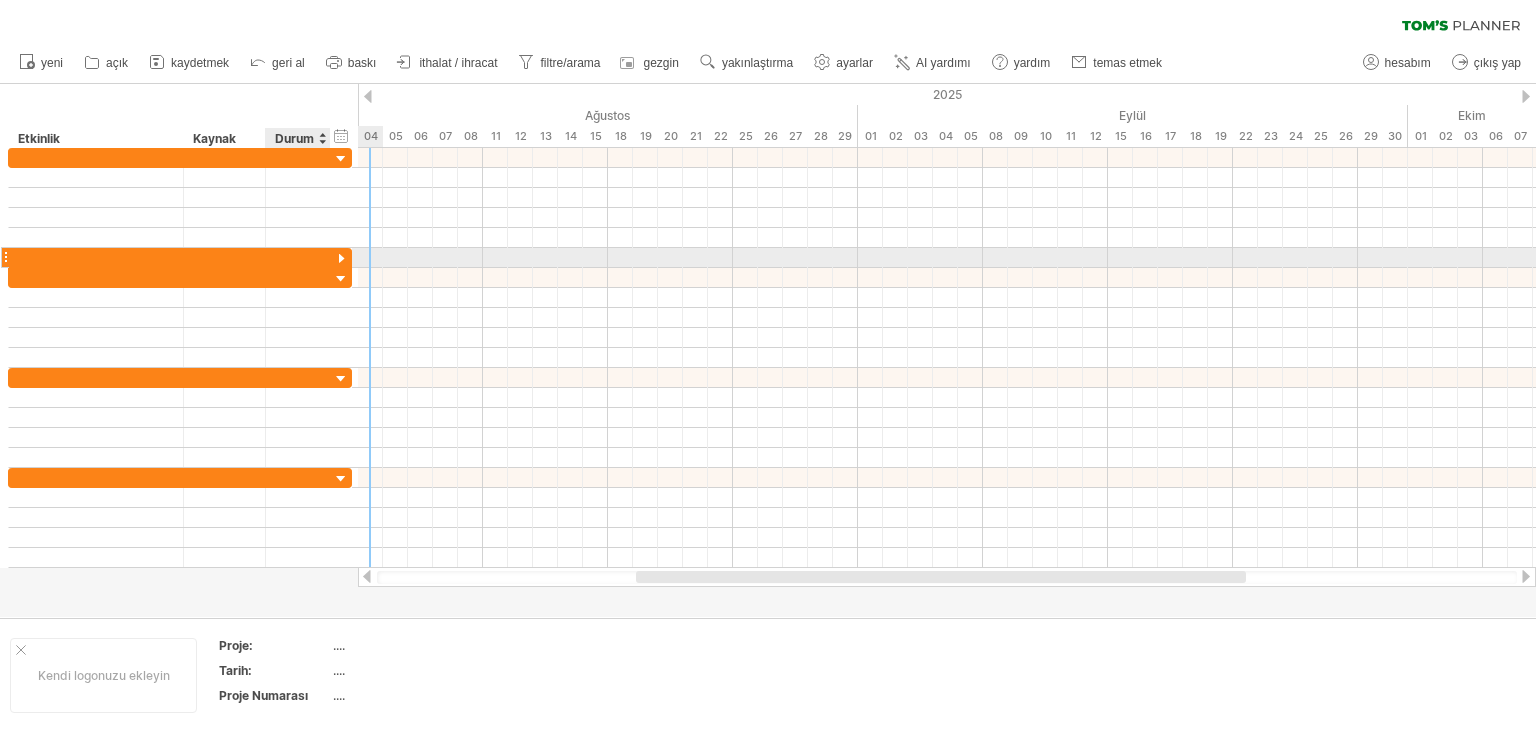 click at bounding box center [341, 259] 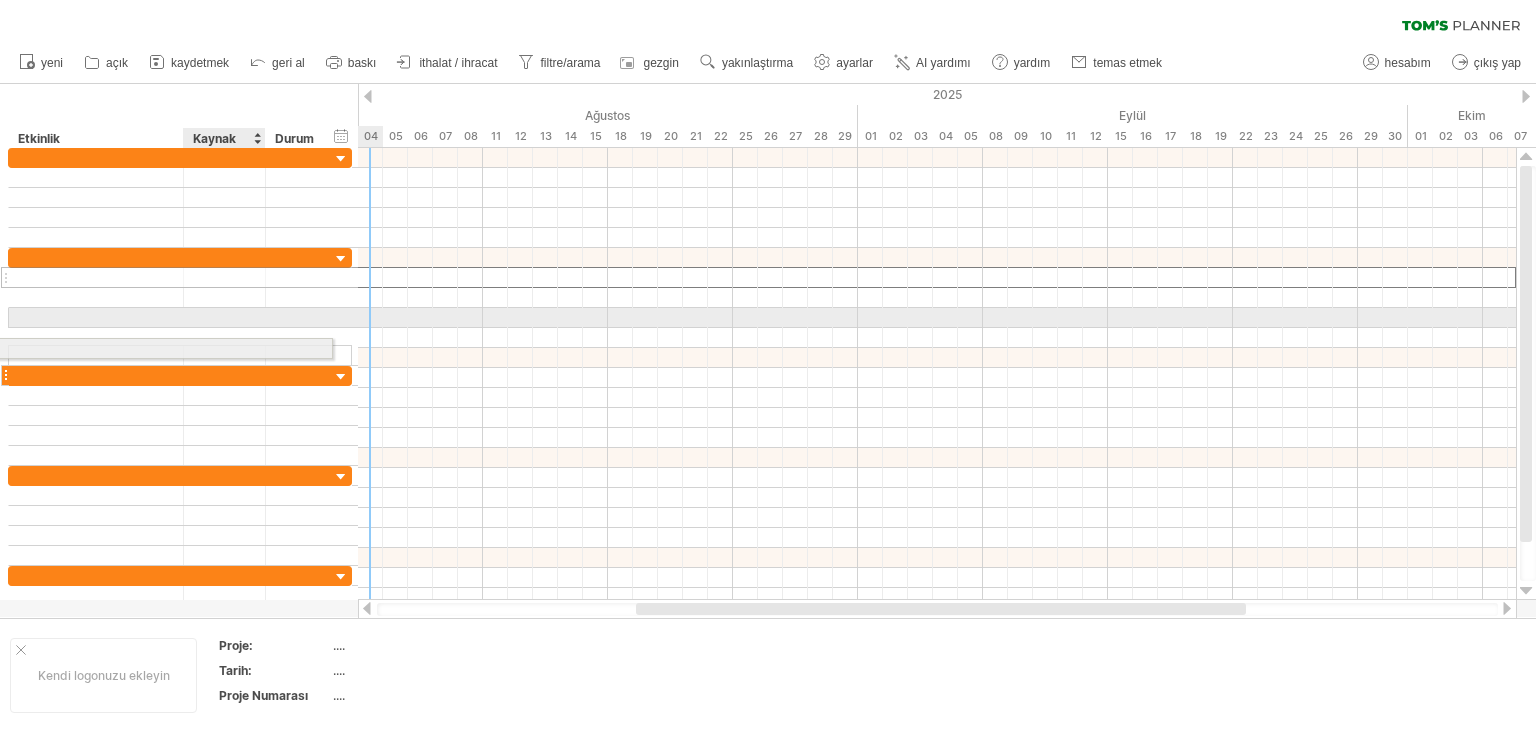 drag, startPoint x: 224, startPoint y: 271, endPoint x: 194, endPoint y: 347, distance: 81.706795 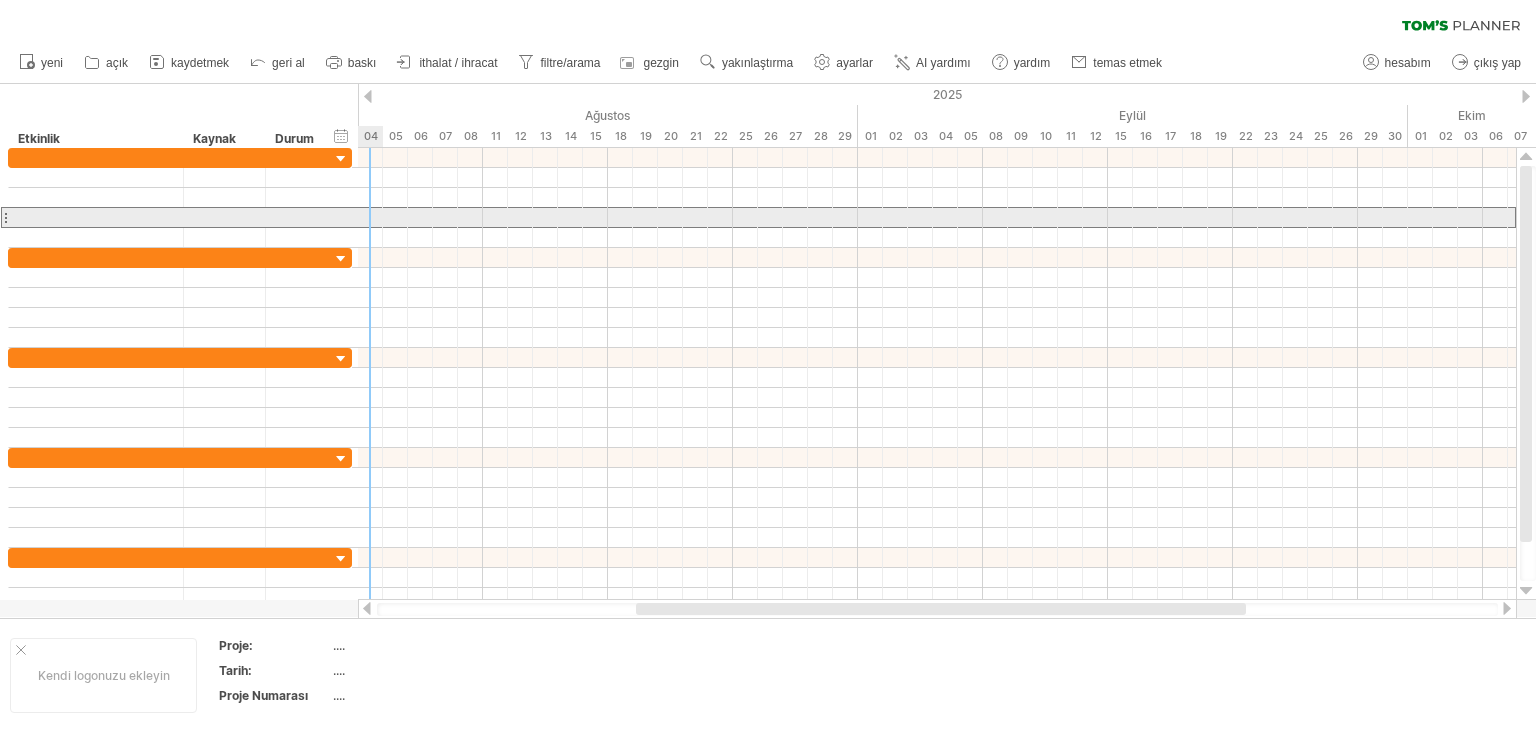 click at bounding box center (5, 217) 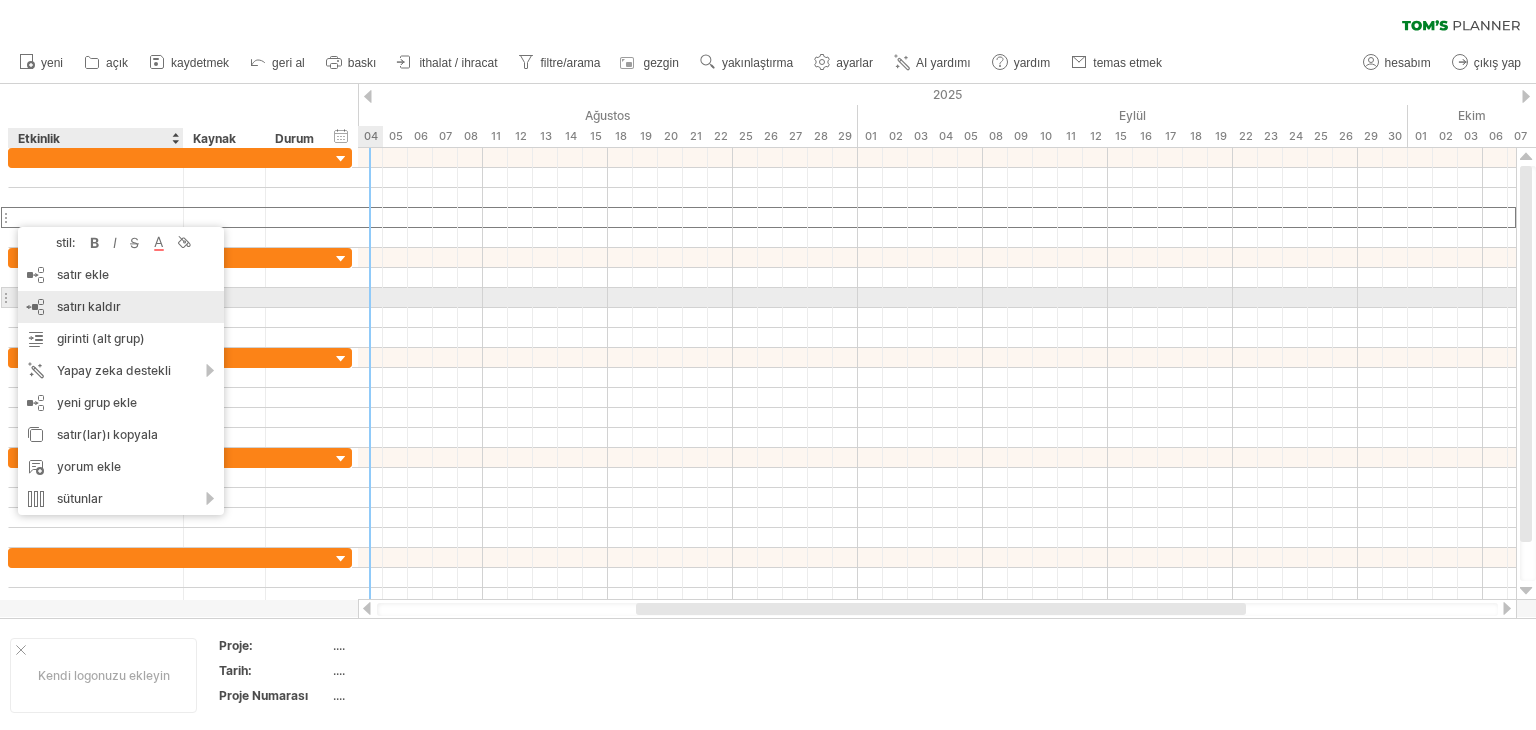 click on "satırı kaldır seçili satırları kaldır" at bounding box center (121, 307) 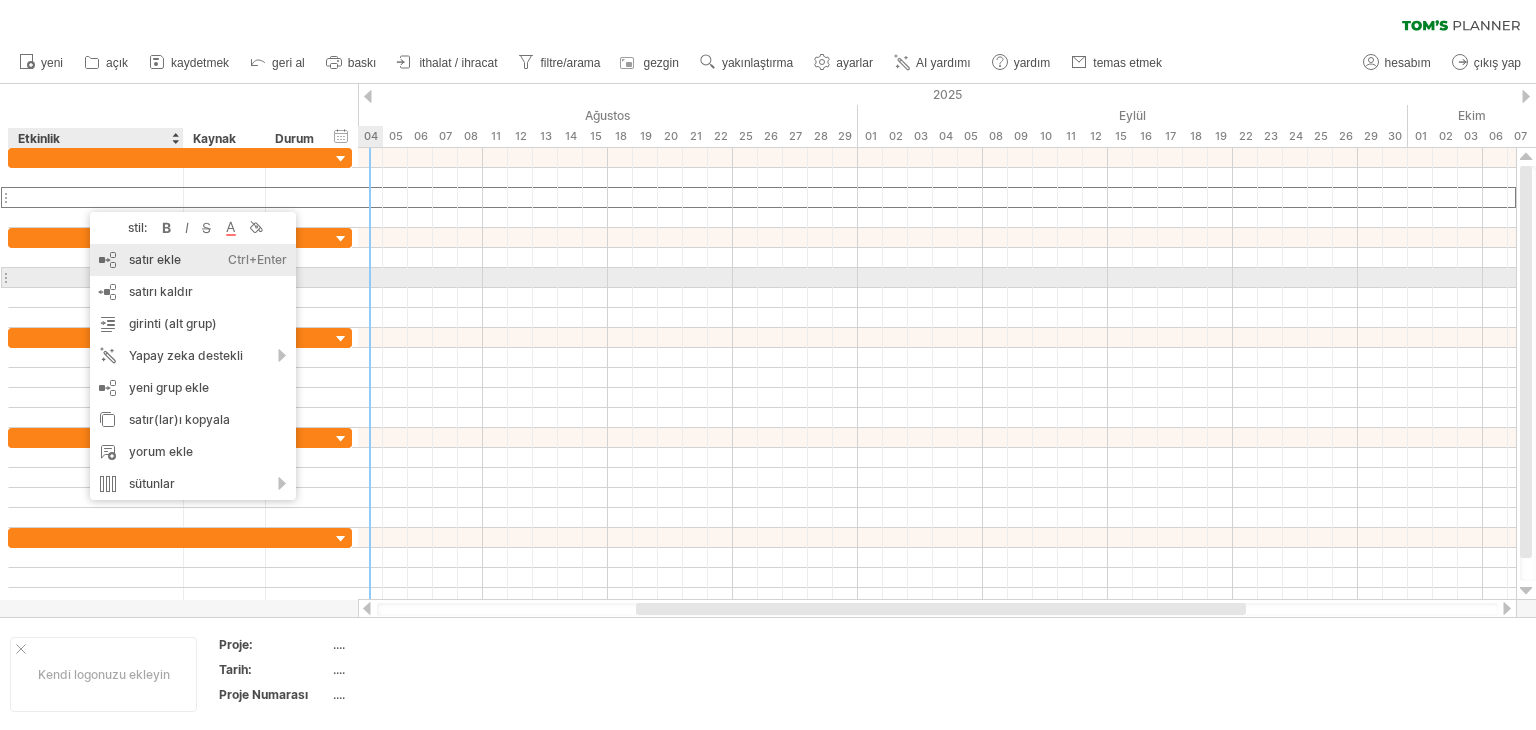 click on "satır ekle Ctrl+Enter Cmd+Enter" at bounding box center [193, 260] 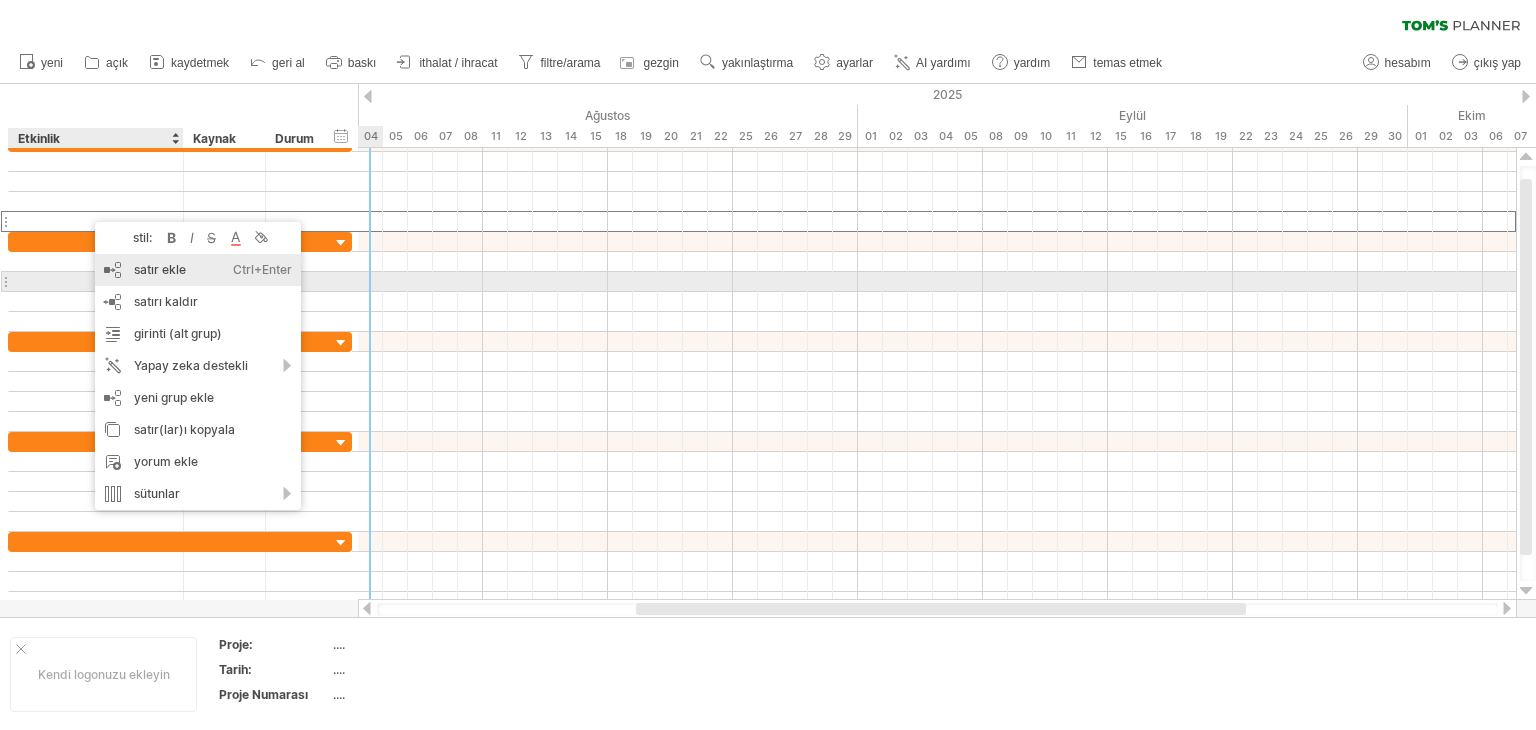 click on "satır ekle Ctrl+Enter Cmd+Enter" at bounding box center [198, 270] 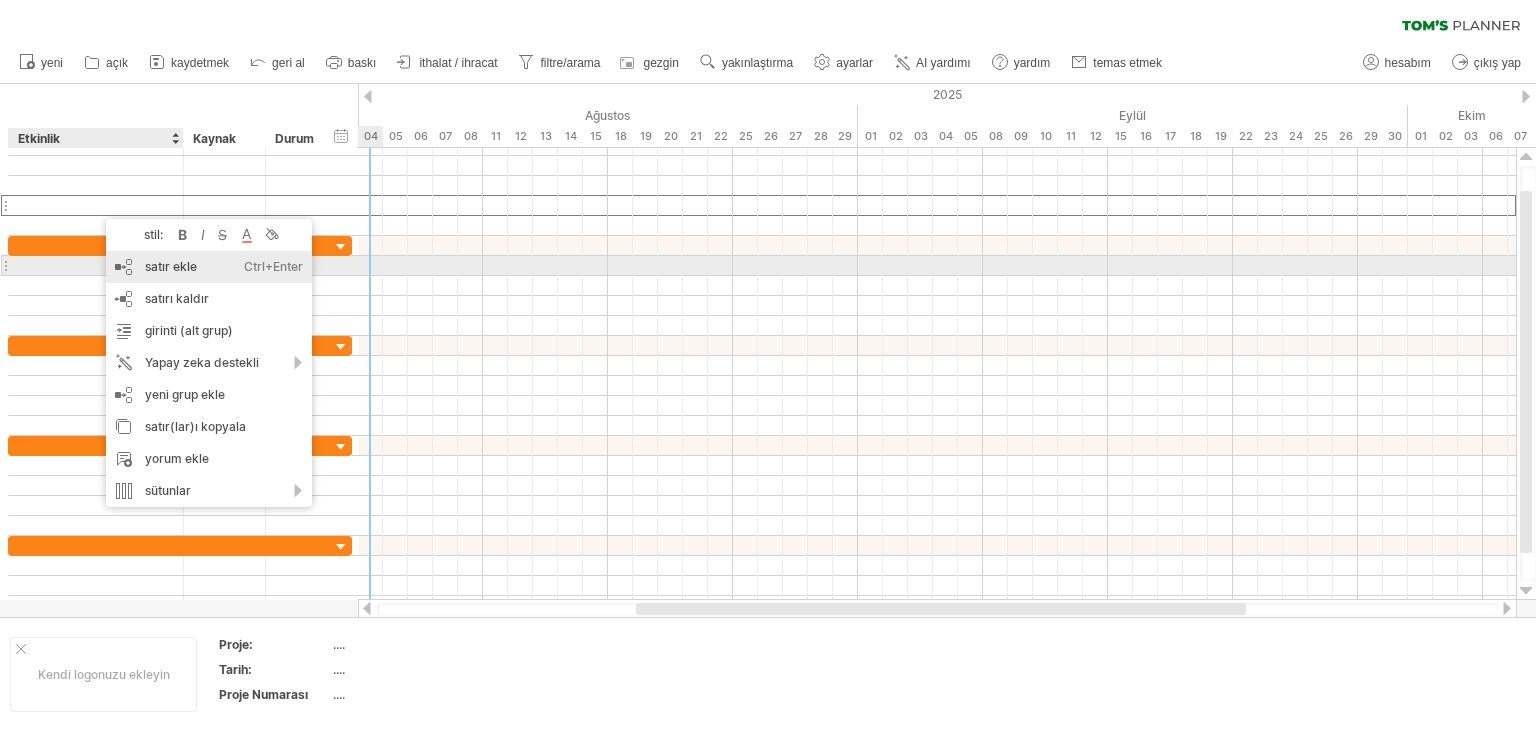click on "satır ekle Ctrl+Enter Cmd+Enter" at bounding box center (209, 267) 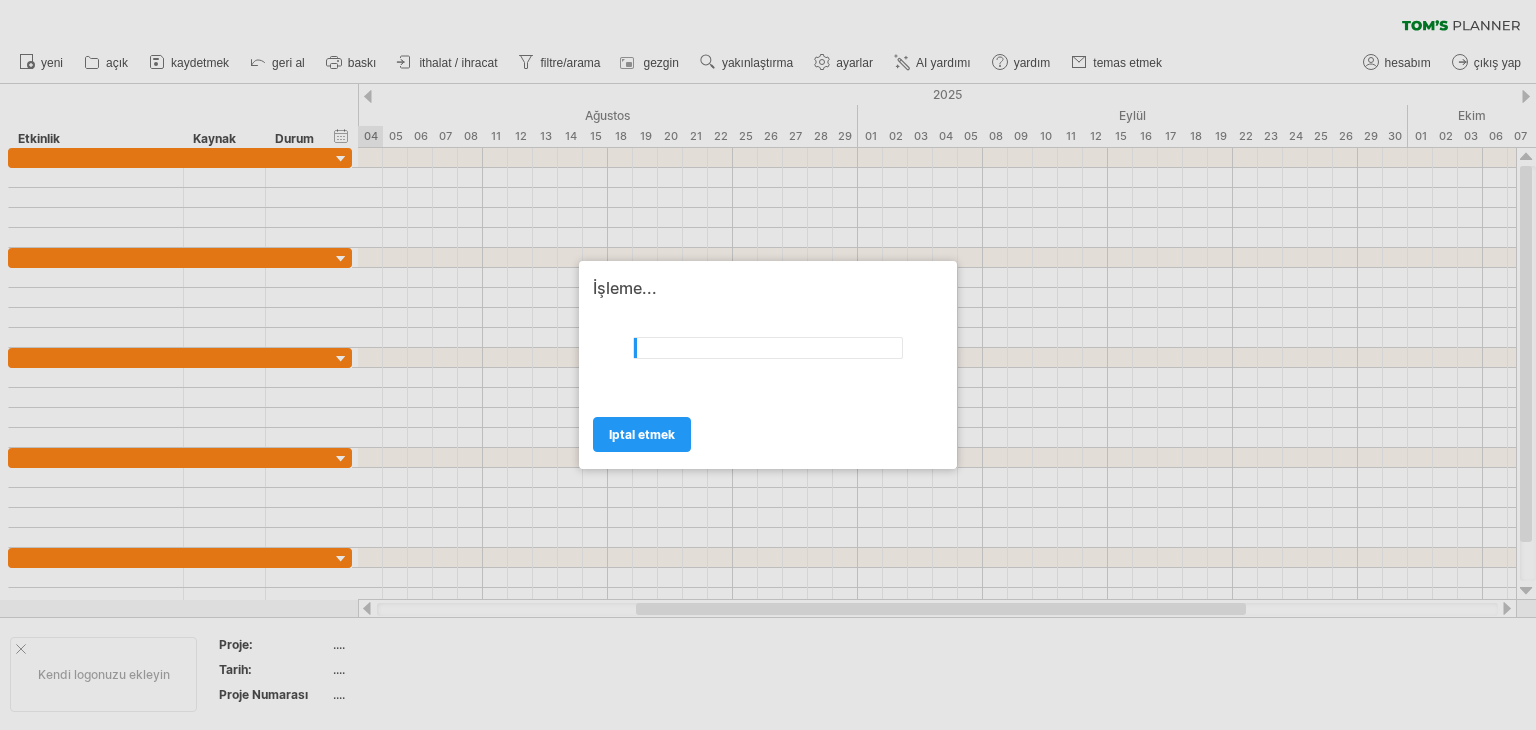 scroll, scrollTop: 0, scrollLeft: 0, axis: both 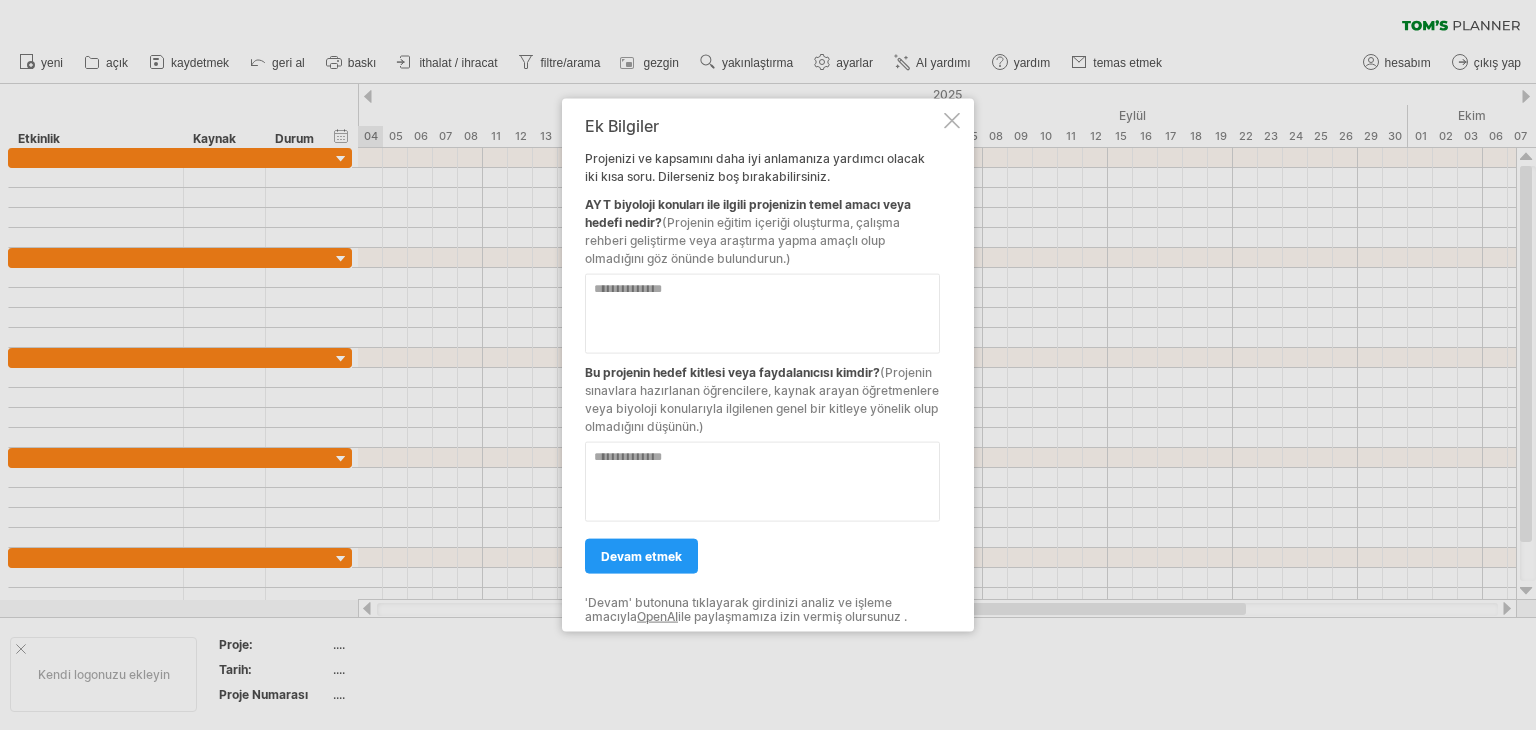 drag, startPoint x: 750, startPoint y: 221, endPoint x: 844, endPoint y: 241, distance: 96.10411 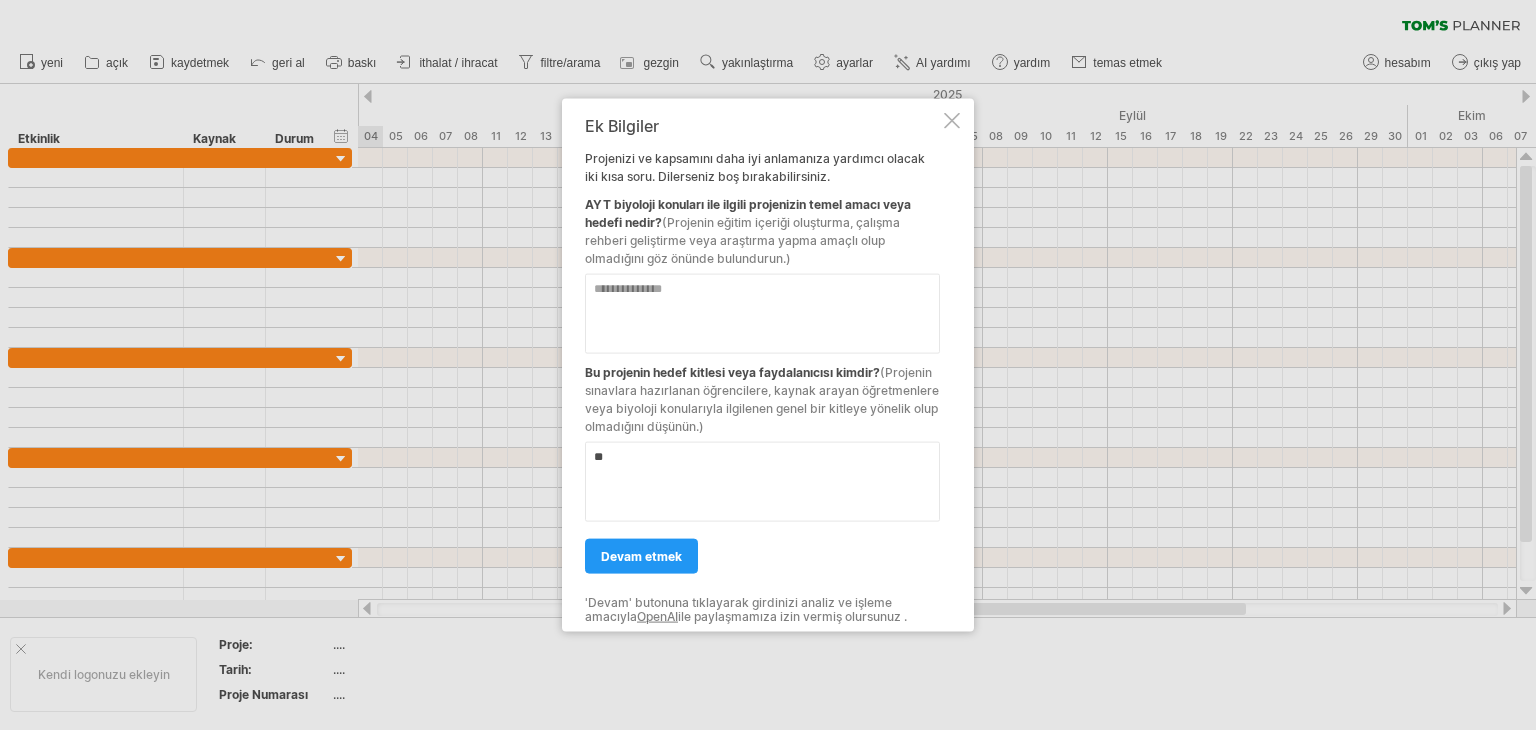 type on "*" 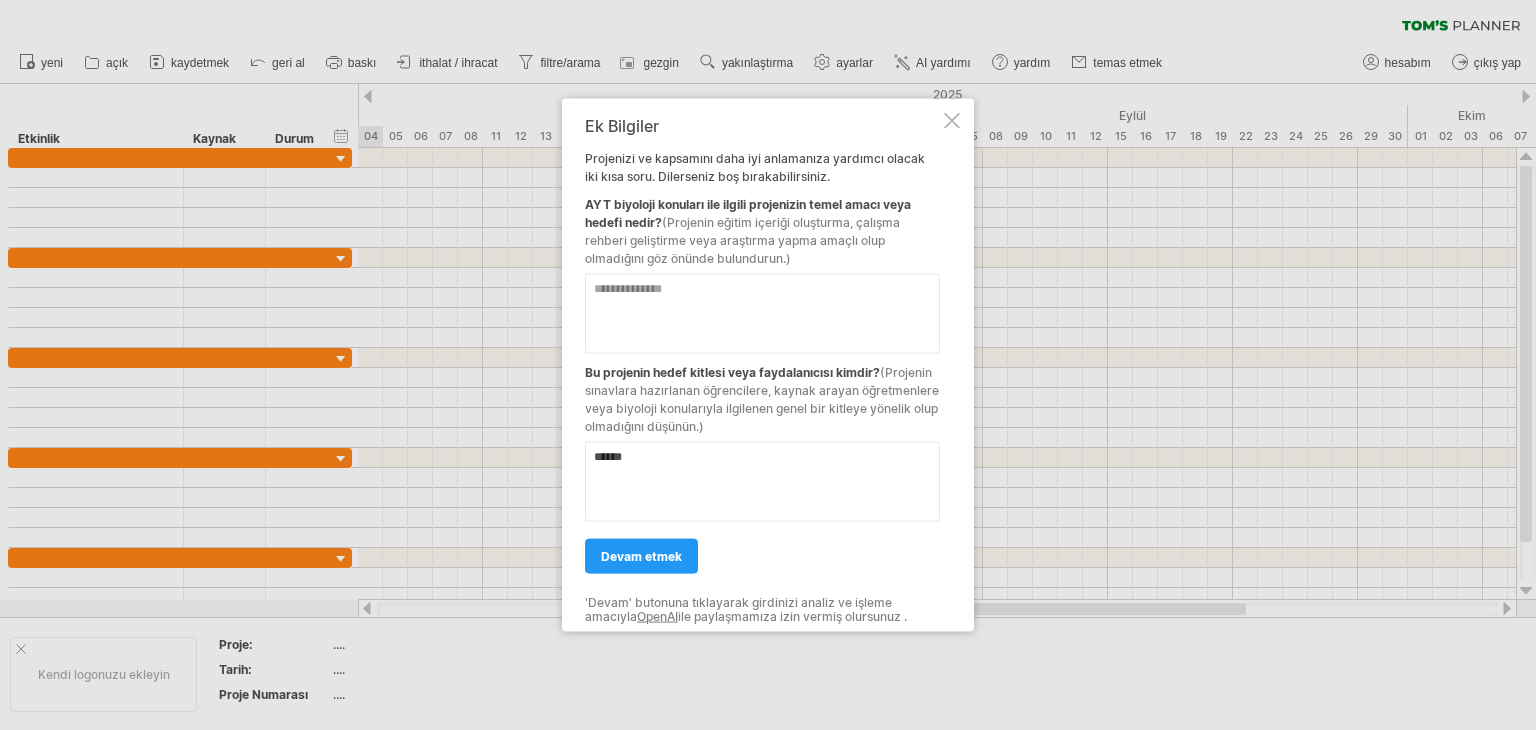 type on "******" 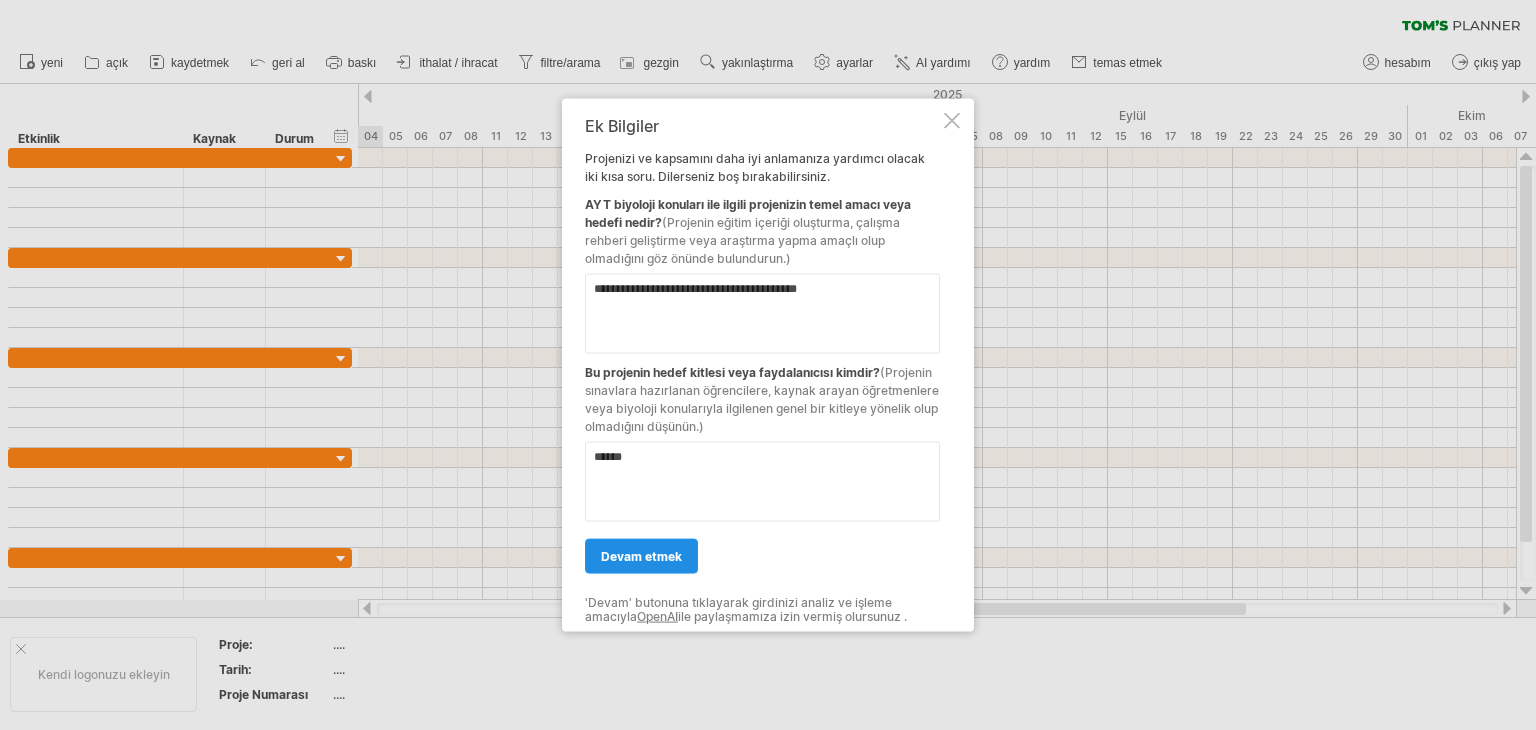 type on "**********" 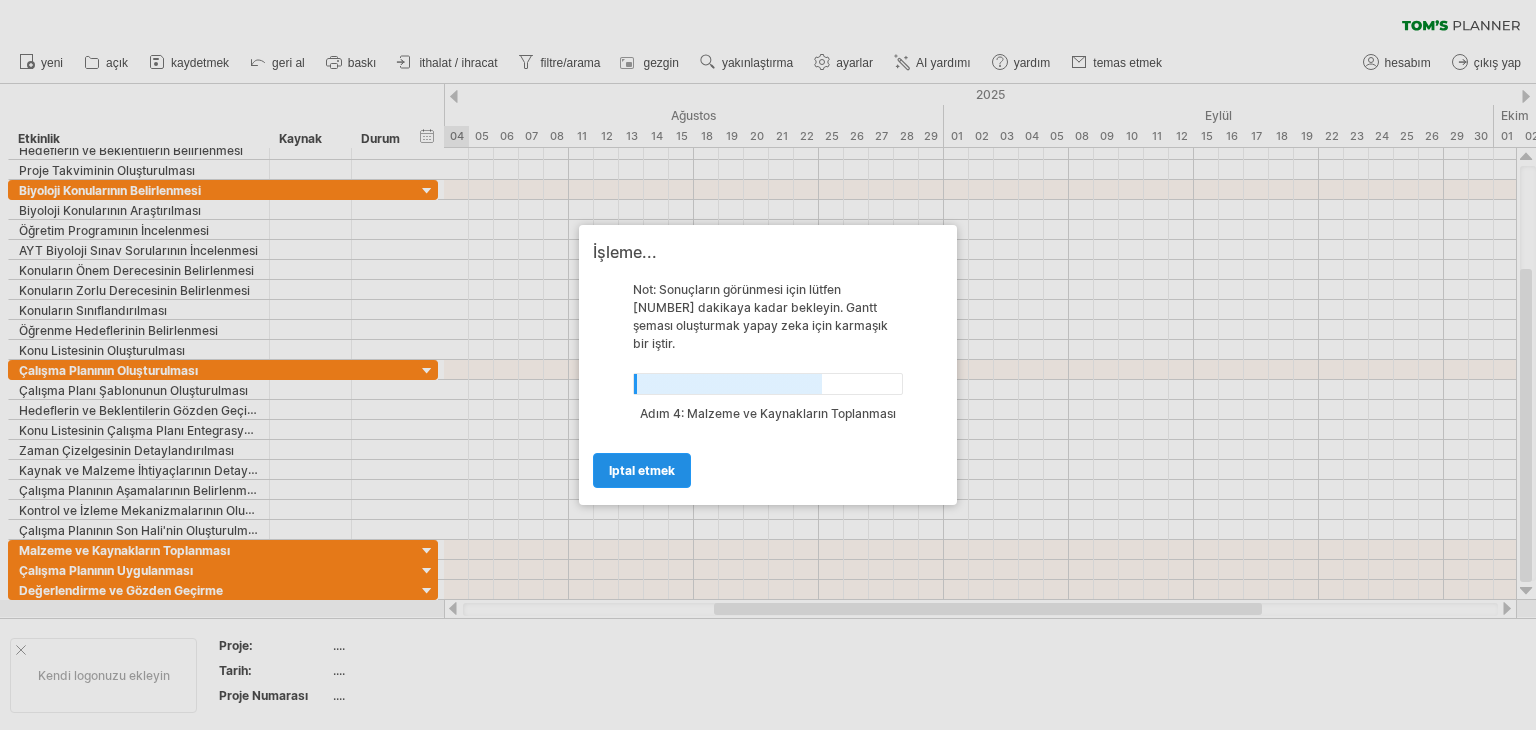 click on "iptal etmek" at bounding box center (642, 470) 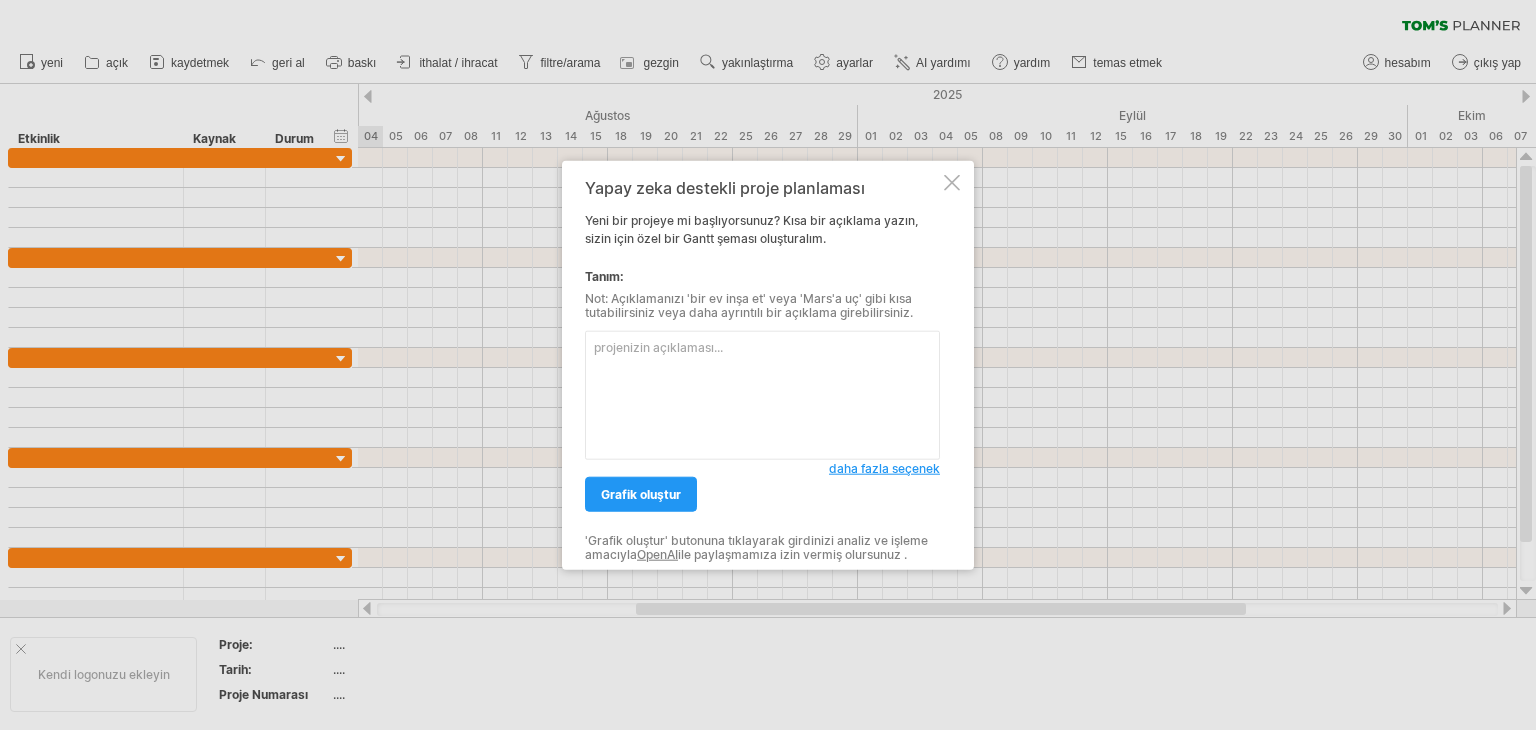 click at bounding box center (952, 183) 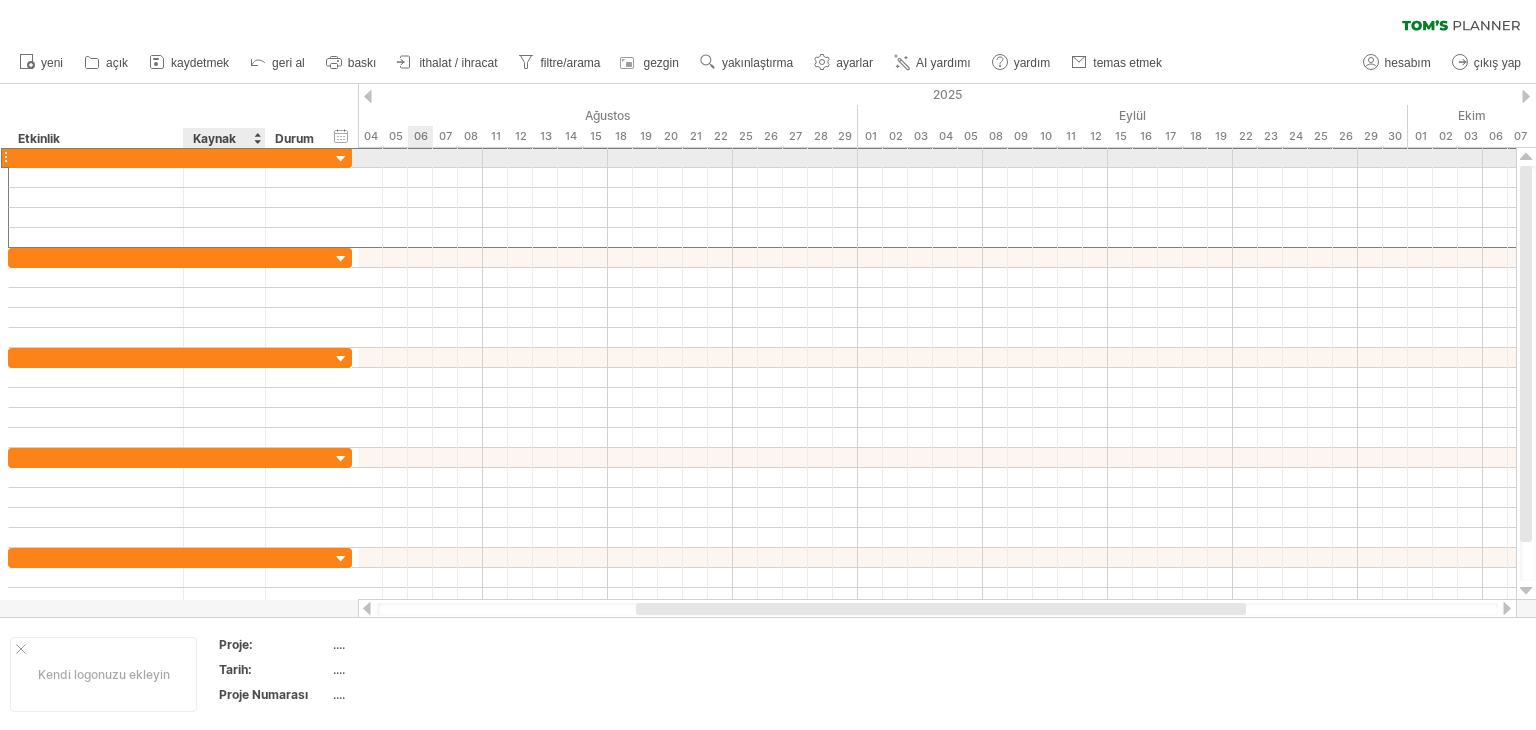 click at bounding box center [224, 157] 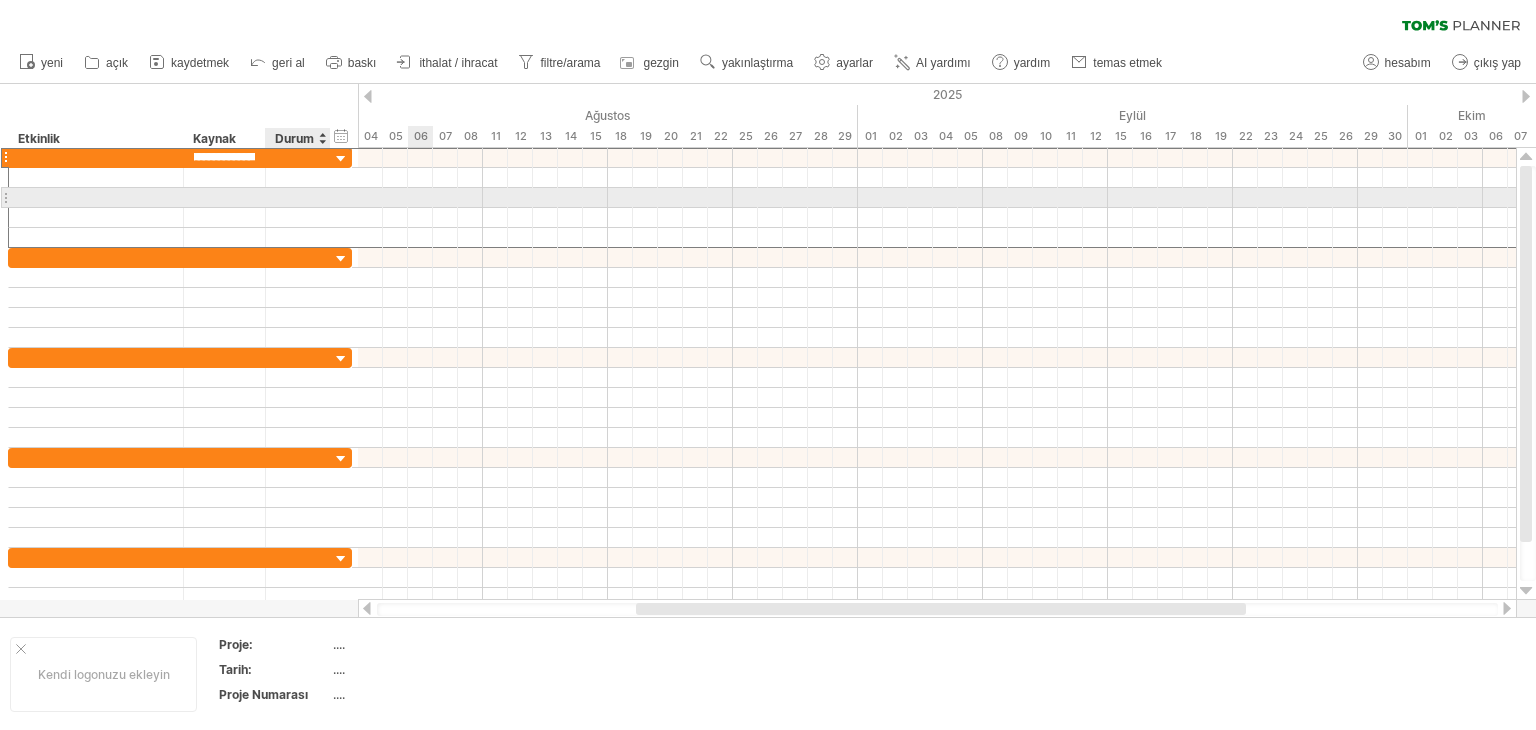 scroll, scrollTop: 0, scrollLeft: 17, axis: horizontal 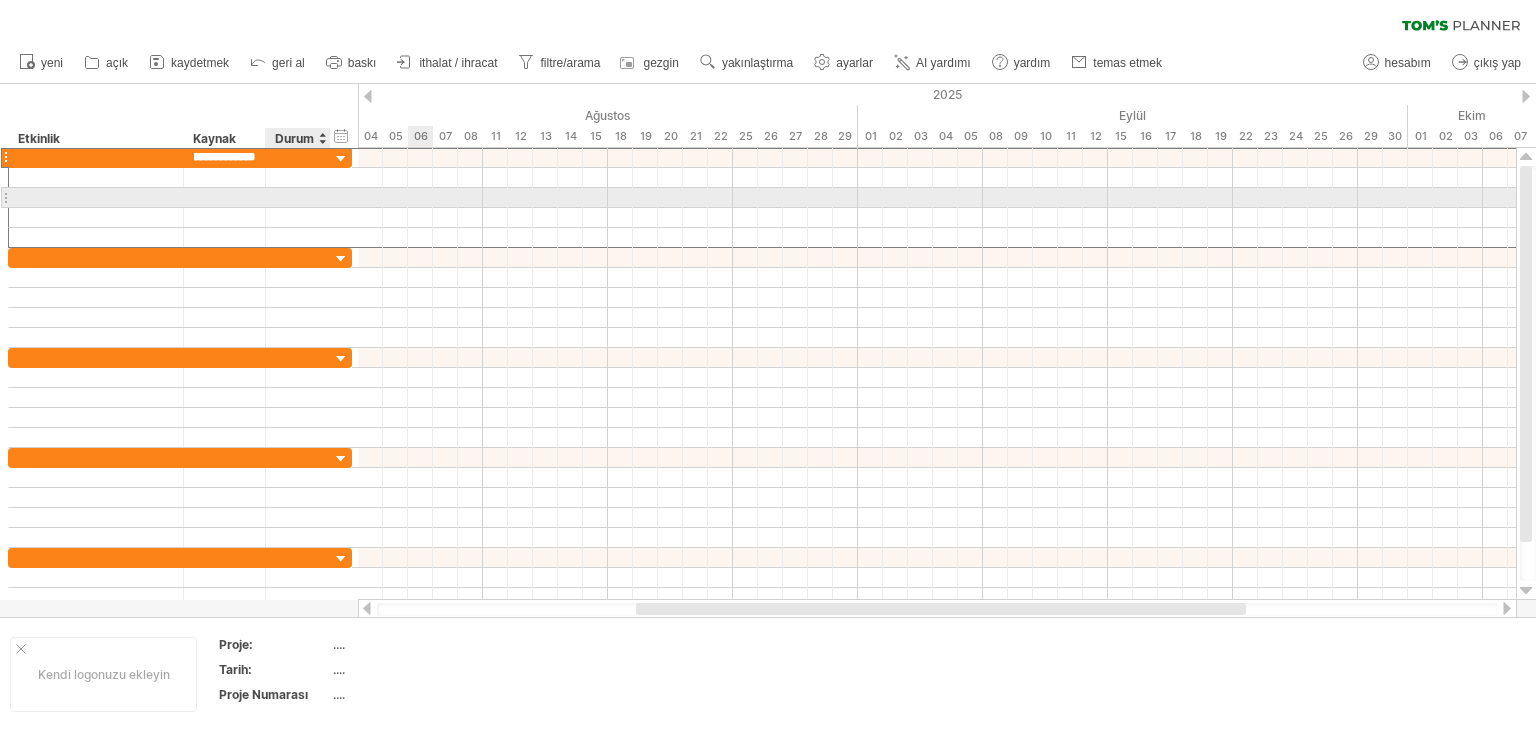 type on "**********" 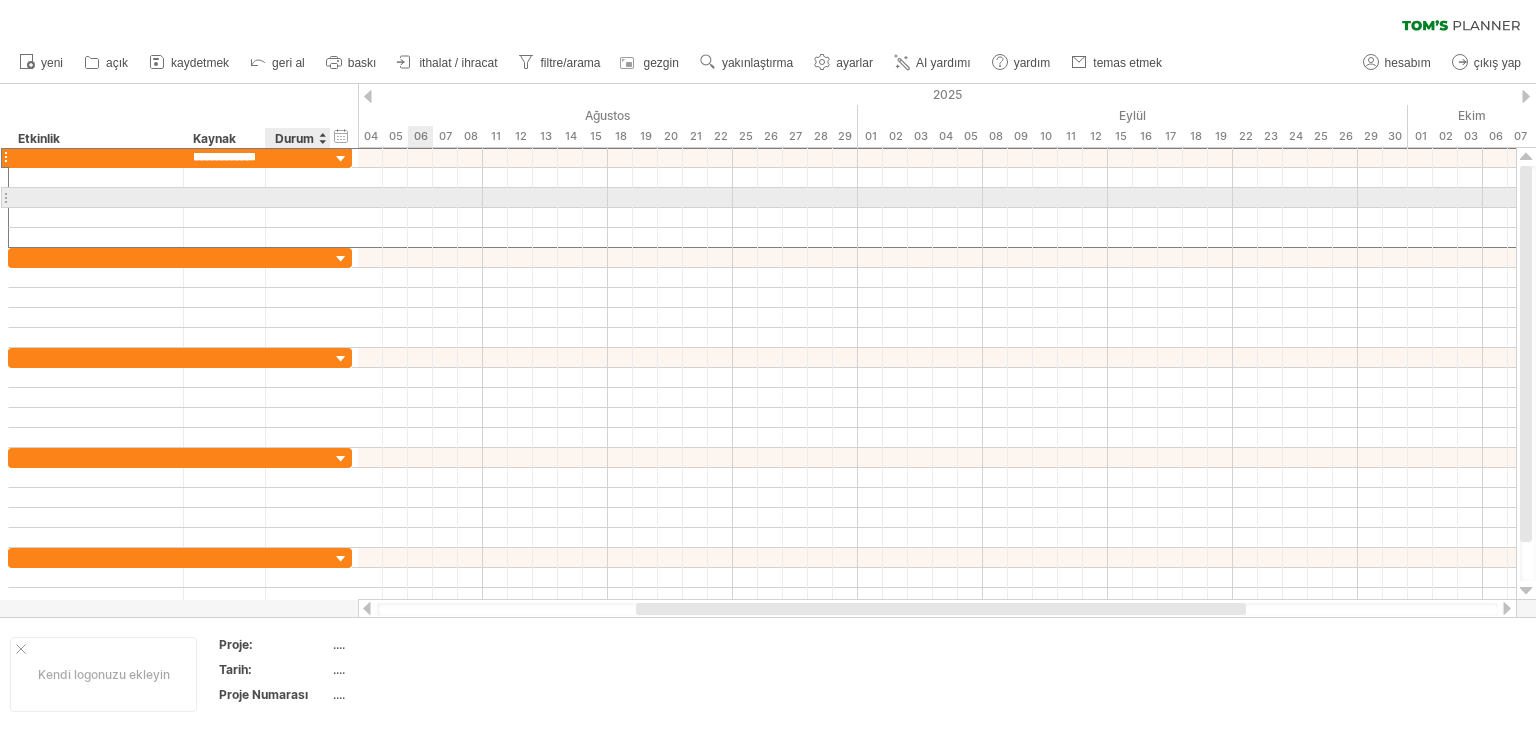 scroll, scrollTop: 0, scrollLeft: 24, axis: horizontal 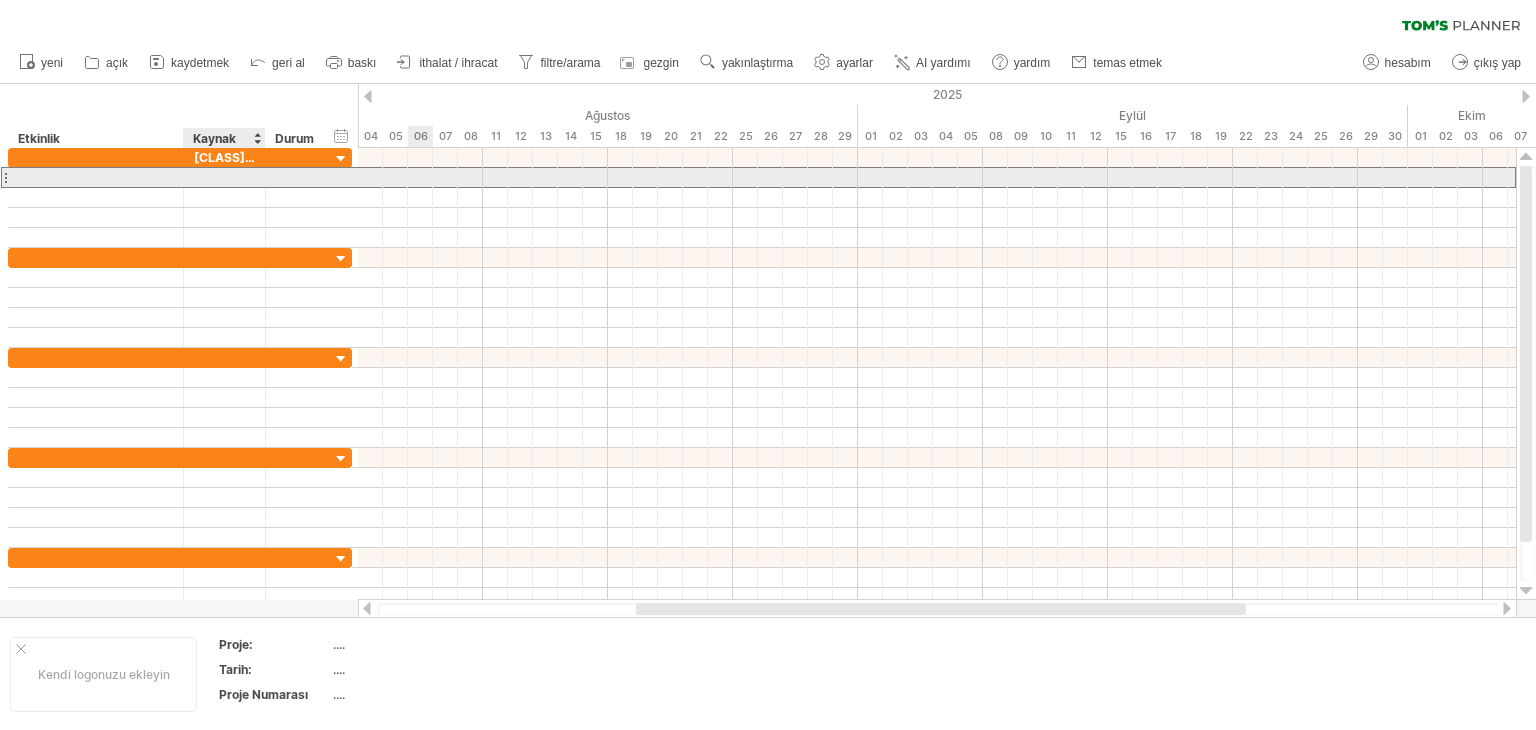 click at bounding box center [225, 177] 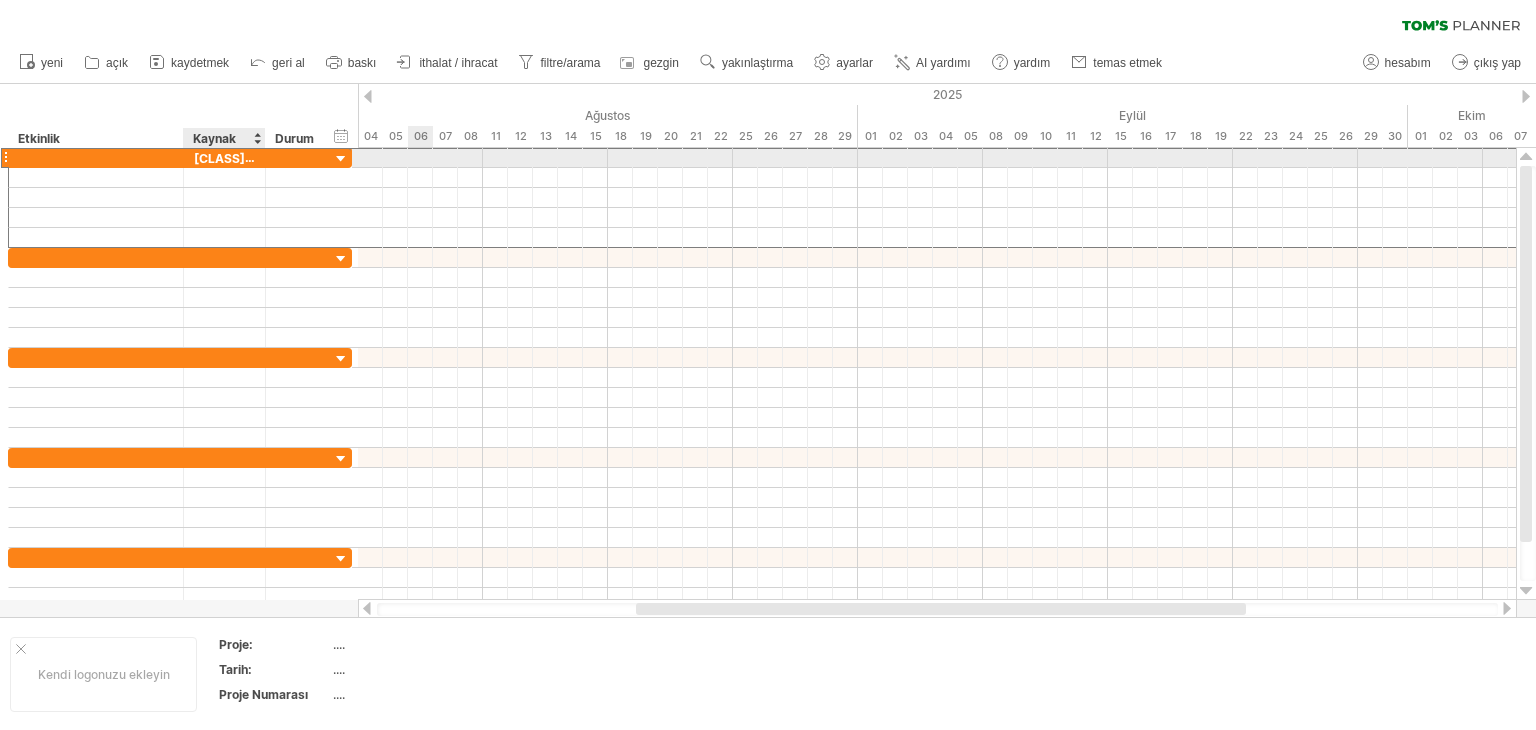 drag, startPoint x: 208, startPoint y: 153, endPoint x: 180, endPoint y: 145, distance: 29.12044 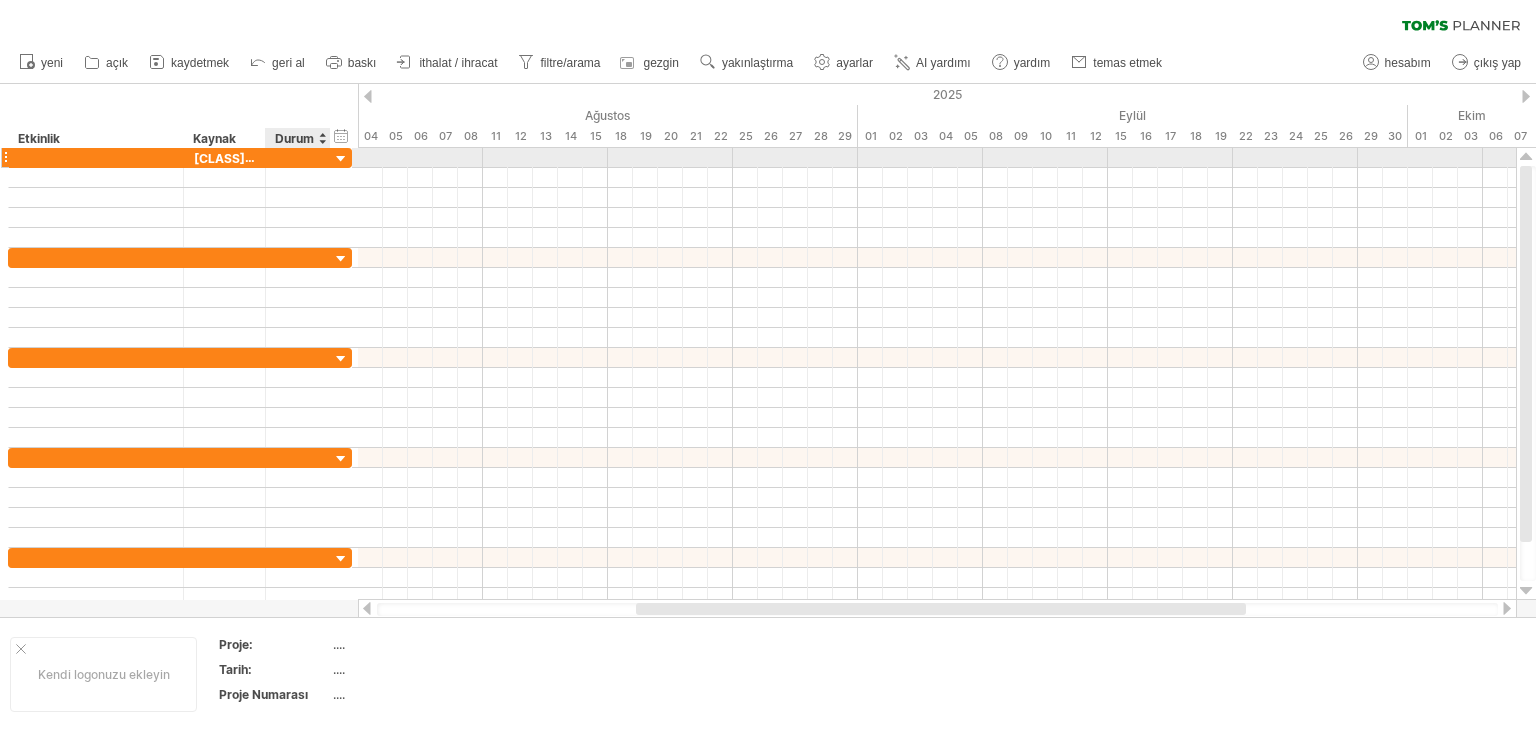 click at bounding box center [341, 159] 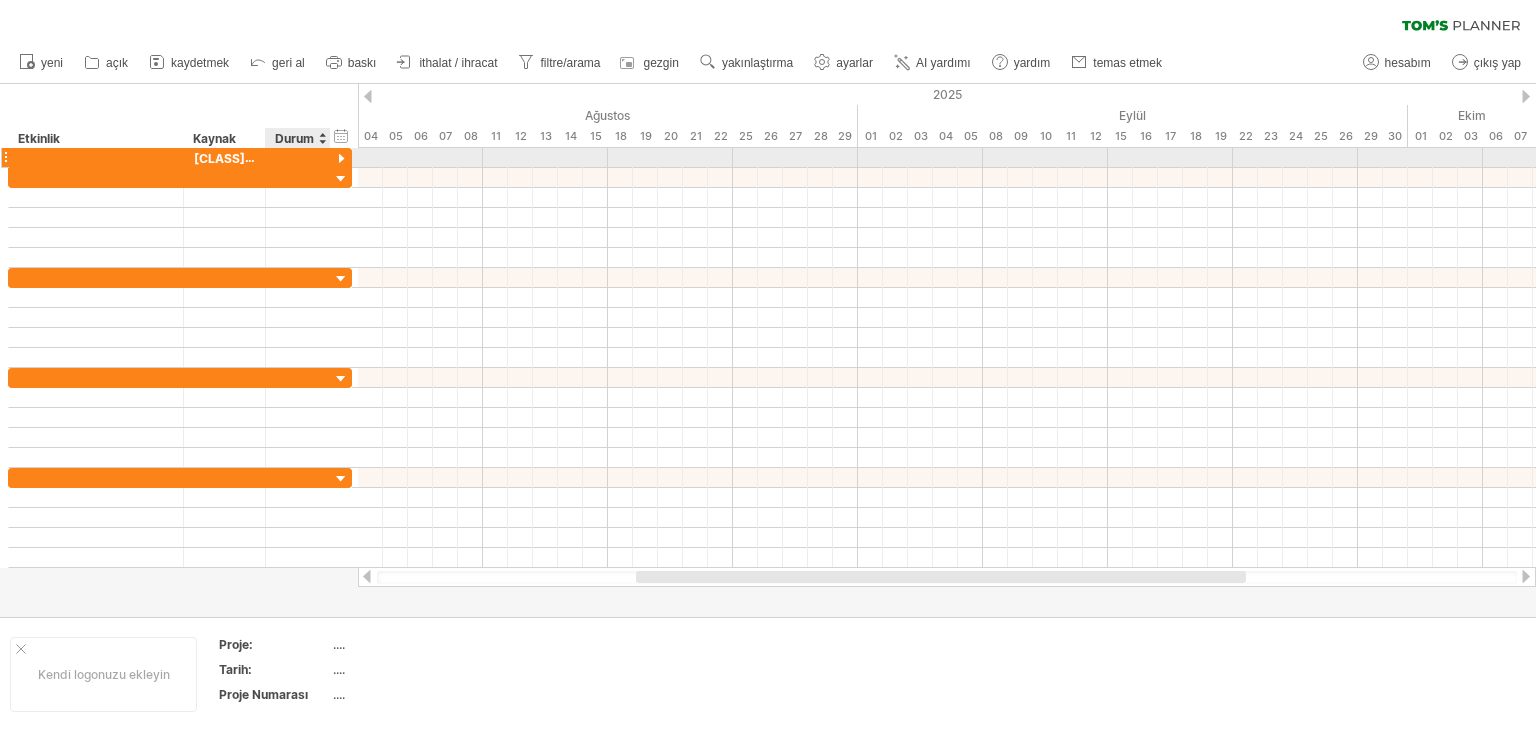 click at bounding box center [341, 159] 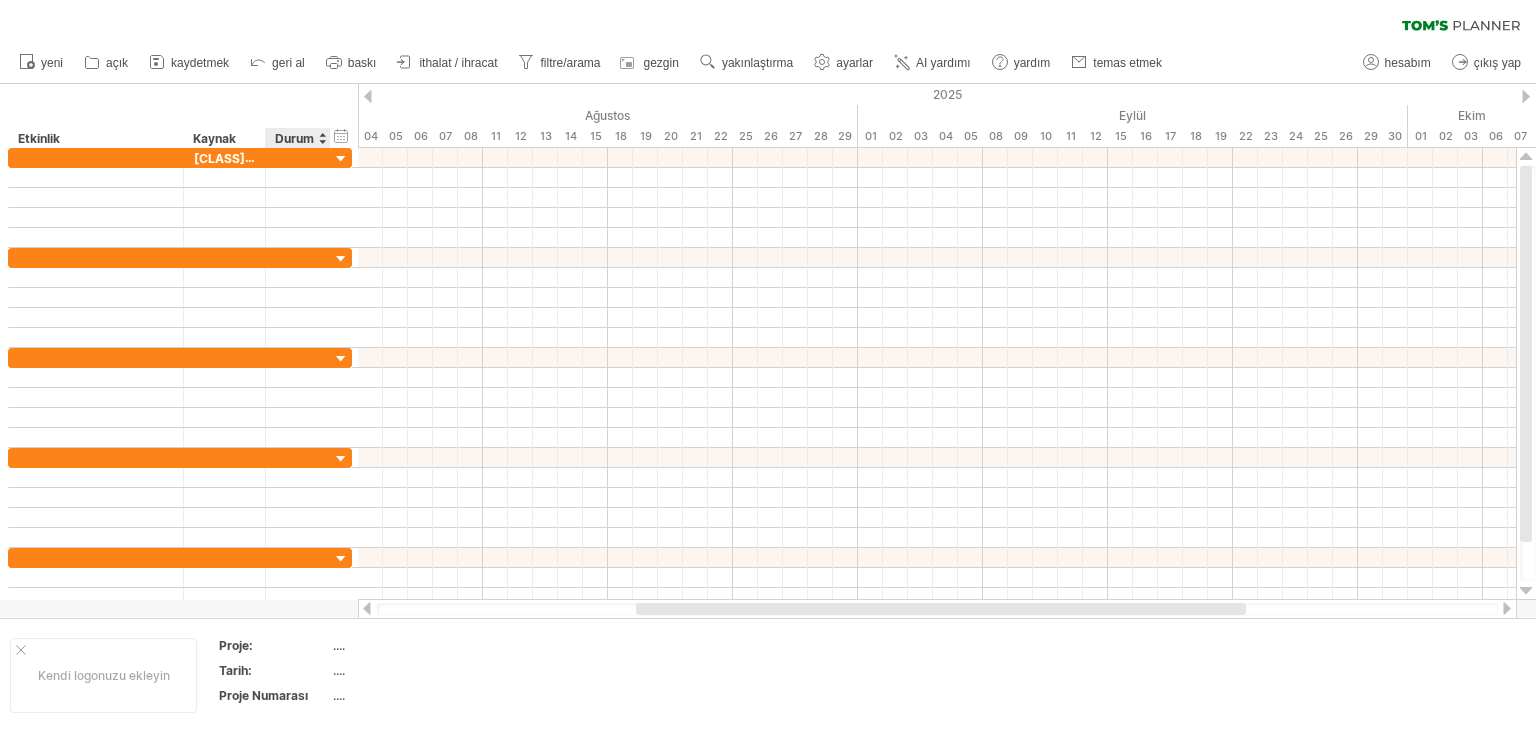 drag, startPoint x: 300, startPoint y: 146, endPoint x: 260, endPoint y: 146, distance: 40 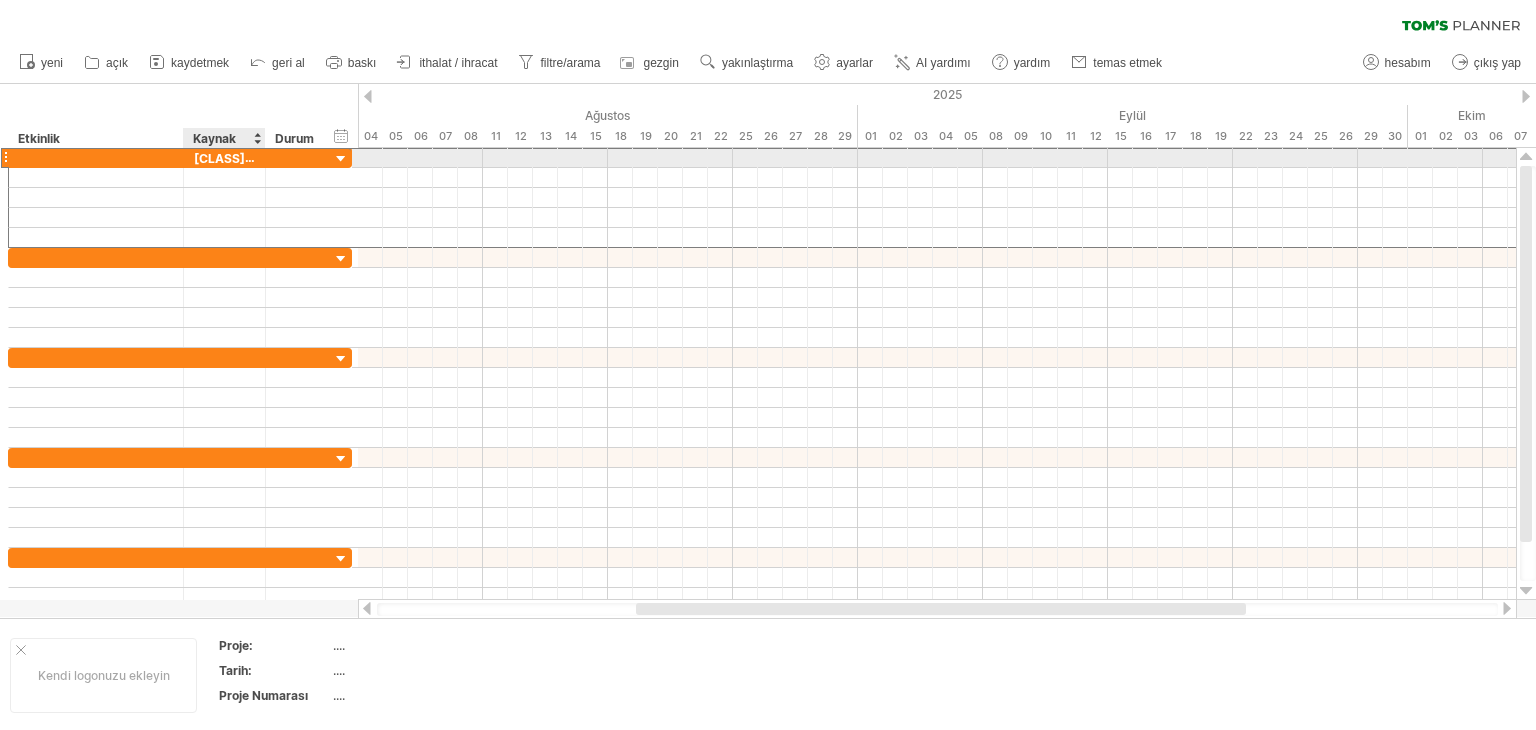 click on "**********" at bounding box center [180, 197] 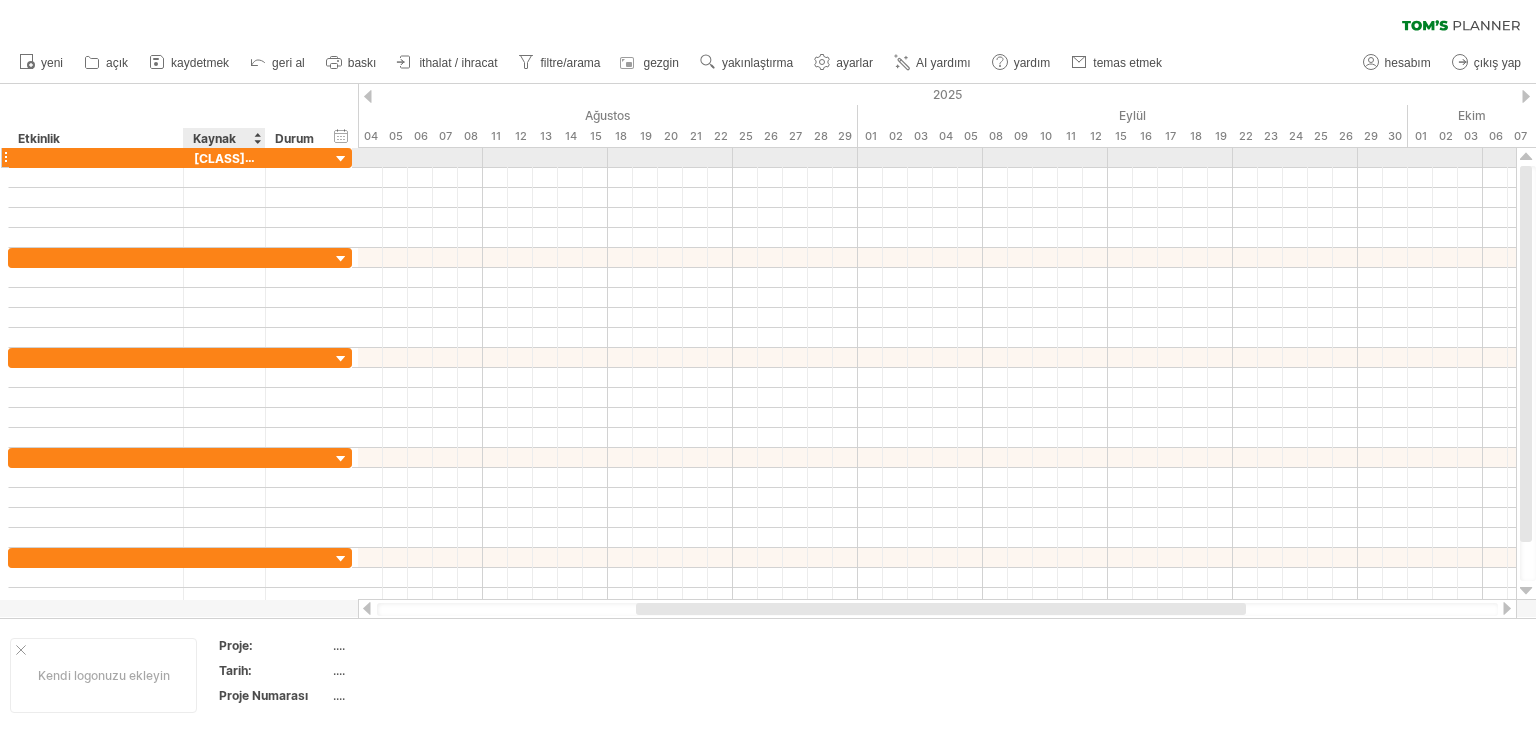 click on "[CLASS].sınıf biyoloji" at bounding box center [256, 158] 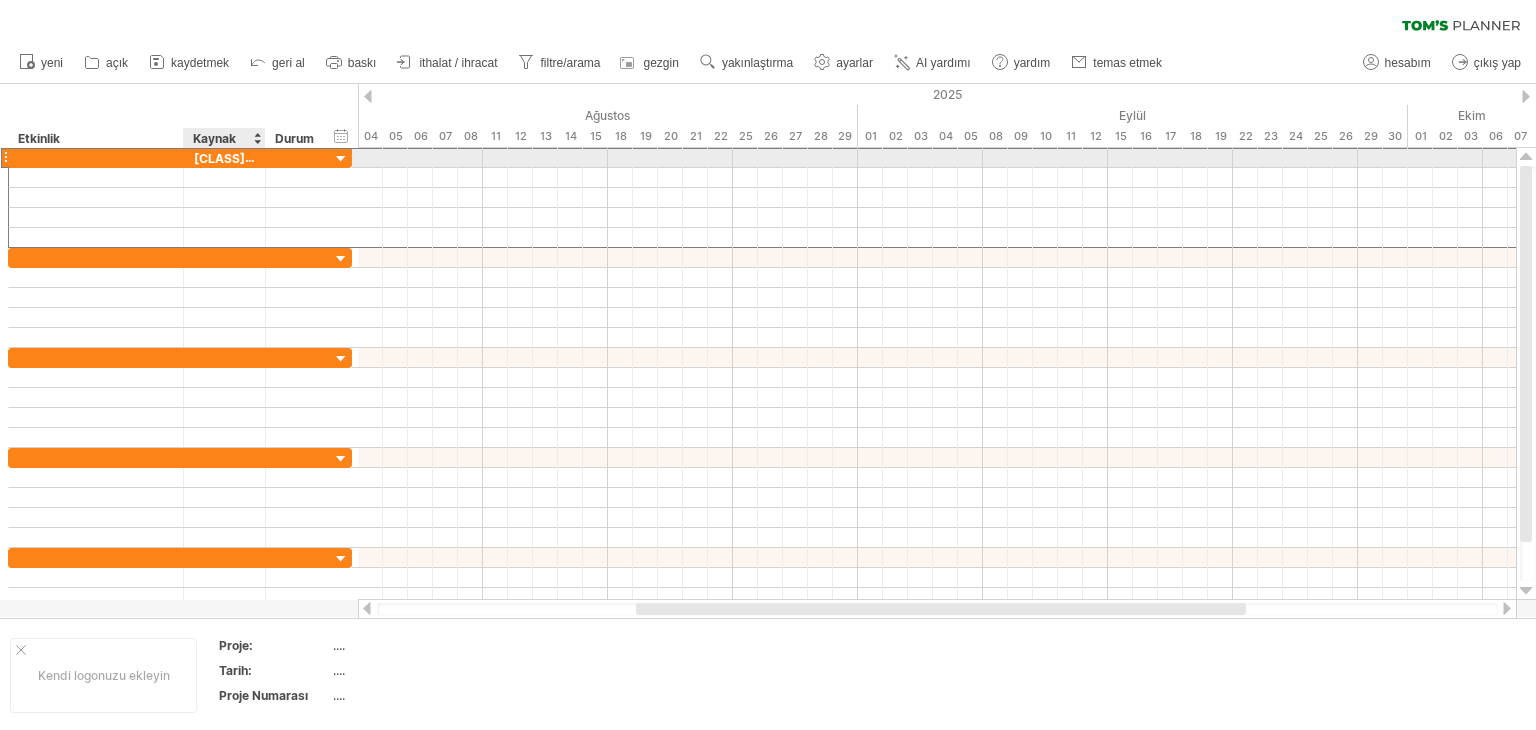 click on "[CLASS].sınıf biyoloji" at bounding box center (256, 158) 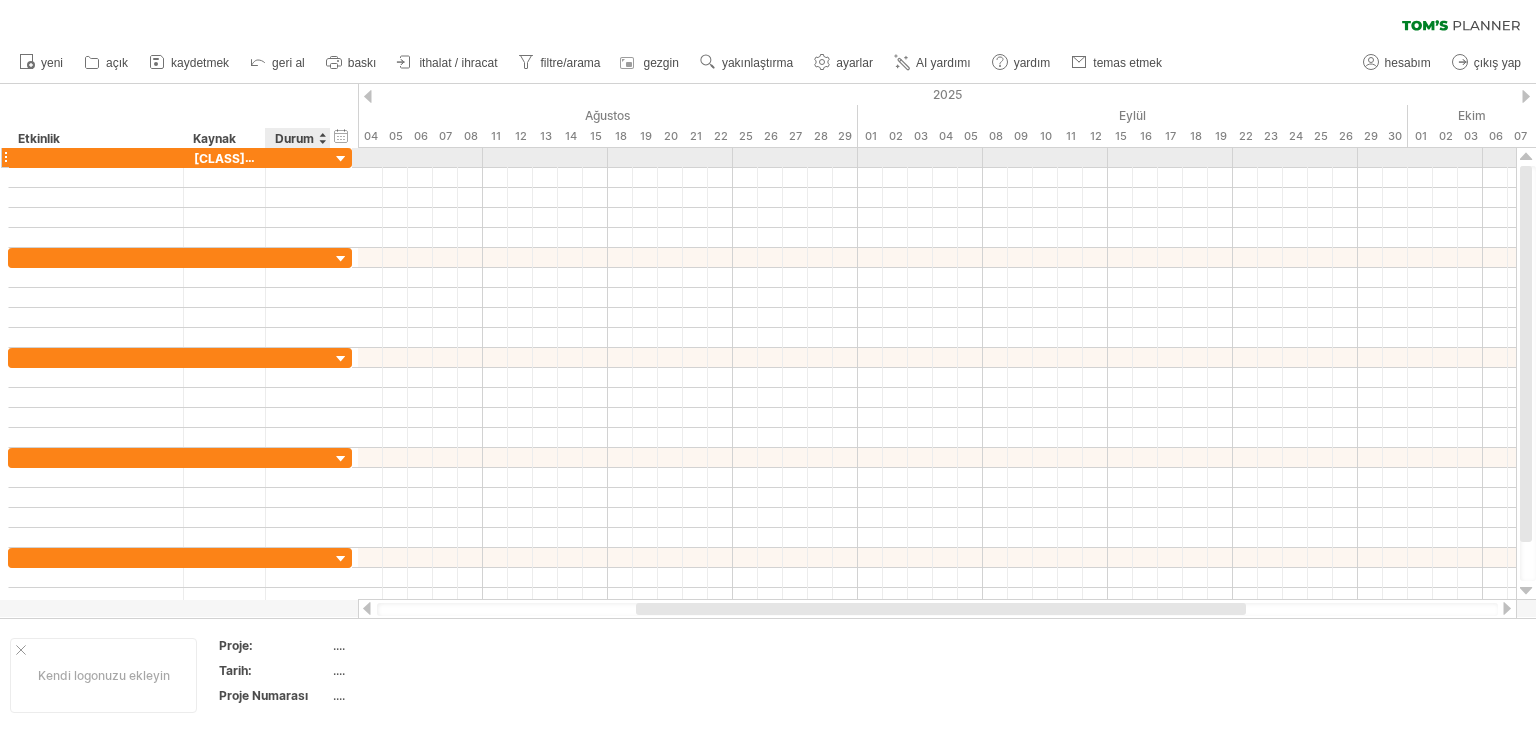 click at bounding box center [328, 158] 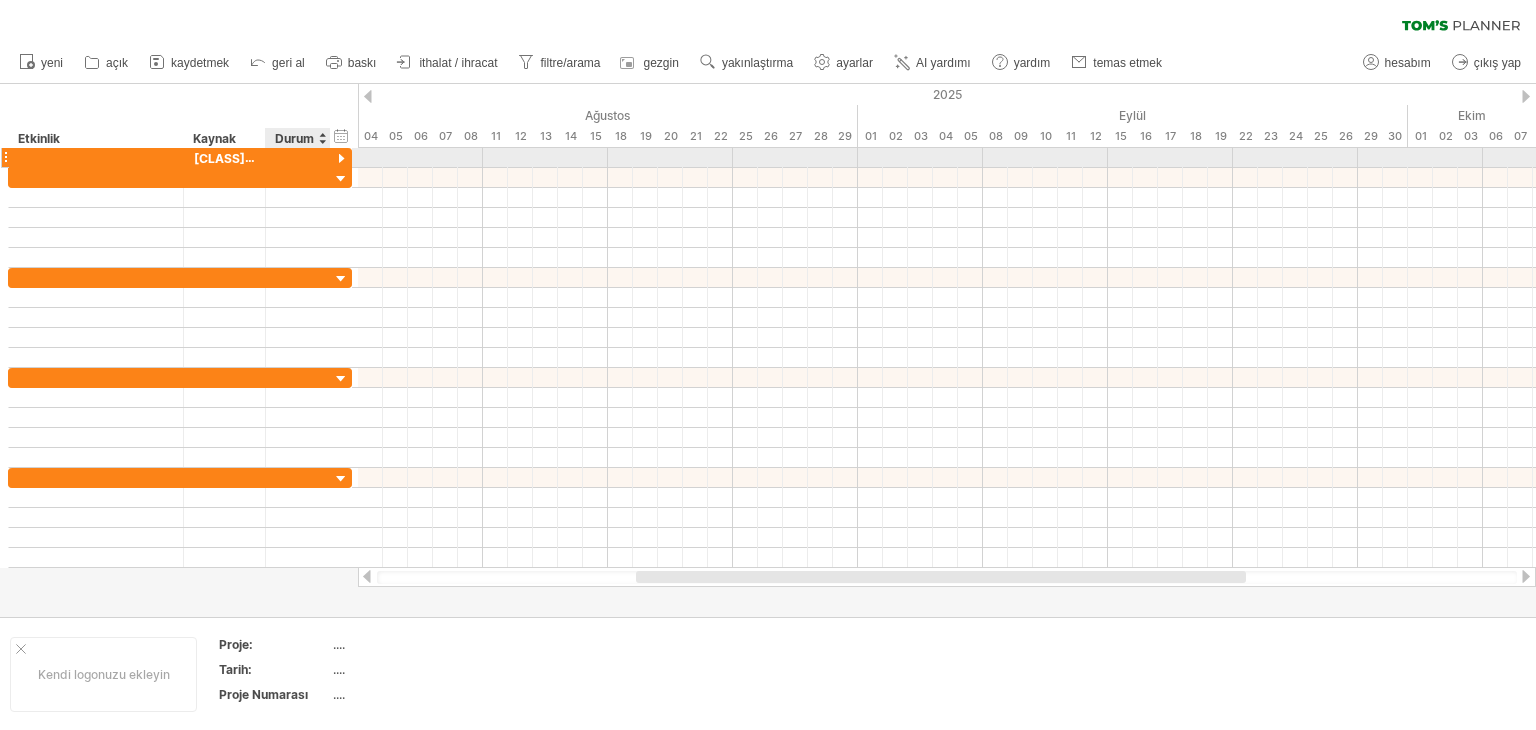 click at bounding box center (298, 157) 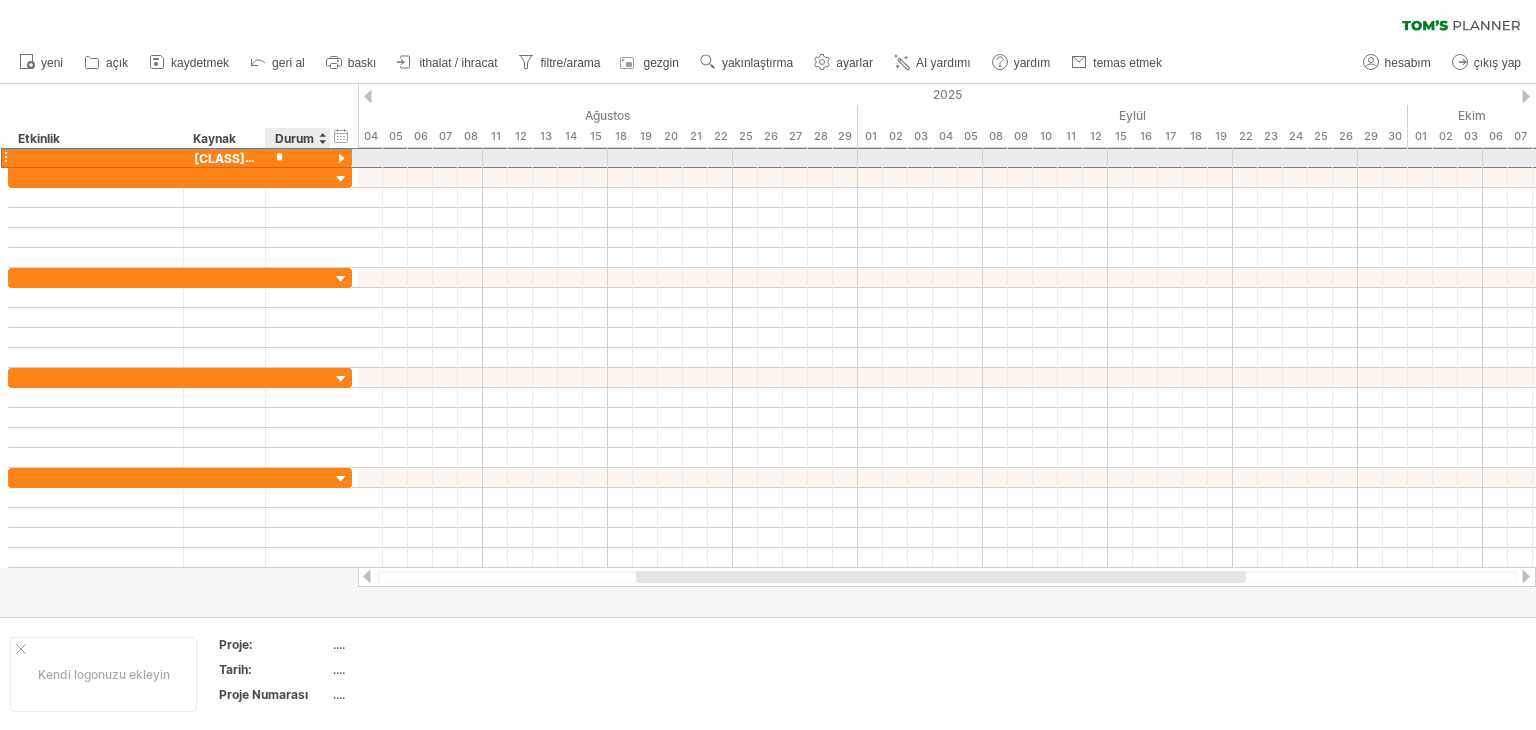 type 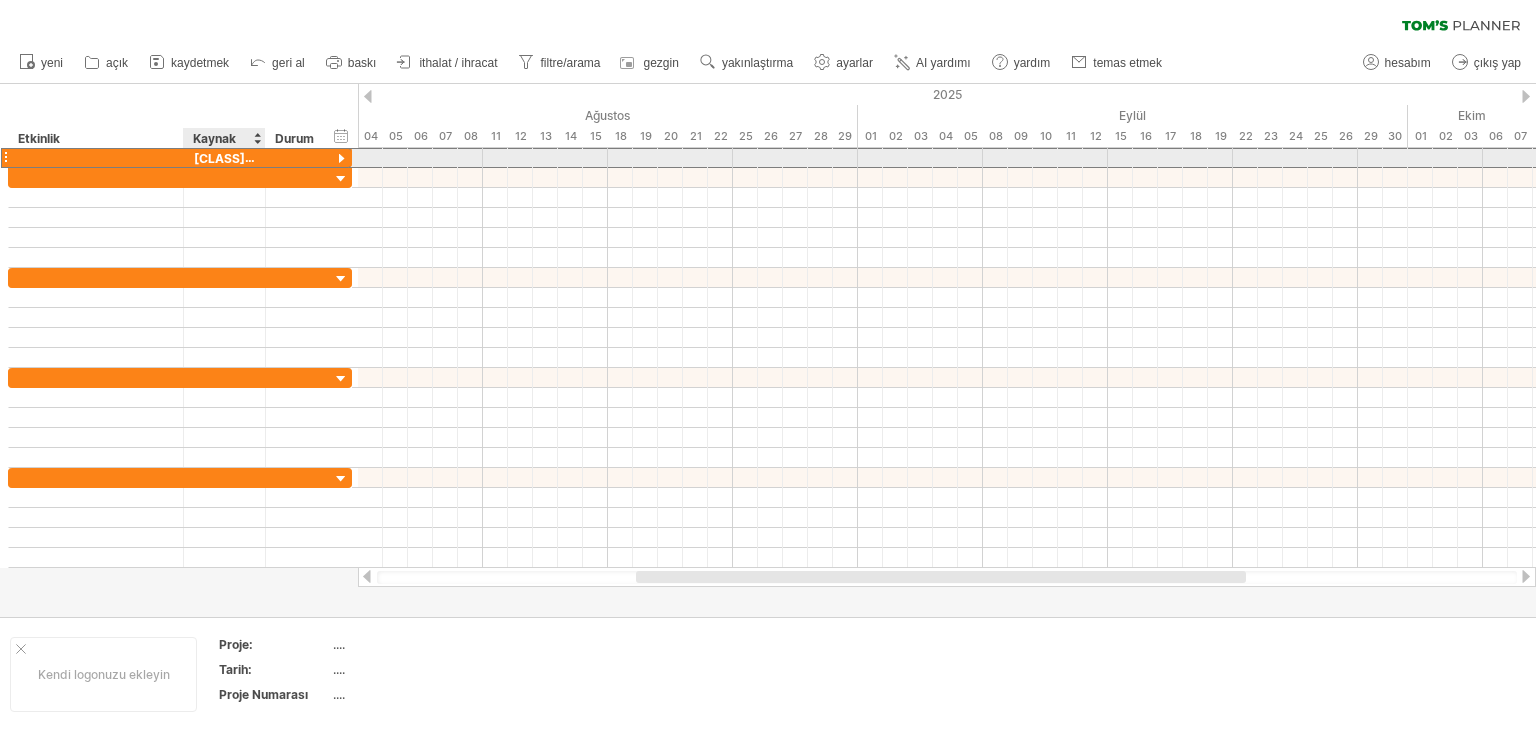 click on "[CLASS].sınıf biyoloji" at bounding box center [256, 158] 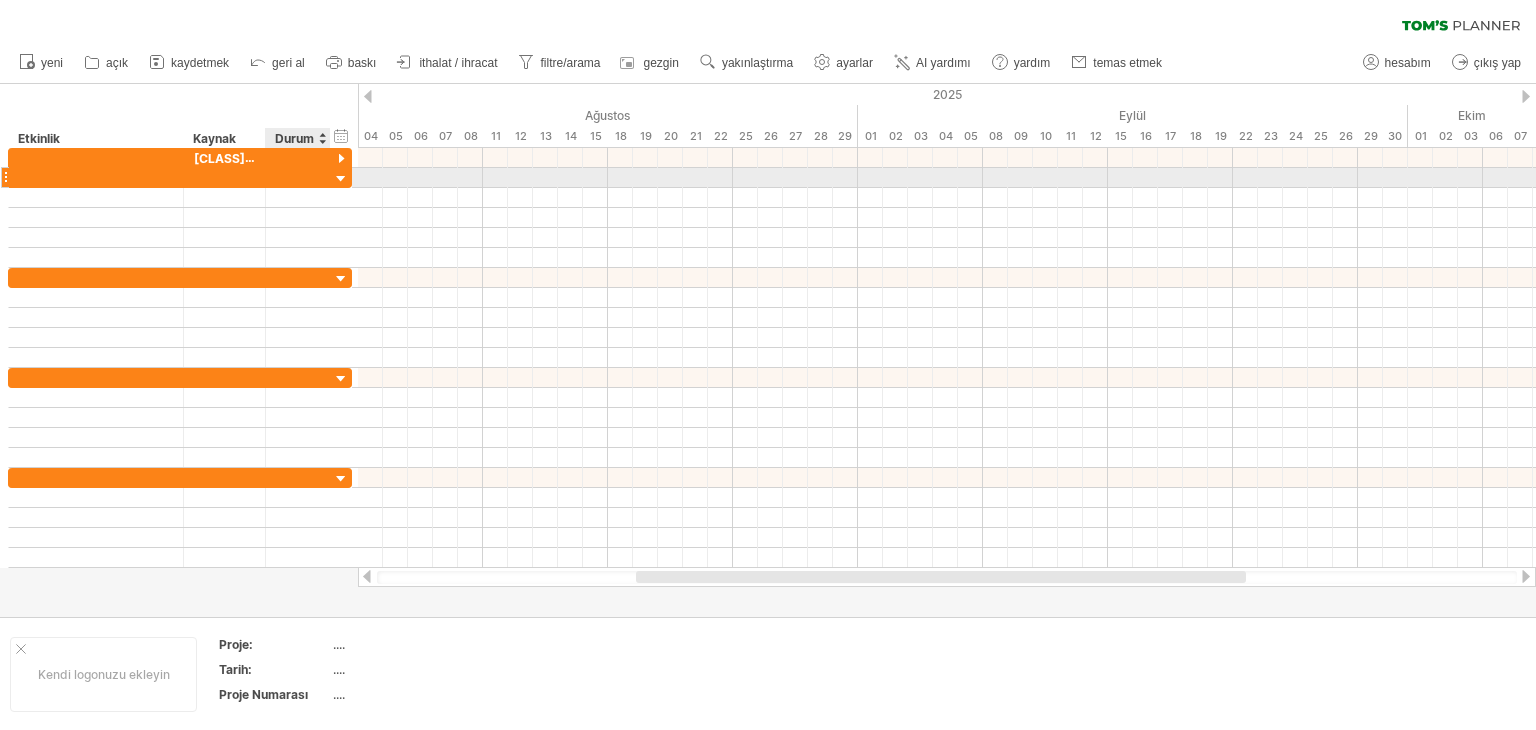 click at bounding box center (341, 179) 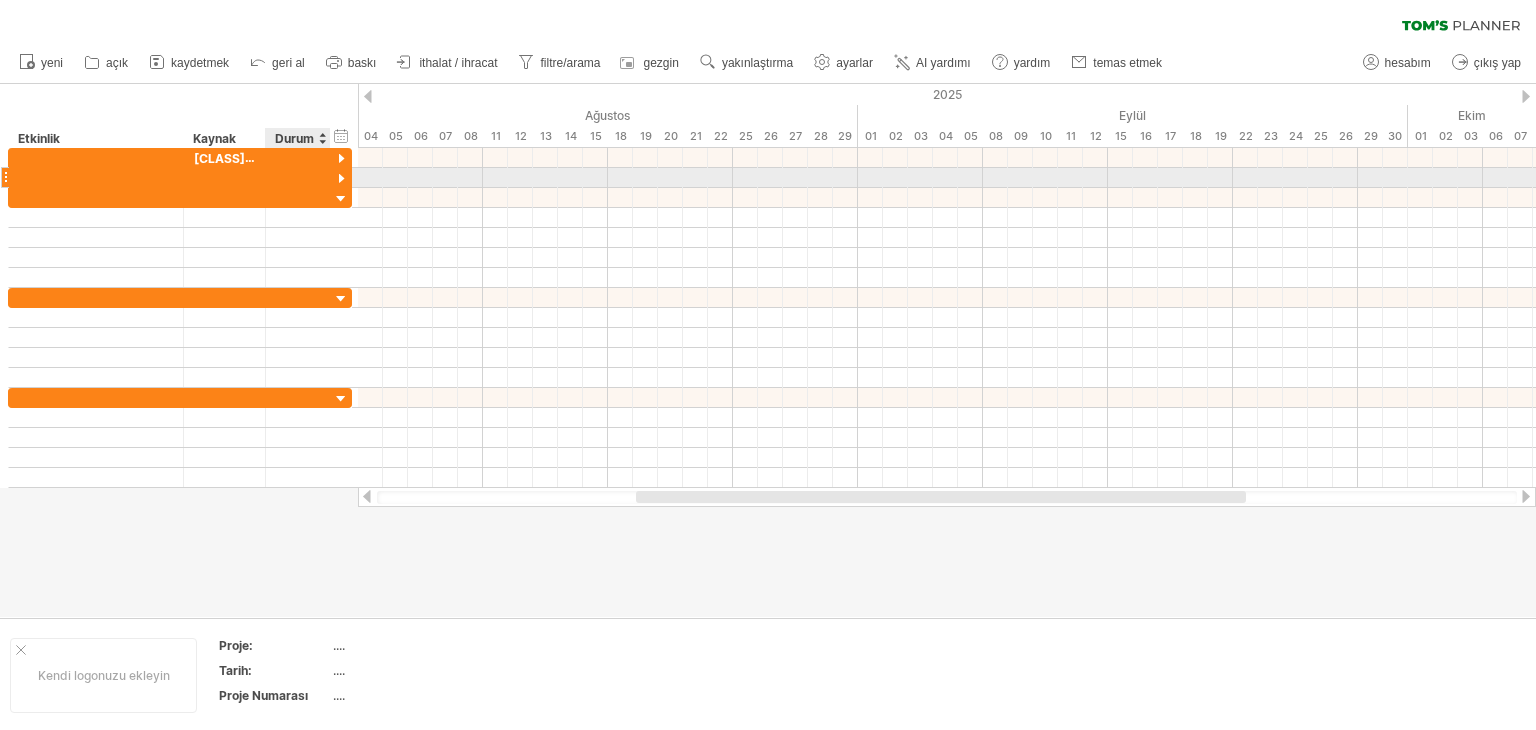 click at bounding box center (341, 179) 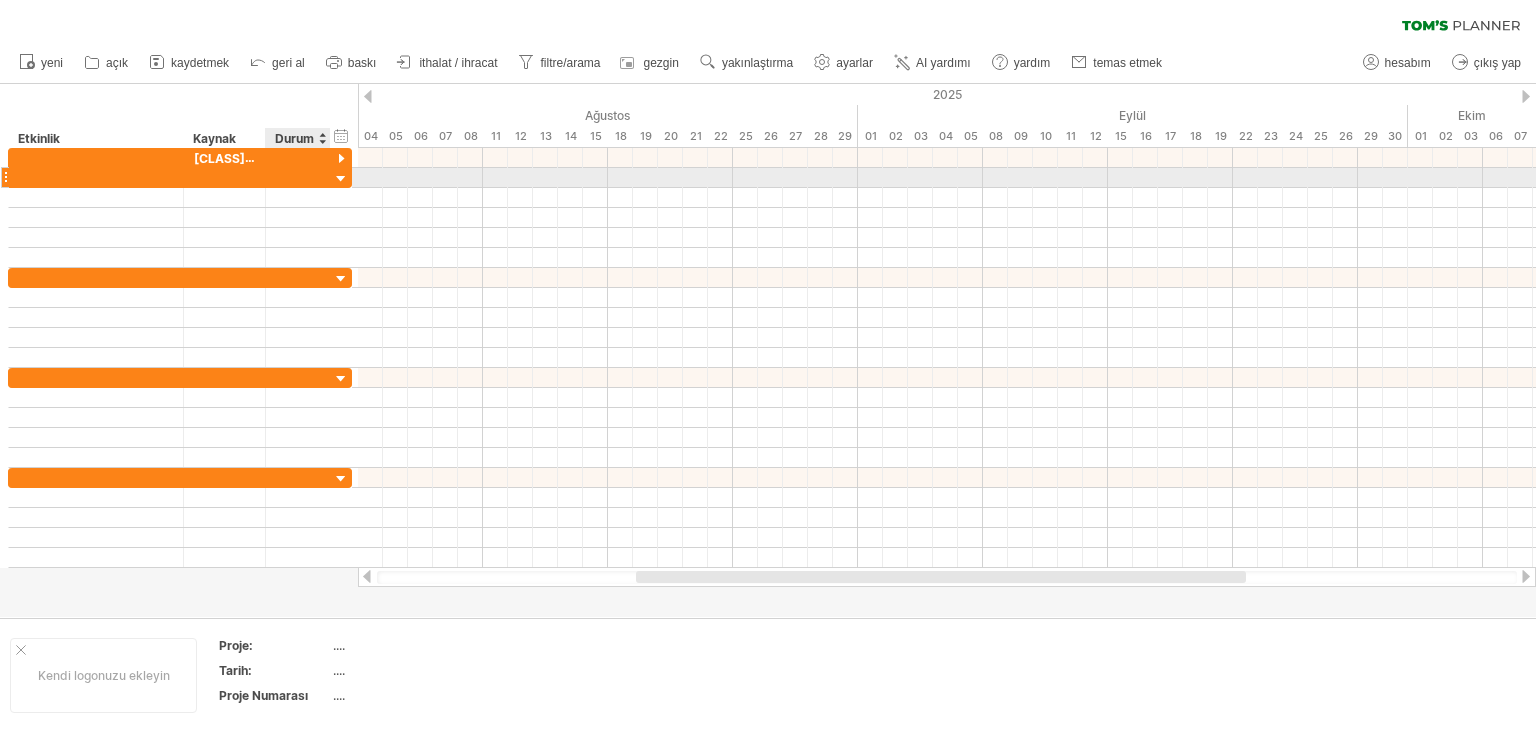 click at bounding box center [341, 179] 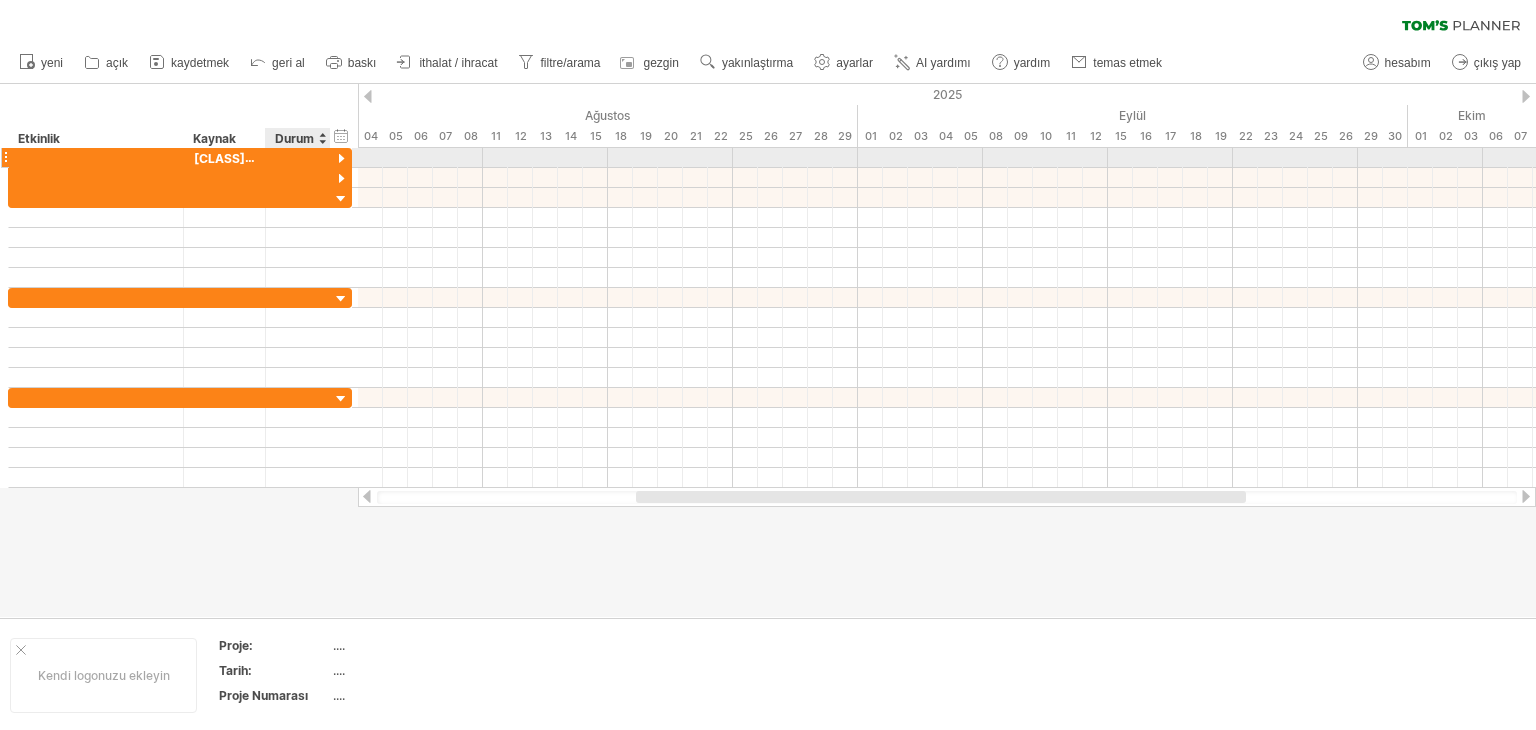 click at bounding box center [341, 159] 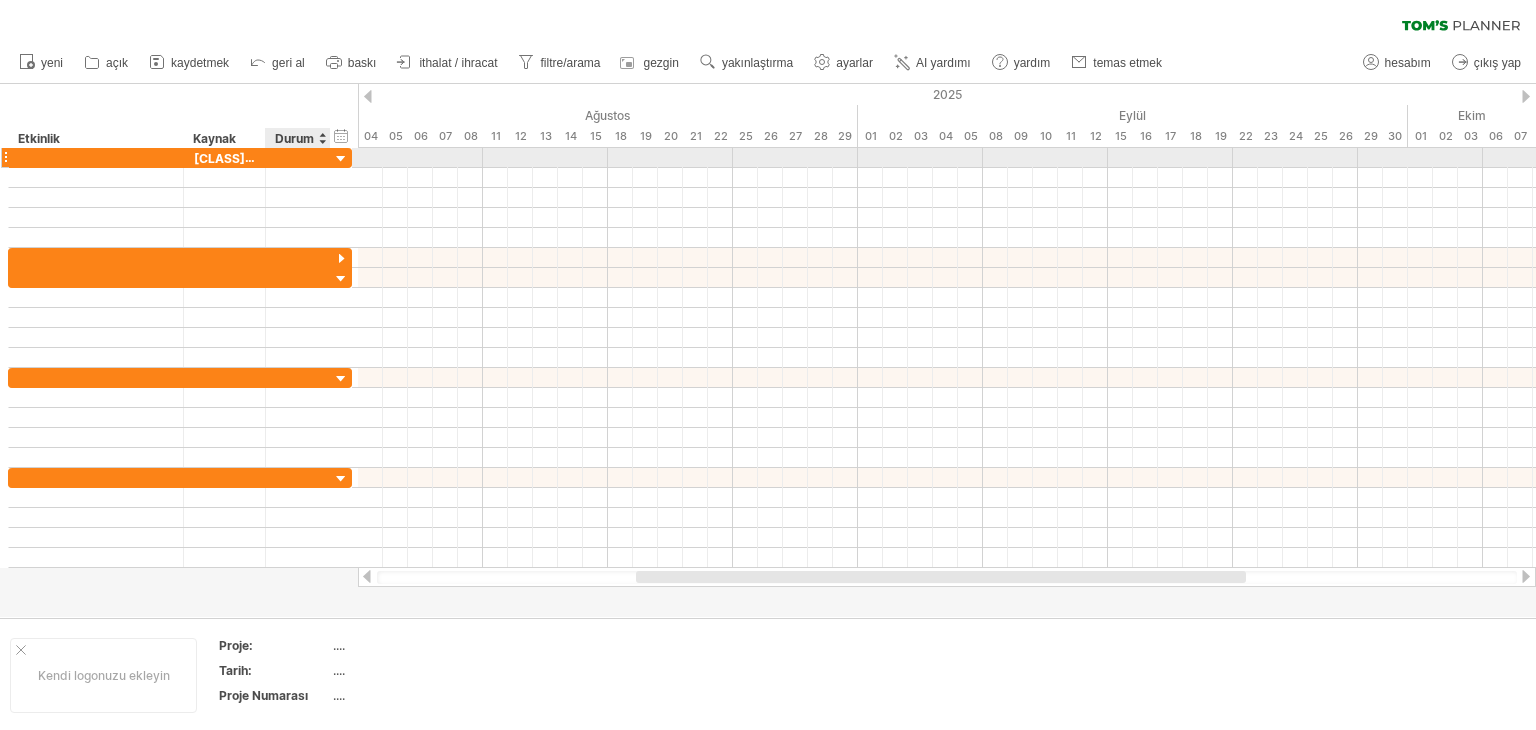 click at bounding box center (341, 159) 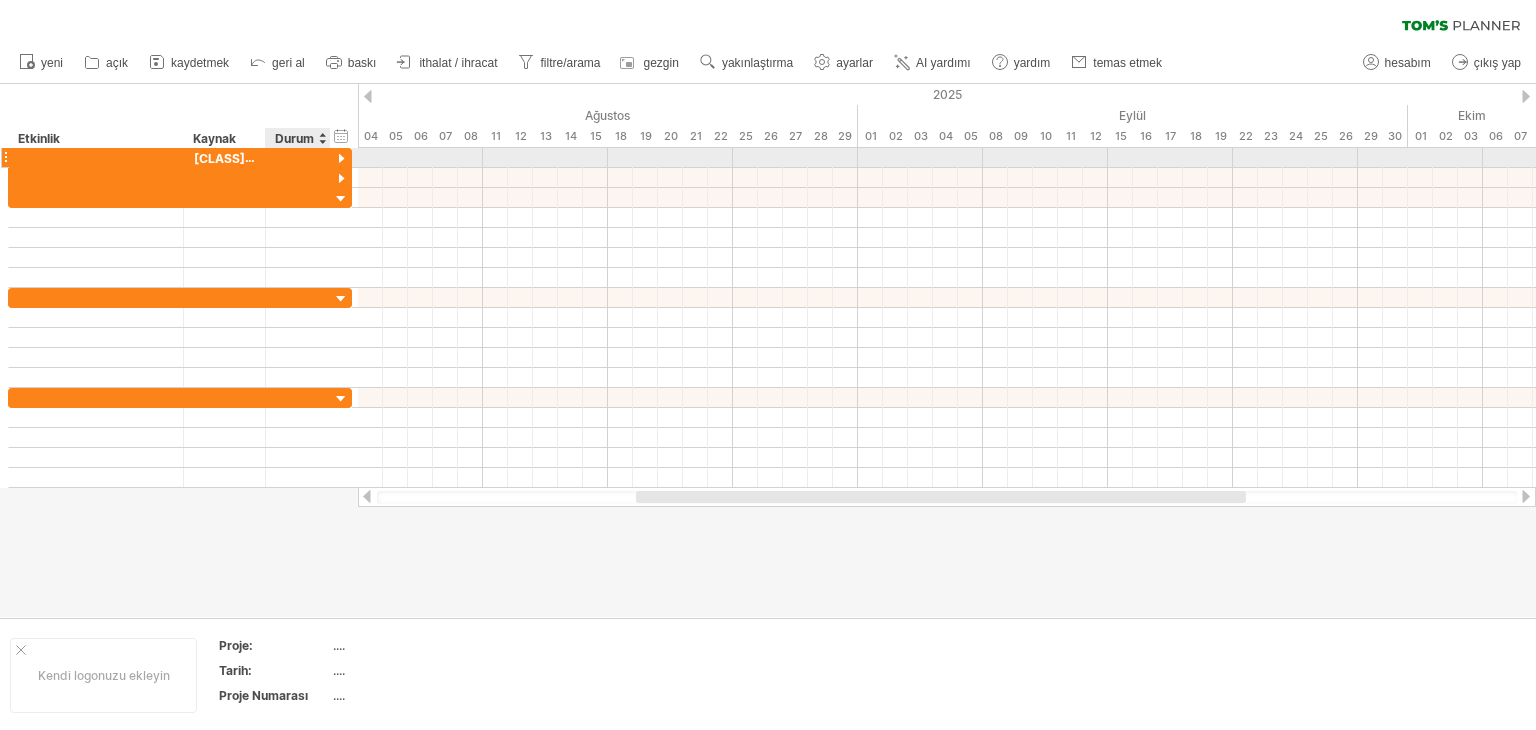 click at bounding box center (341, 159) 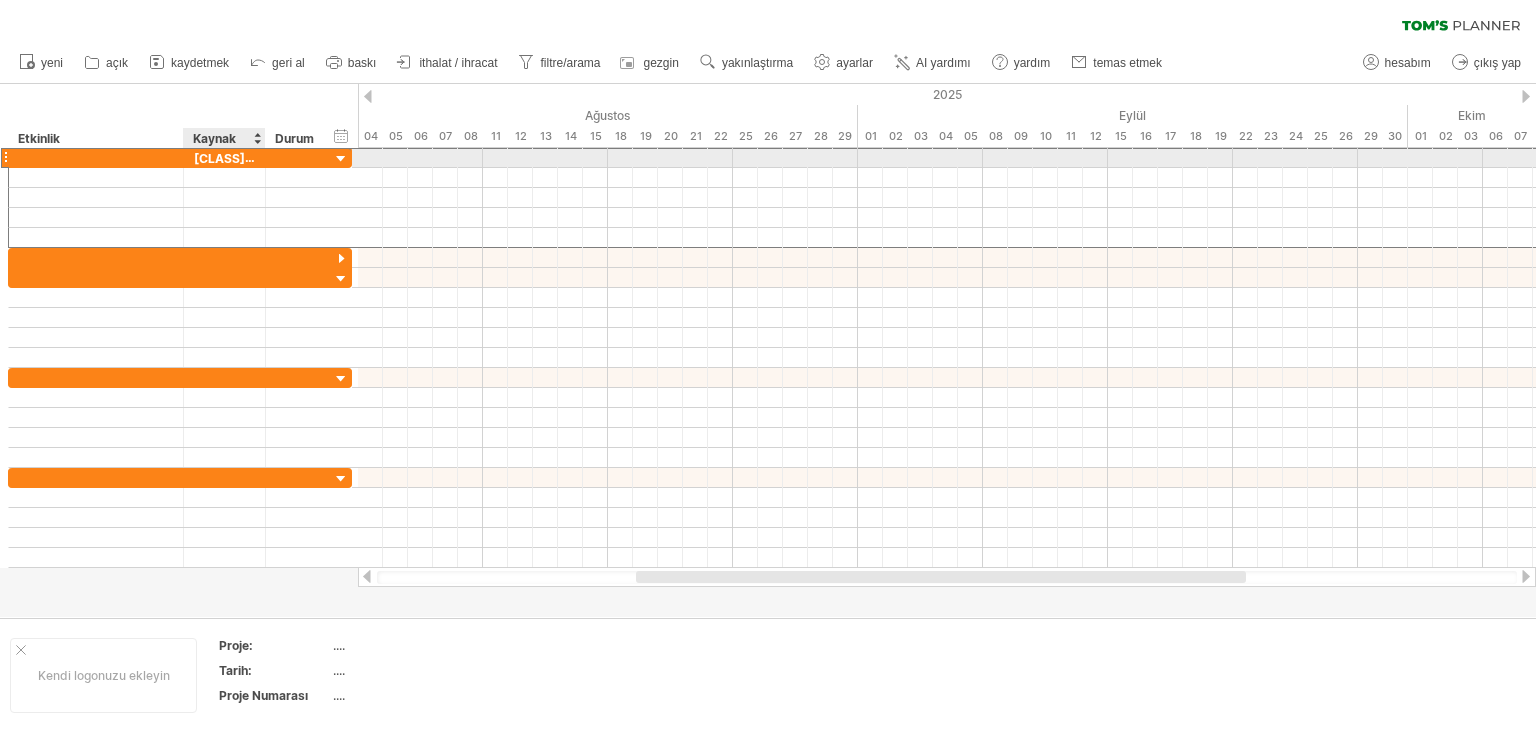 drag, startPoint x: 231, startPoint y: 161, endPoint x: 200, endPoint y: 154, distance: 31.780497 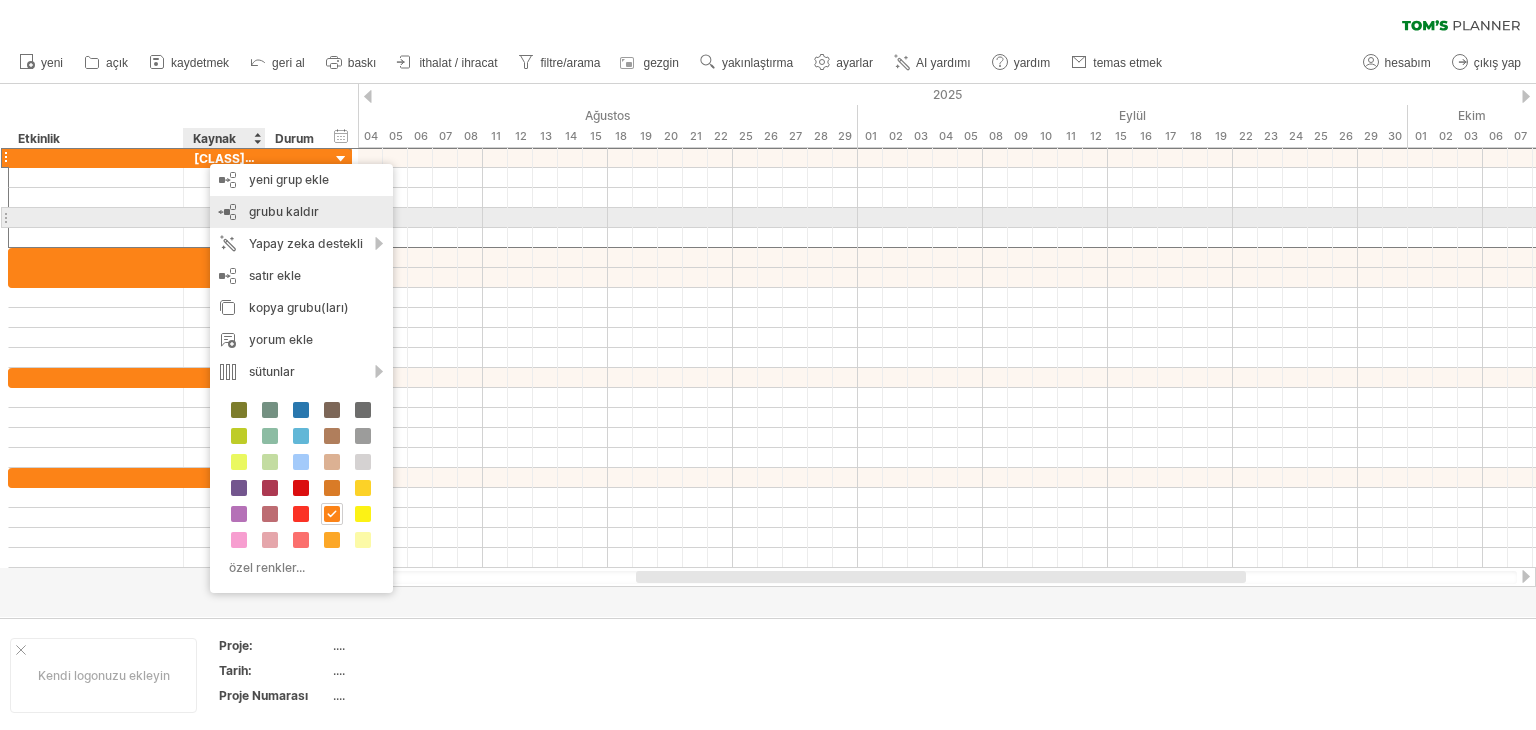 click on "grubu kaldır" at bounding box center (284, 211) 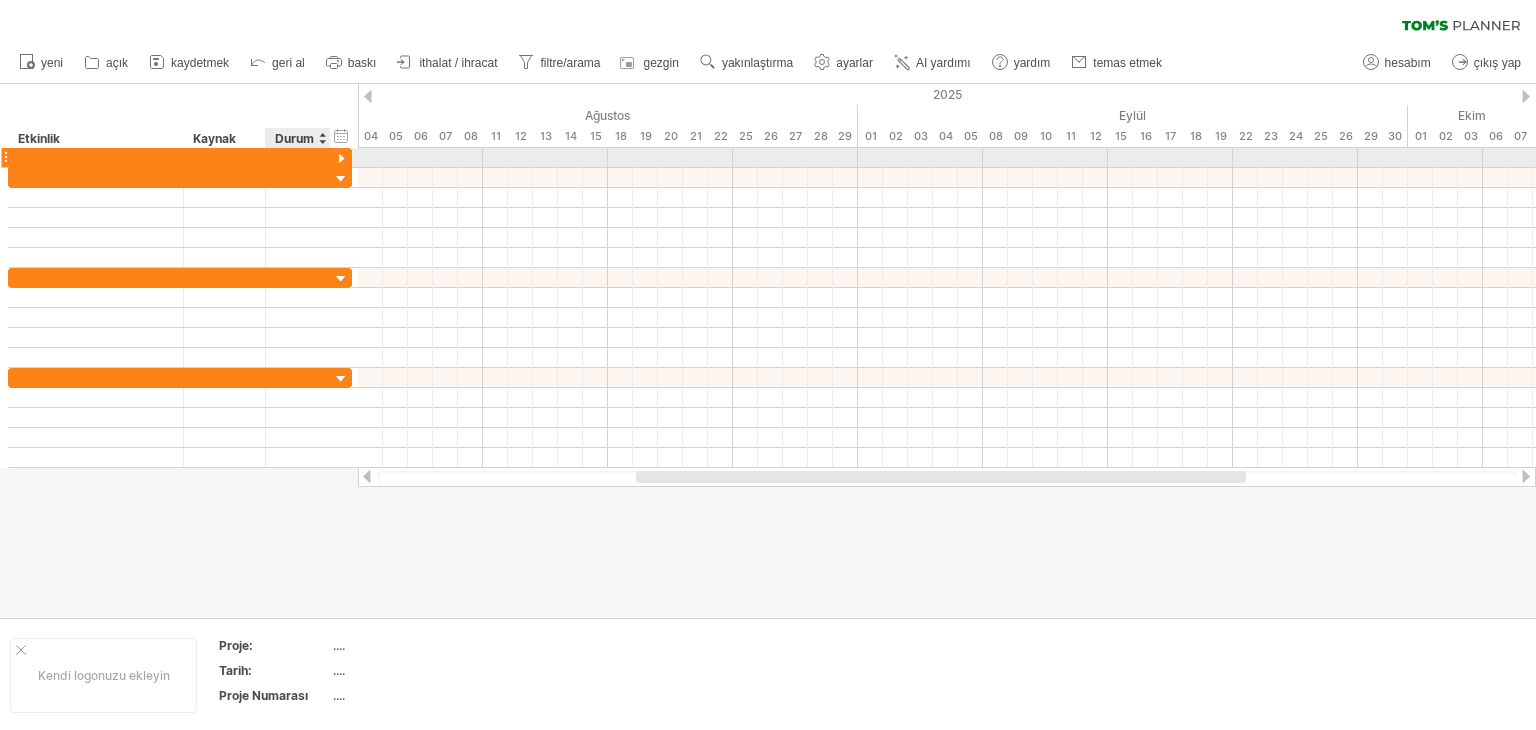 click at bounding box center (341, 159) 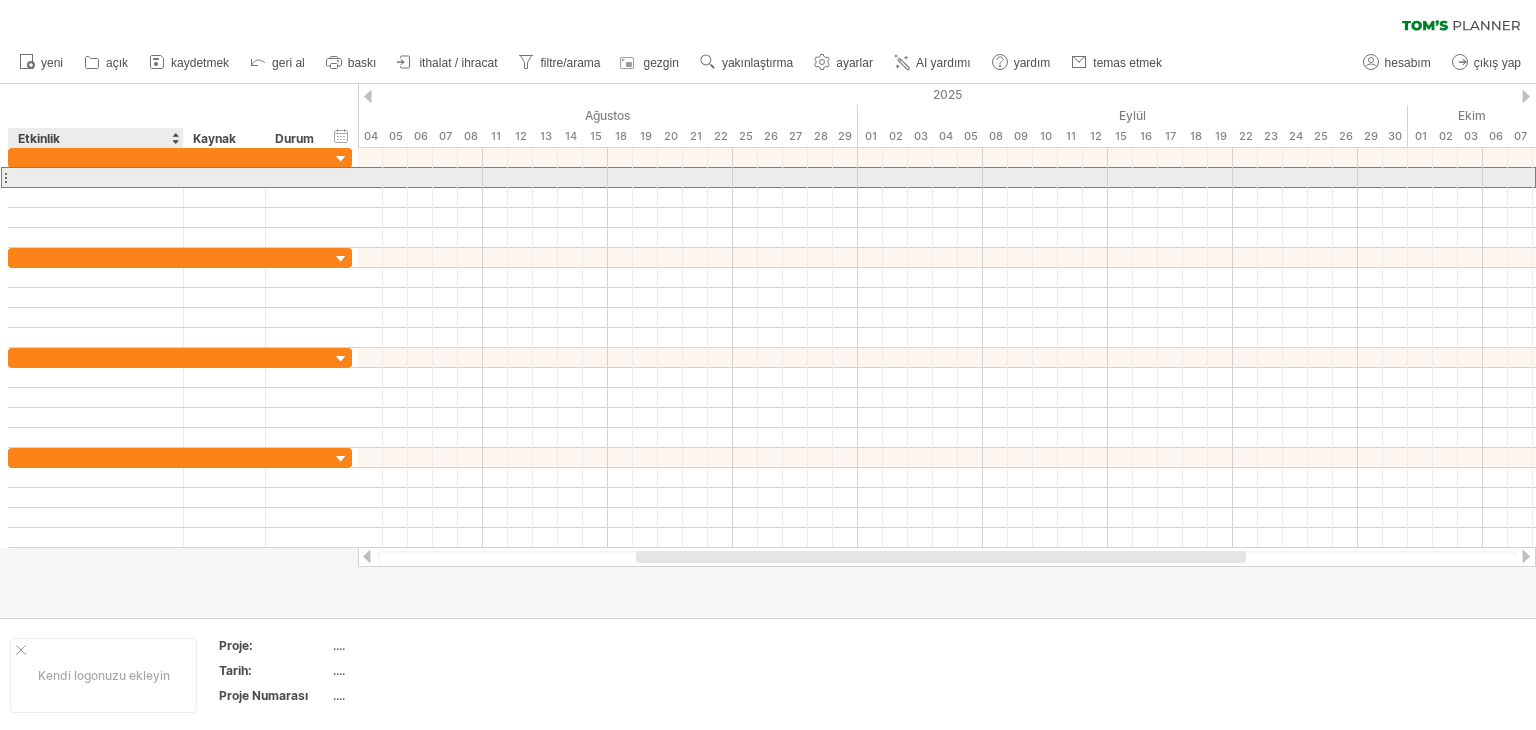 click at bounding box center (96, 177) 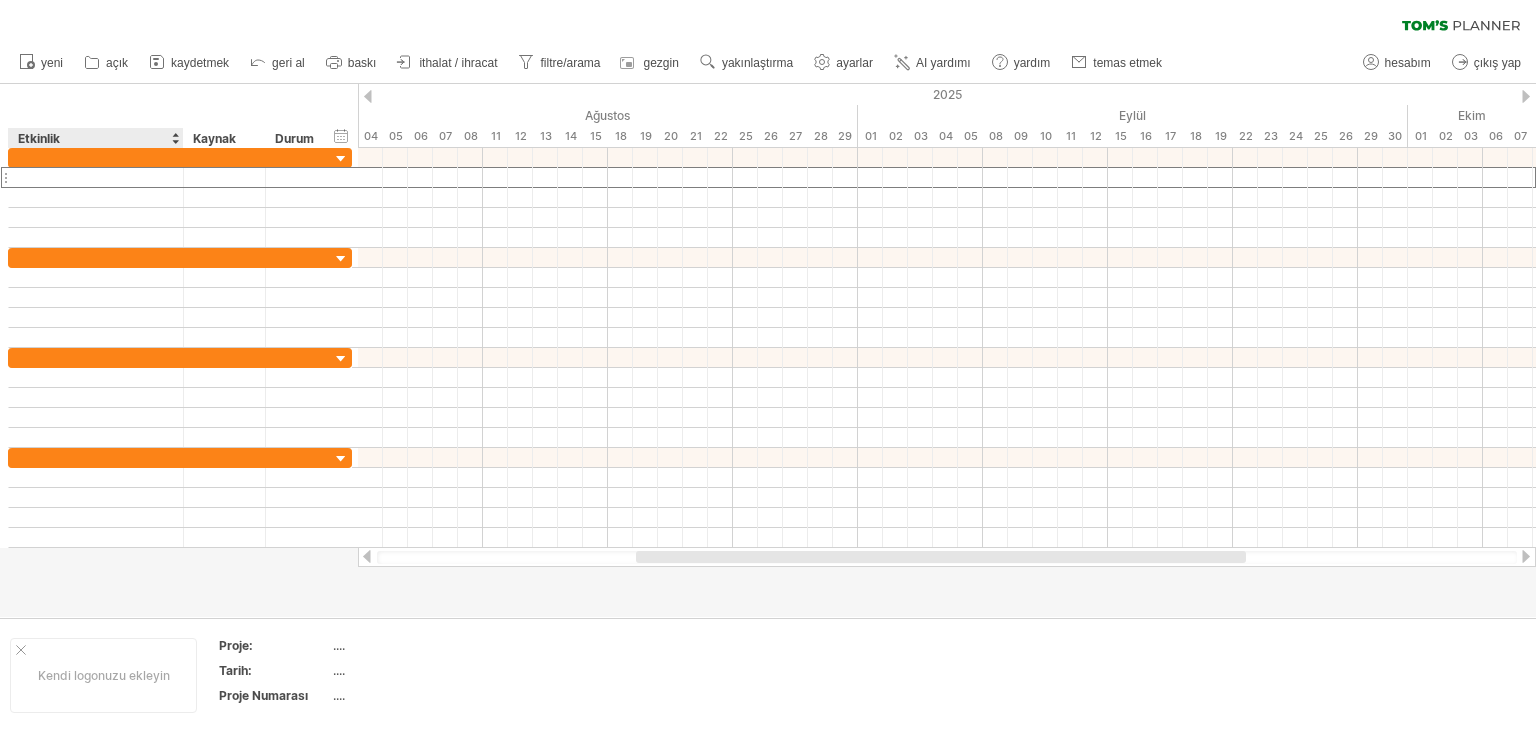 click on "başlangıç/bitiş/süreyi gizle başlangıç/bitiş/süreyi göster
******** Etkinlik ******** Kaynak ****** Durum" at bounding box center [179, 116] 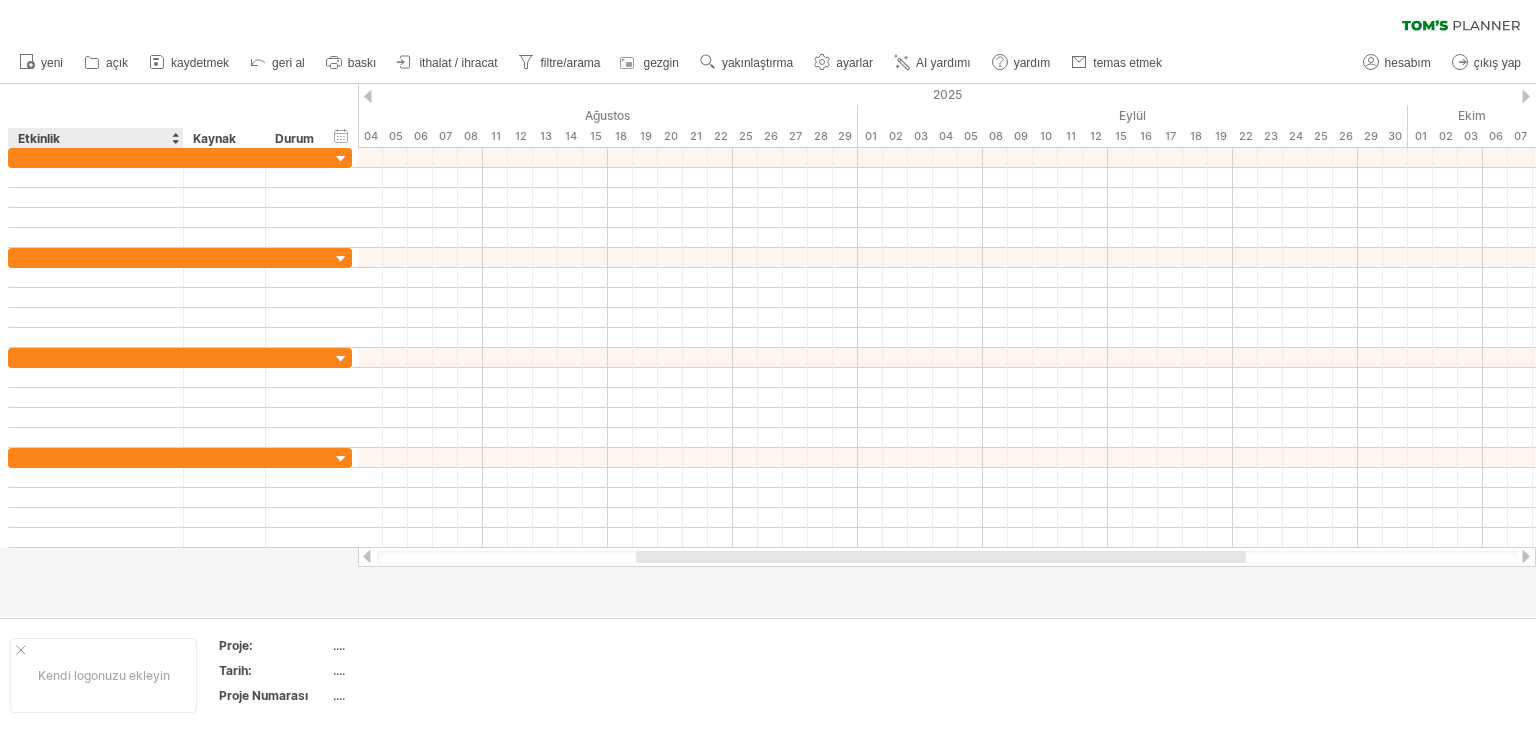 click on "başlangıç/bitiş/süreyi gizle başlangıç/bitiş/süreyi göster
******** Etkinlik ******** Kaynak ****** Durum" at bounding box center (179, 116) 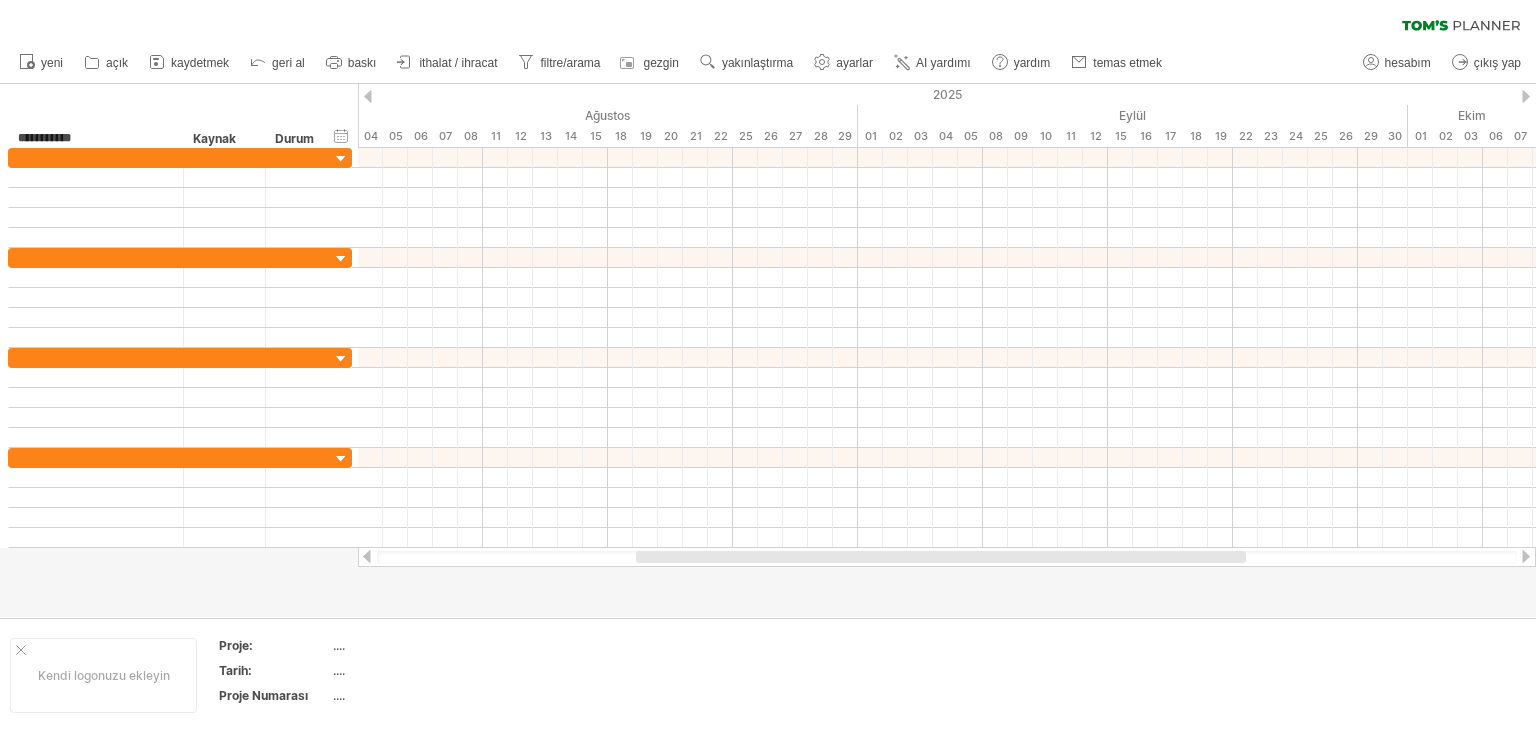 drag, startPoint x: 104, startPoint y: 141, endPoint x: 0, endPoint y: 145, distance: 104.0769 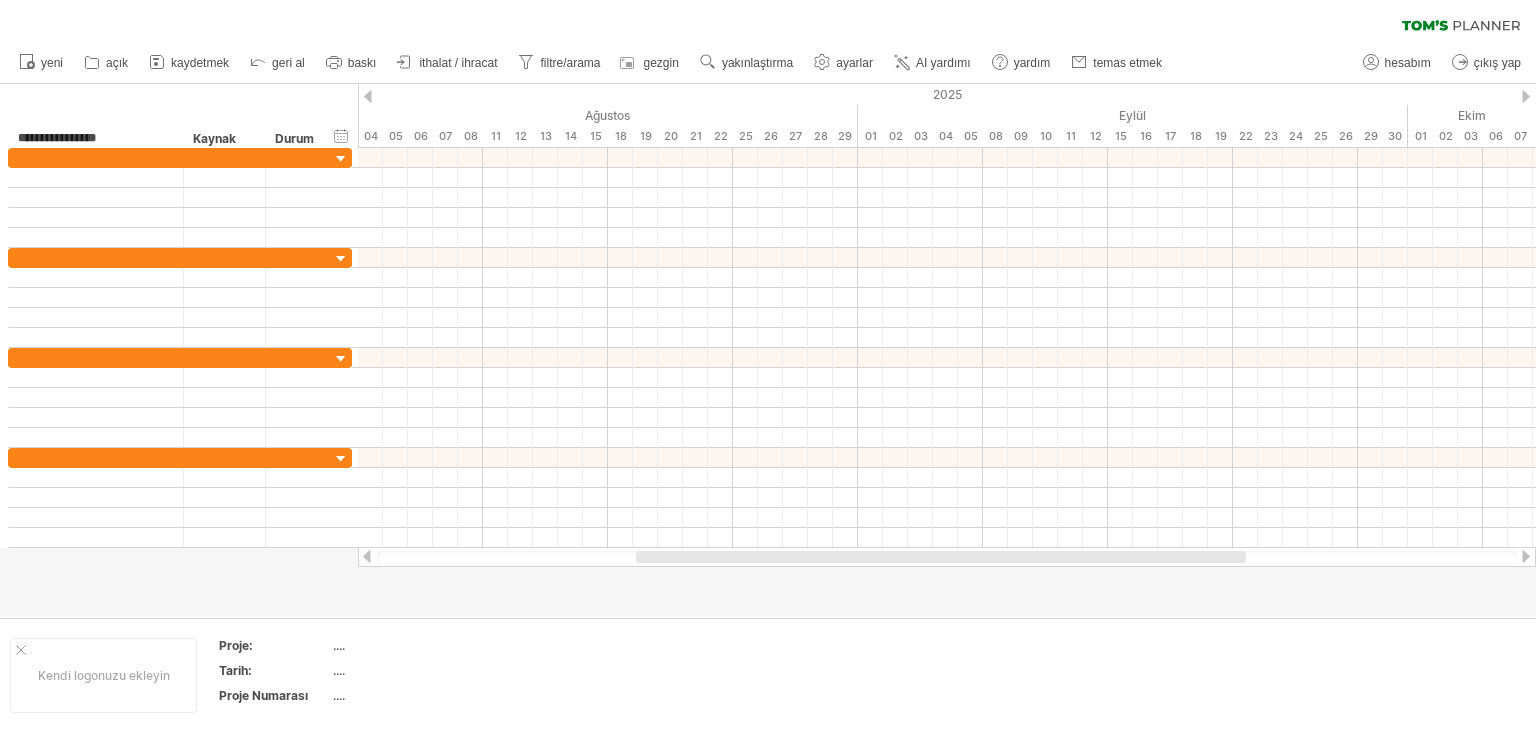type on "**********" 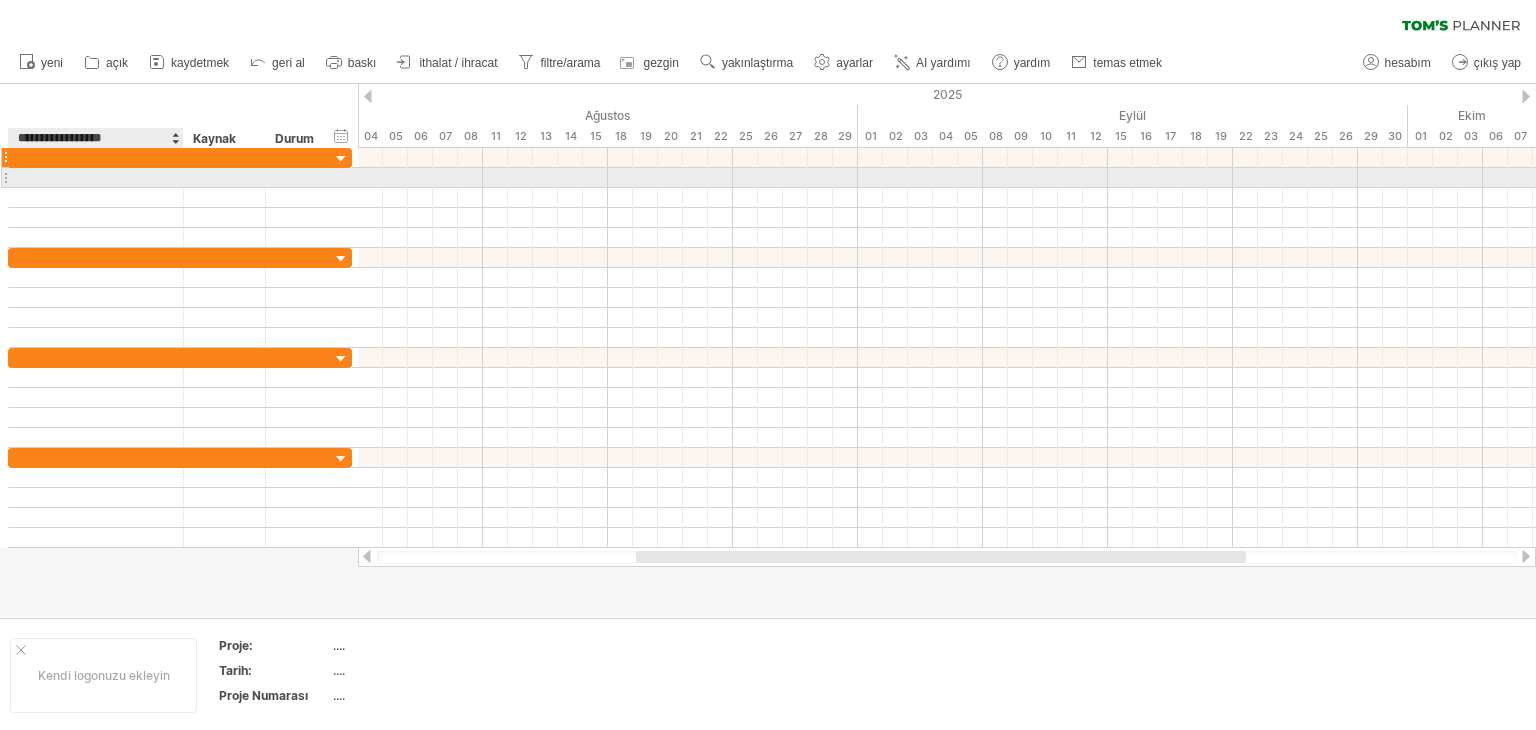 click at bounding box center (96, 157) 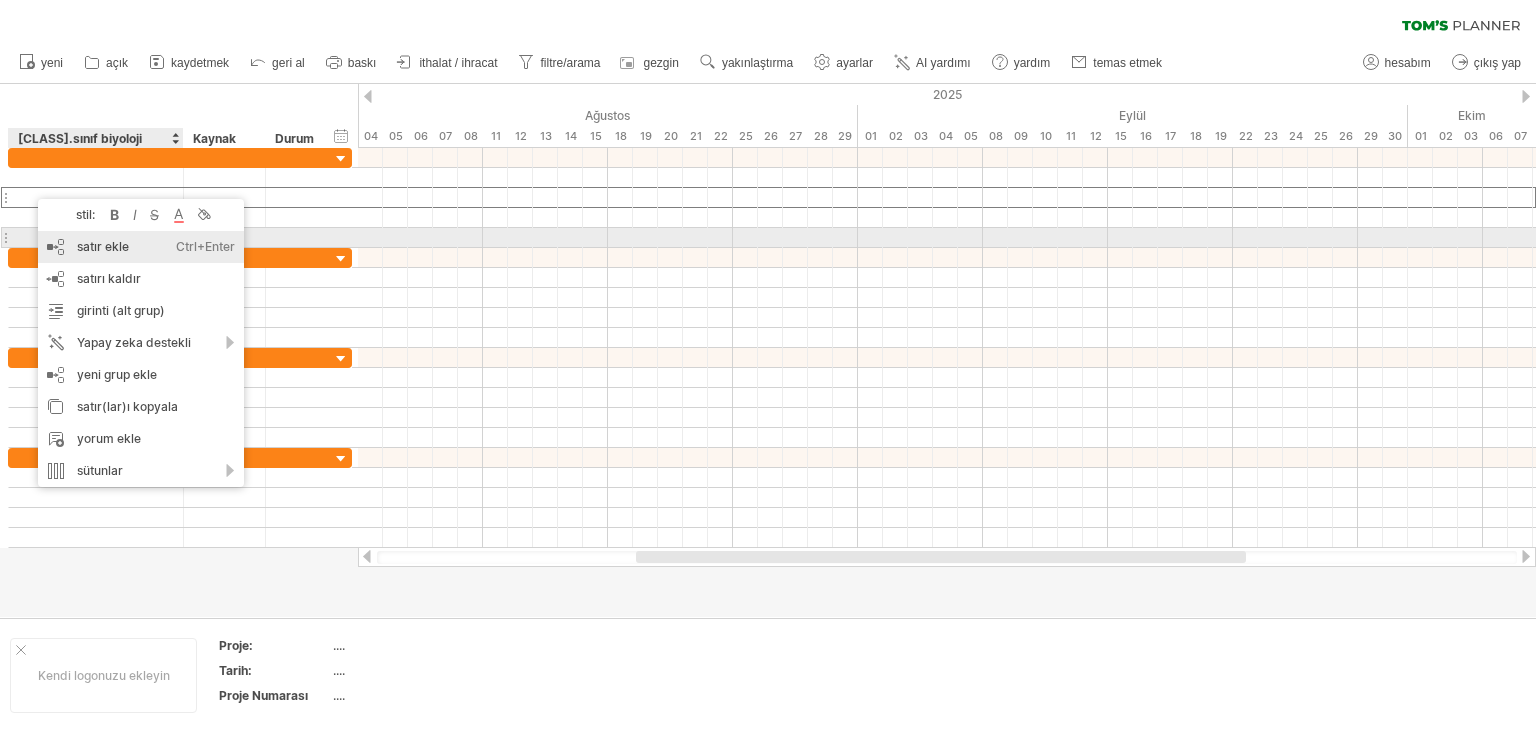 click on "satır ekle" at bounding box center (103, 246) 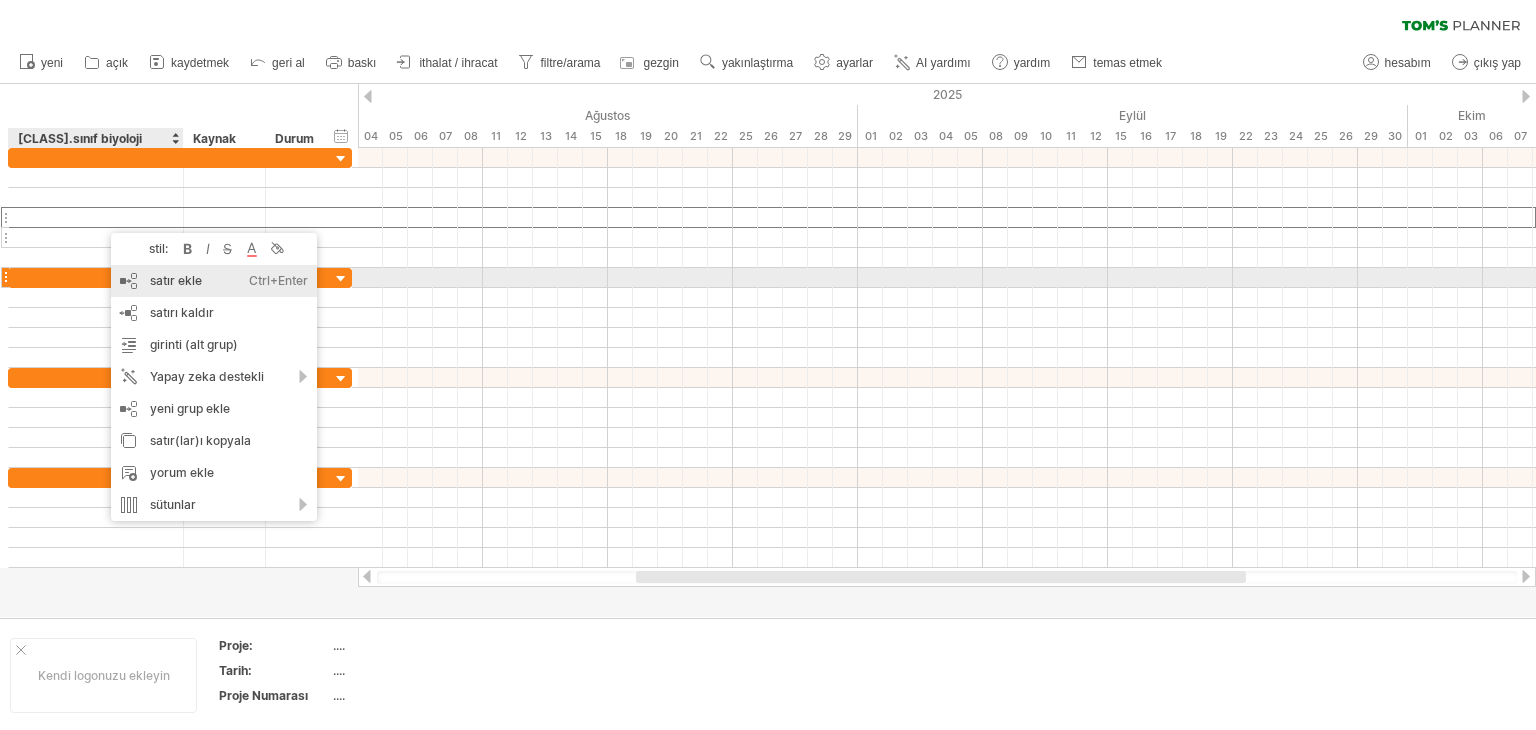 drag, startPoint x: 132, startPoint y: 279, endPoint x: 123, endPoint y: 259, distance: 21.931713 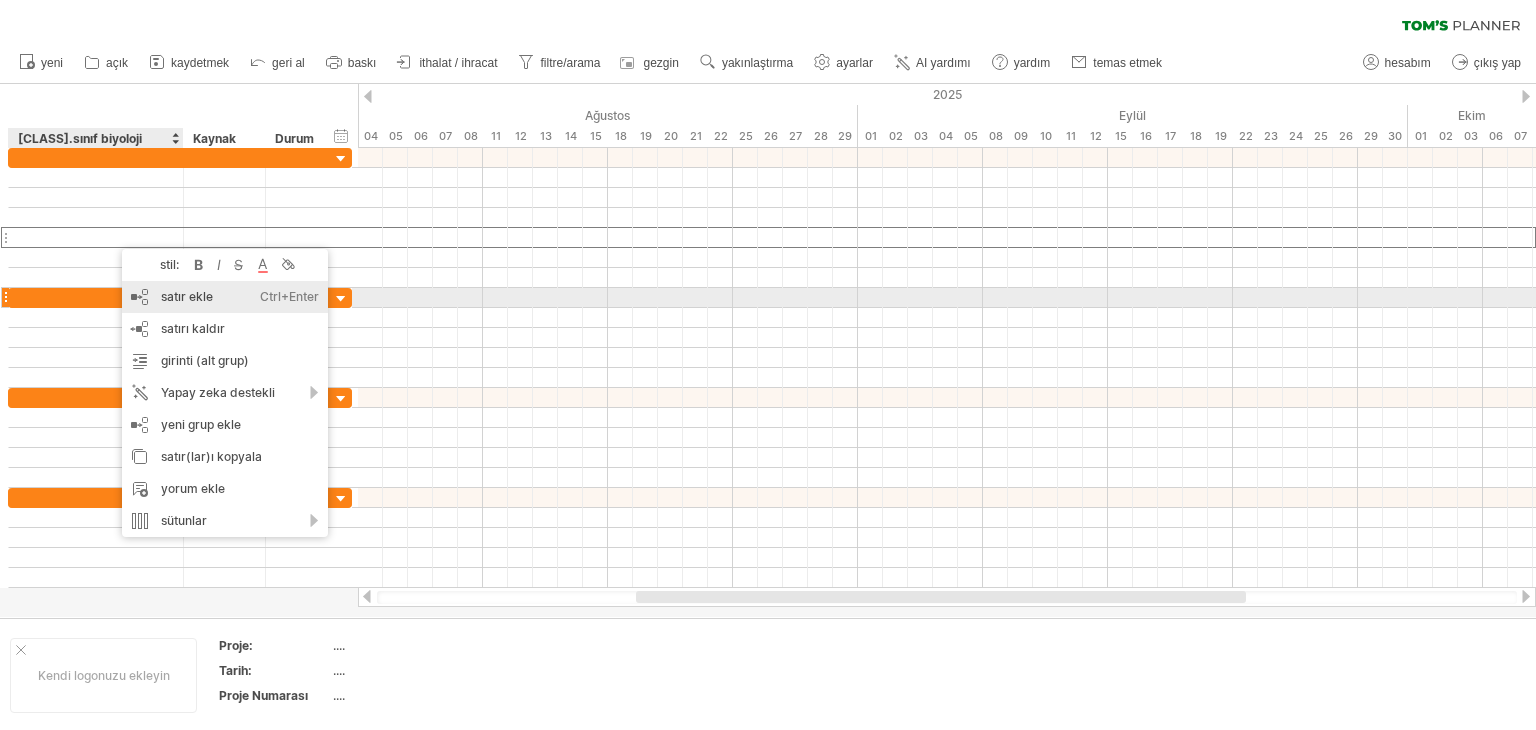 click on "satır ekle" at bounding box center [187, 296] 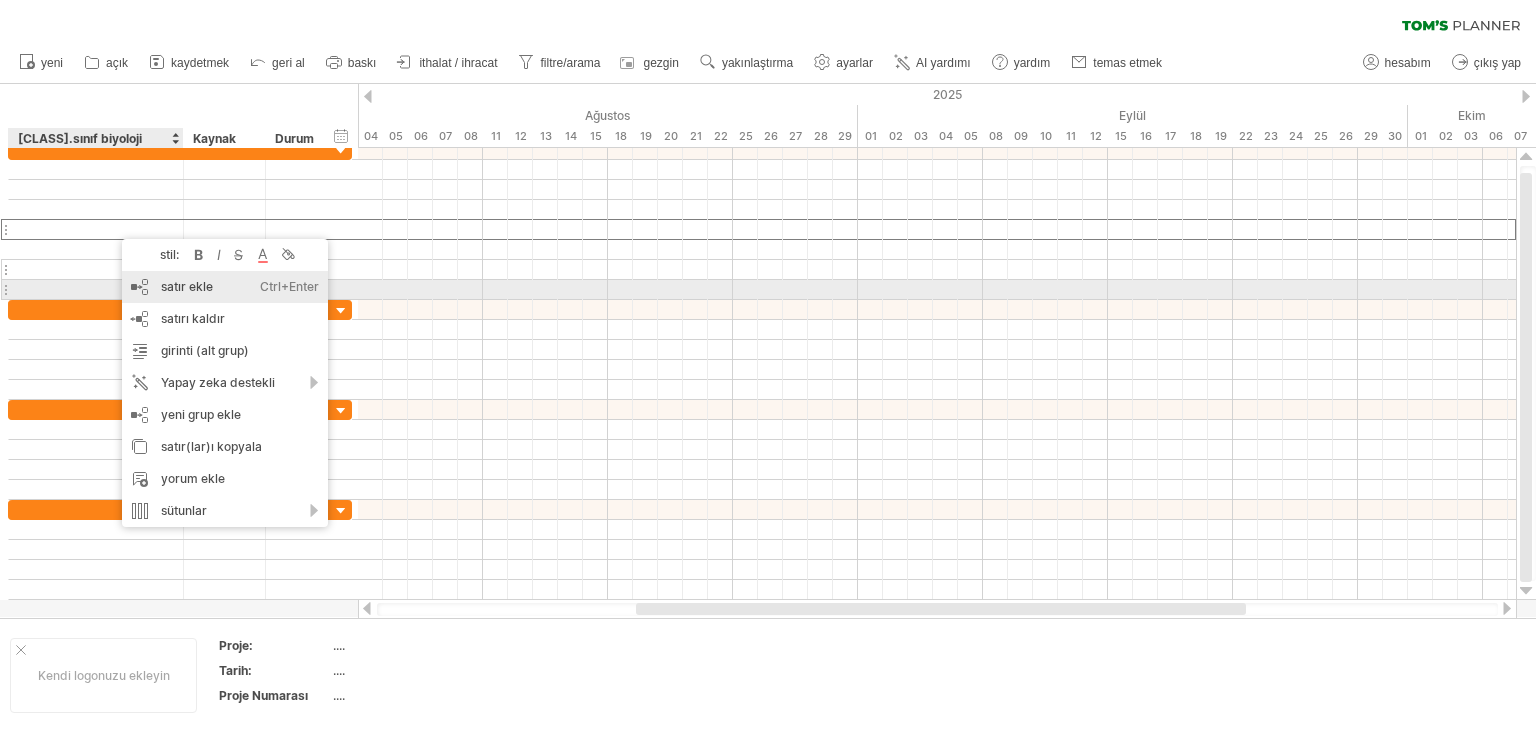 click on "satır ekle Ctrl+Enter Cmd+Enter" at bounding box center [225, 287] 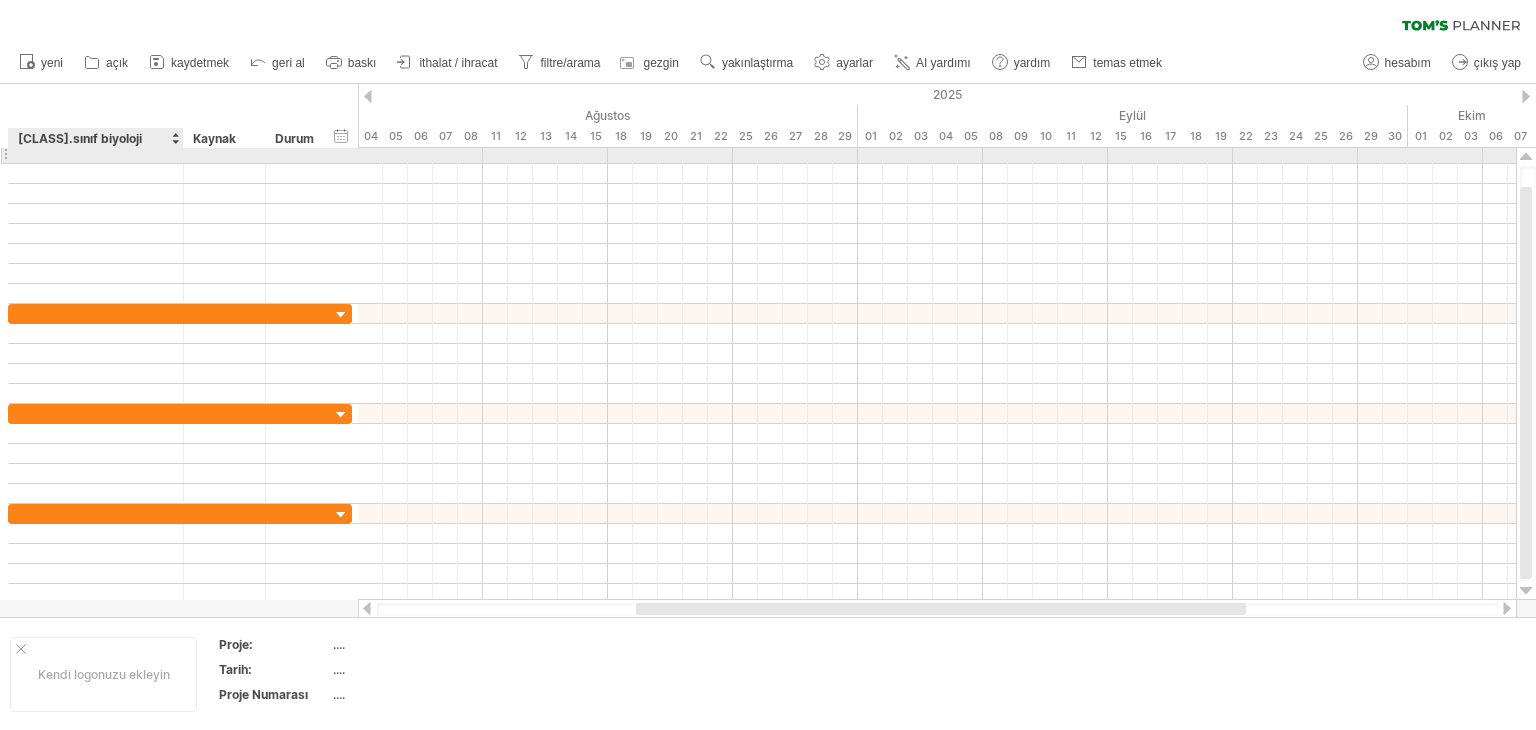 click at bounding box center [96, 153] 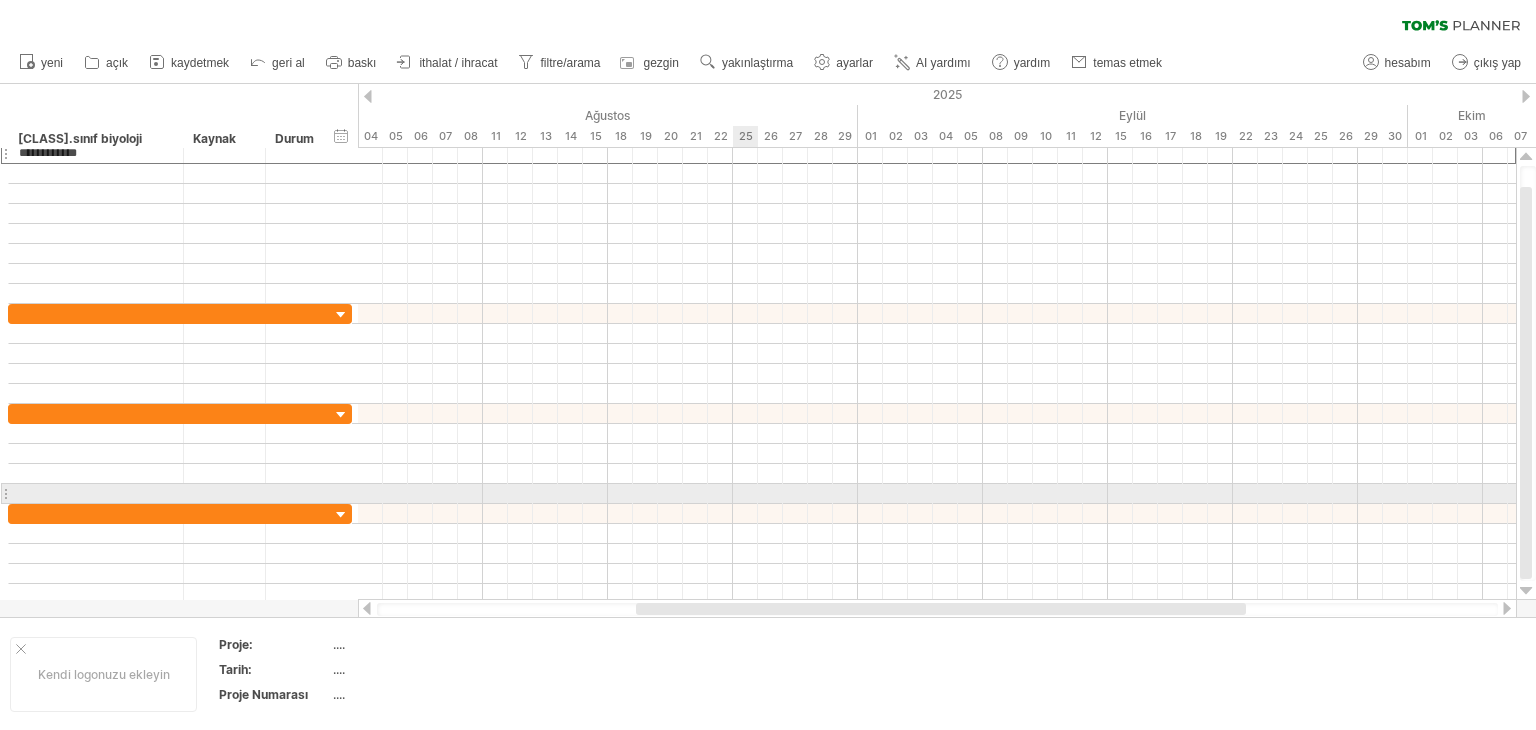 type on "**********" 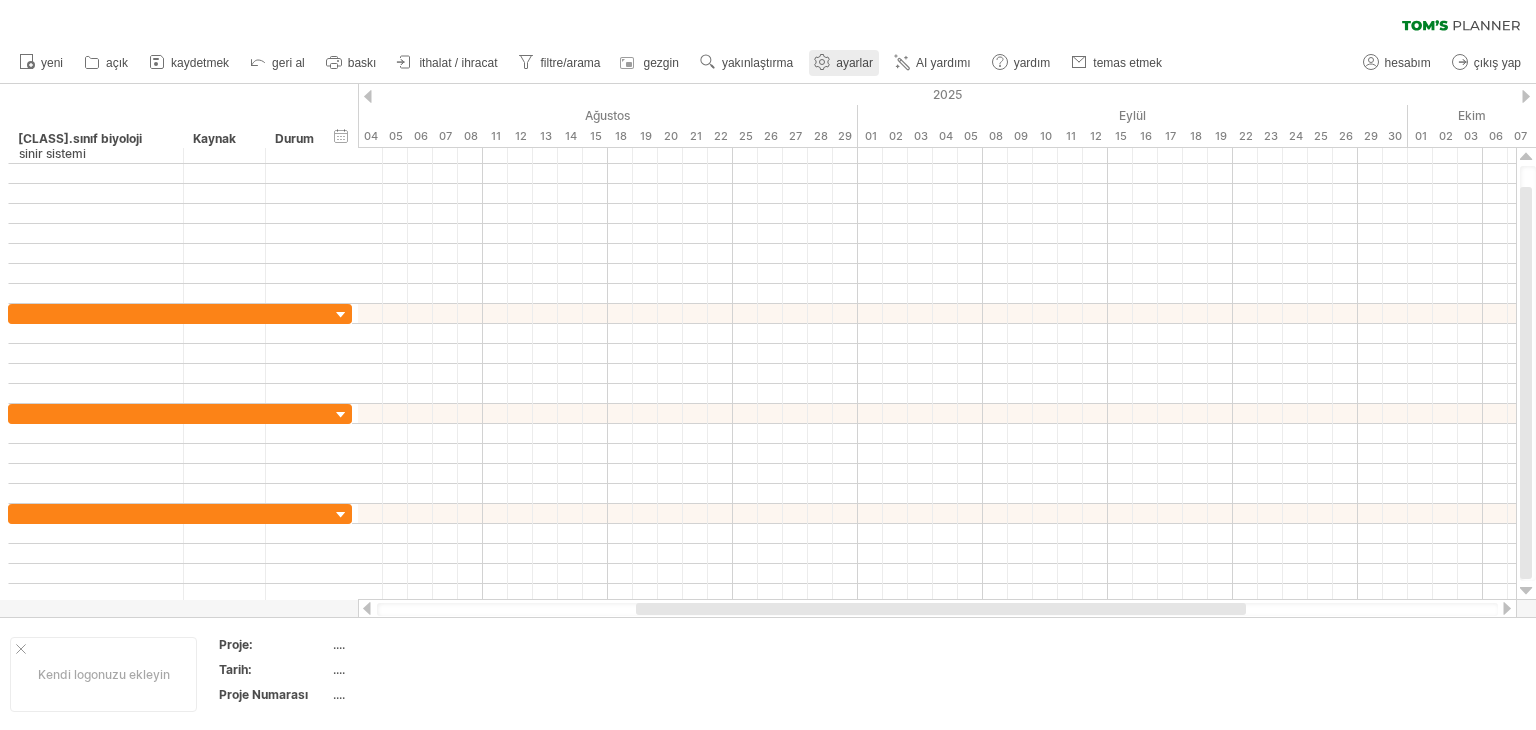 click 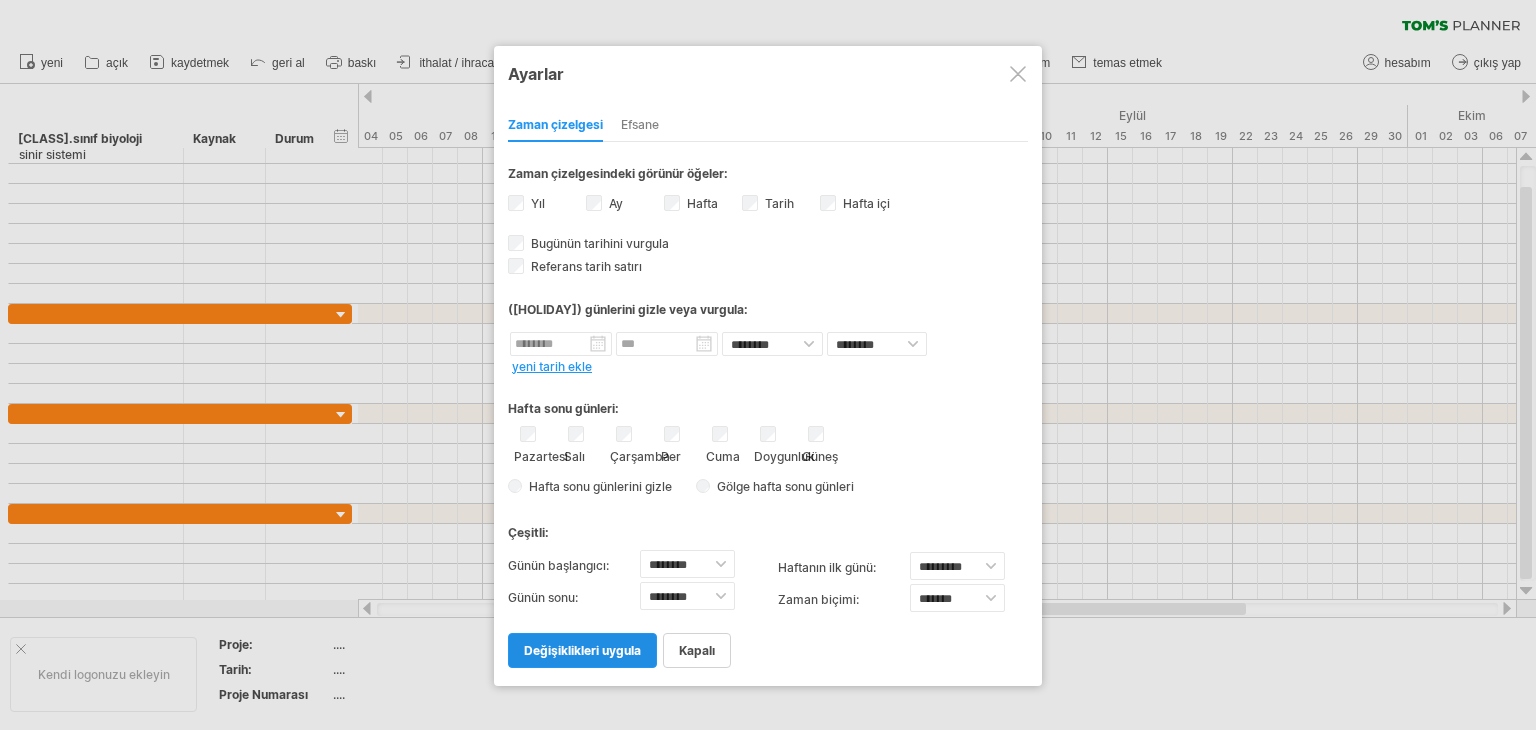 click on "değişiklikleri uygula" at bounding box center [582, 650] 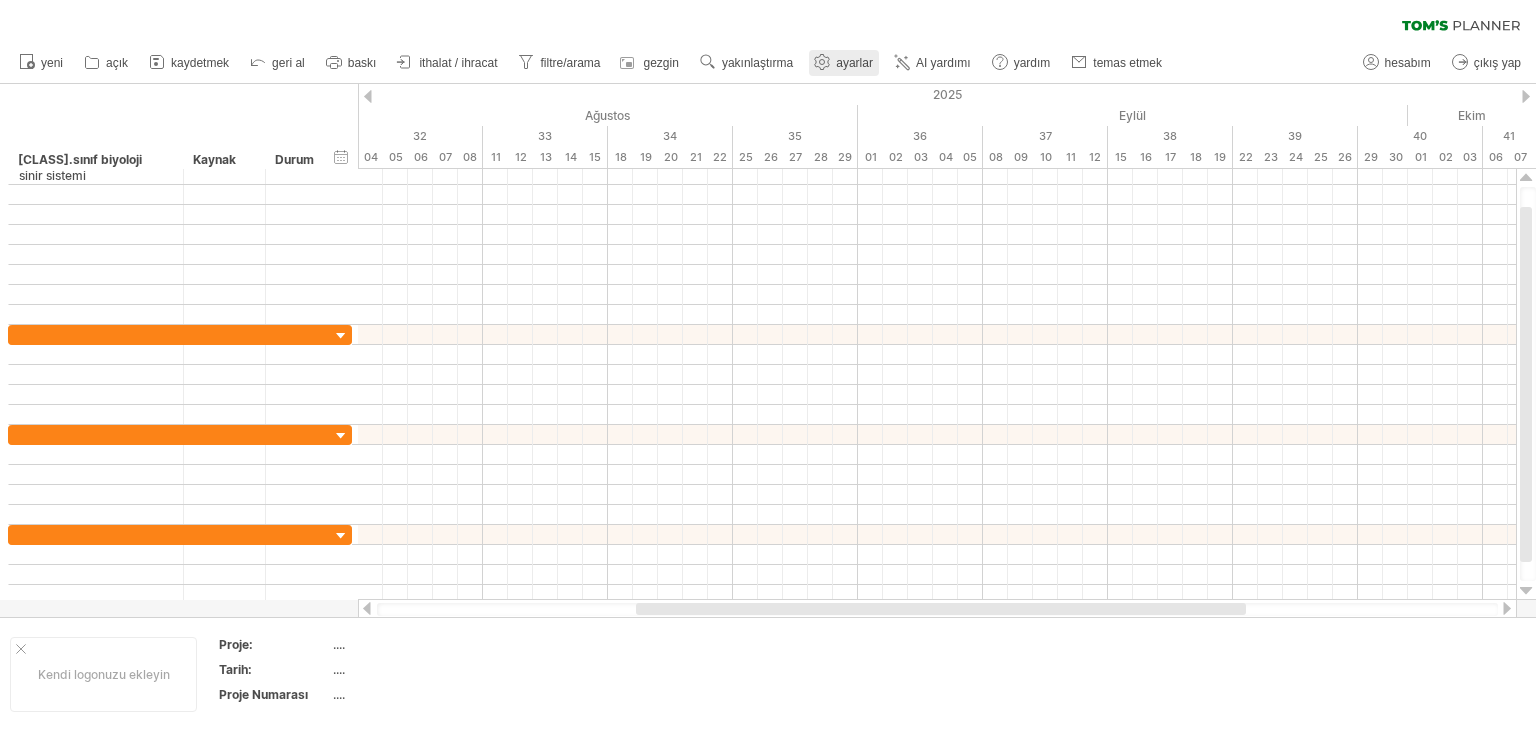 click on "ayarlar" at bounding box center (844, 63) 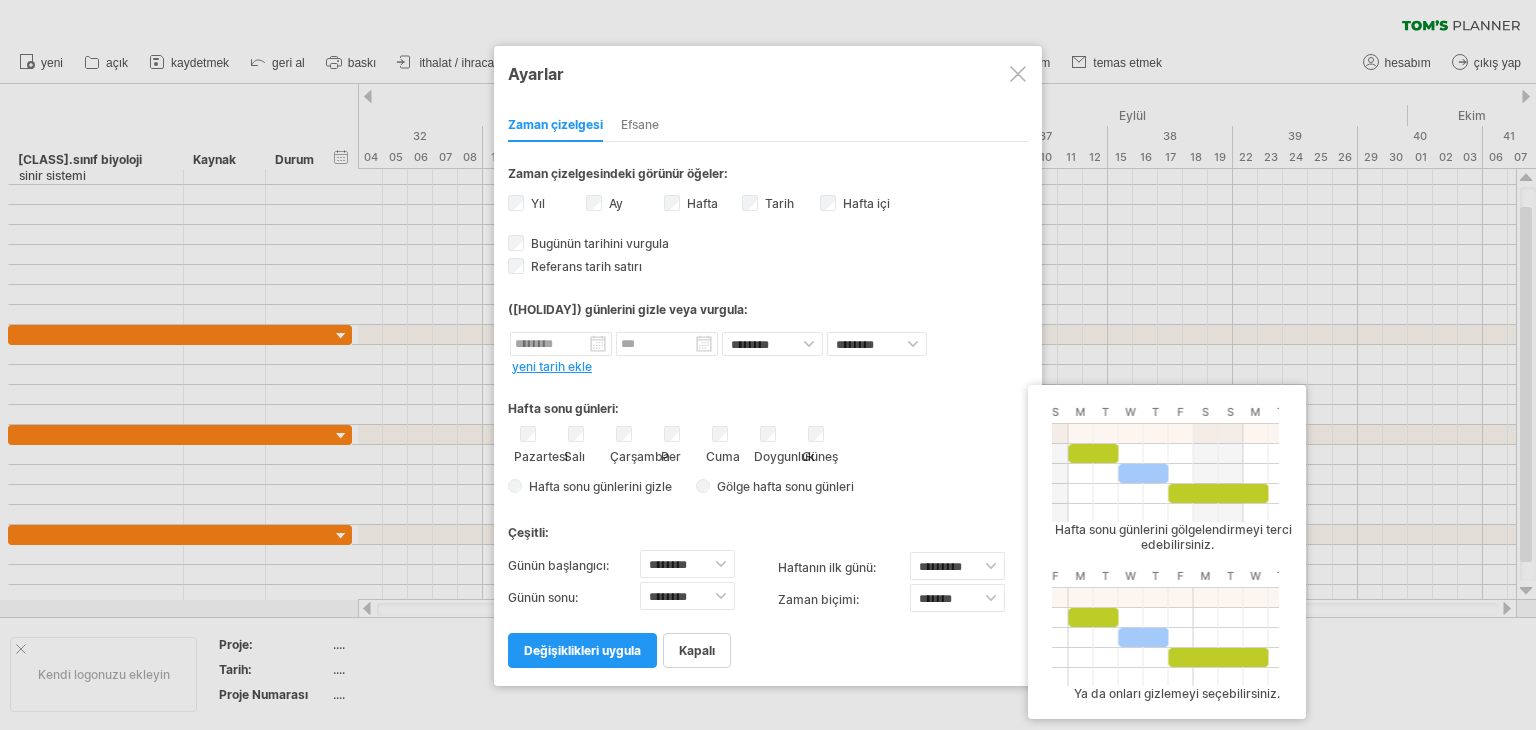 click on "Gölge hafta sonu günleri" at bounding box center [785, 486] 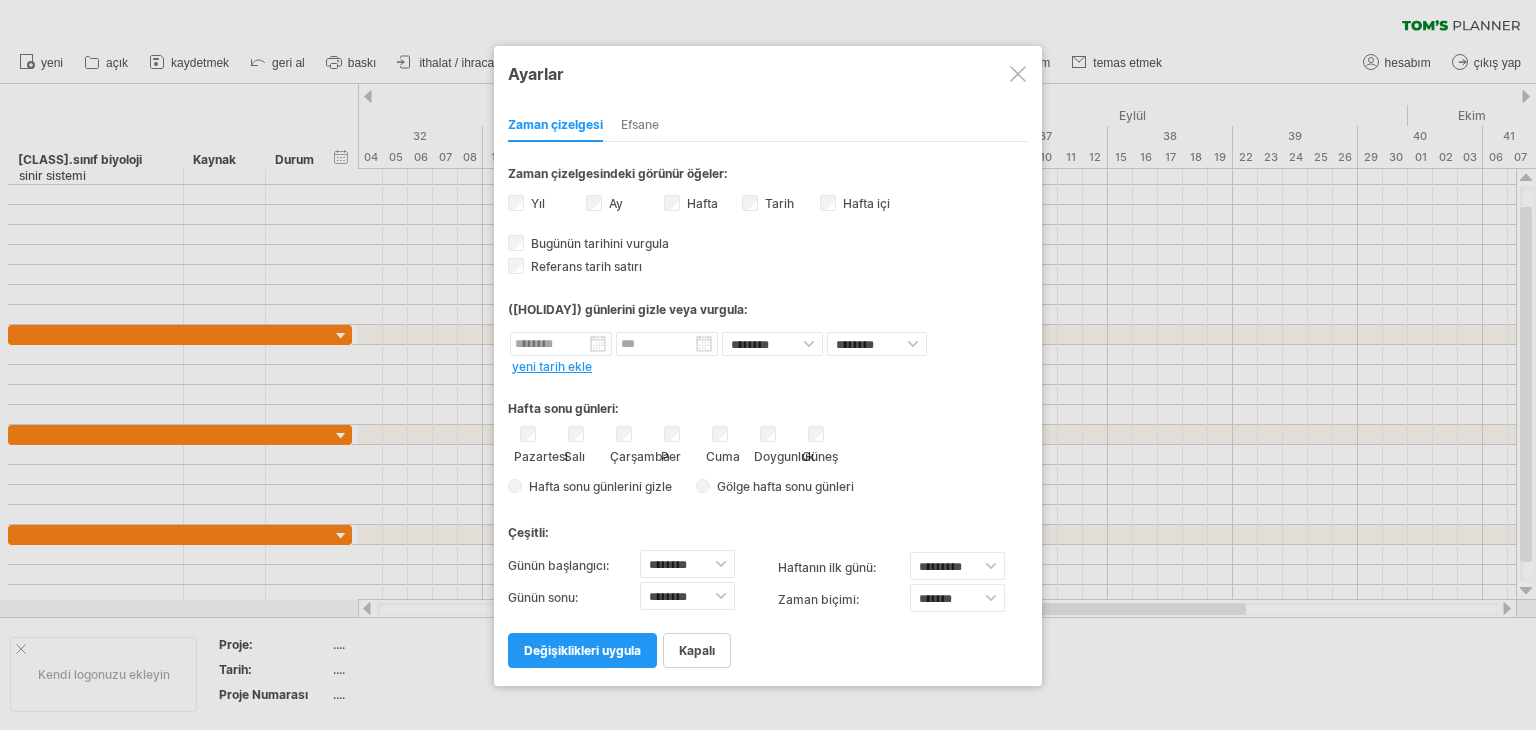 click on "Gölge hafta sonu günleri" at bounding box center [785, 486] 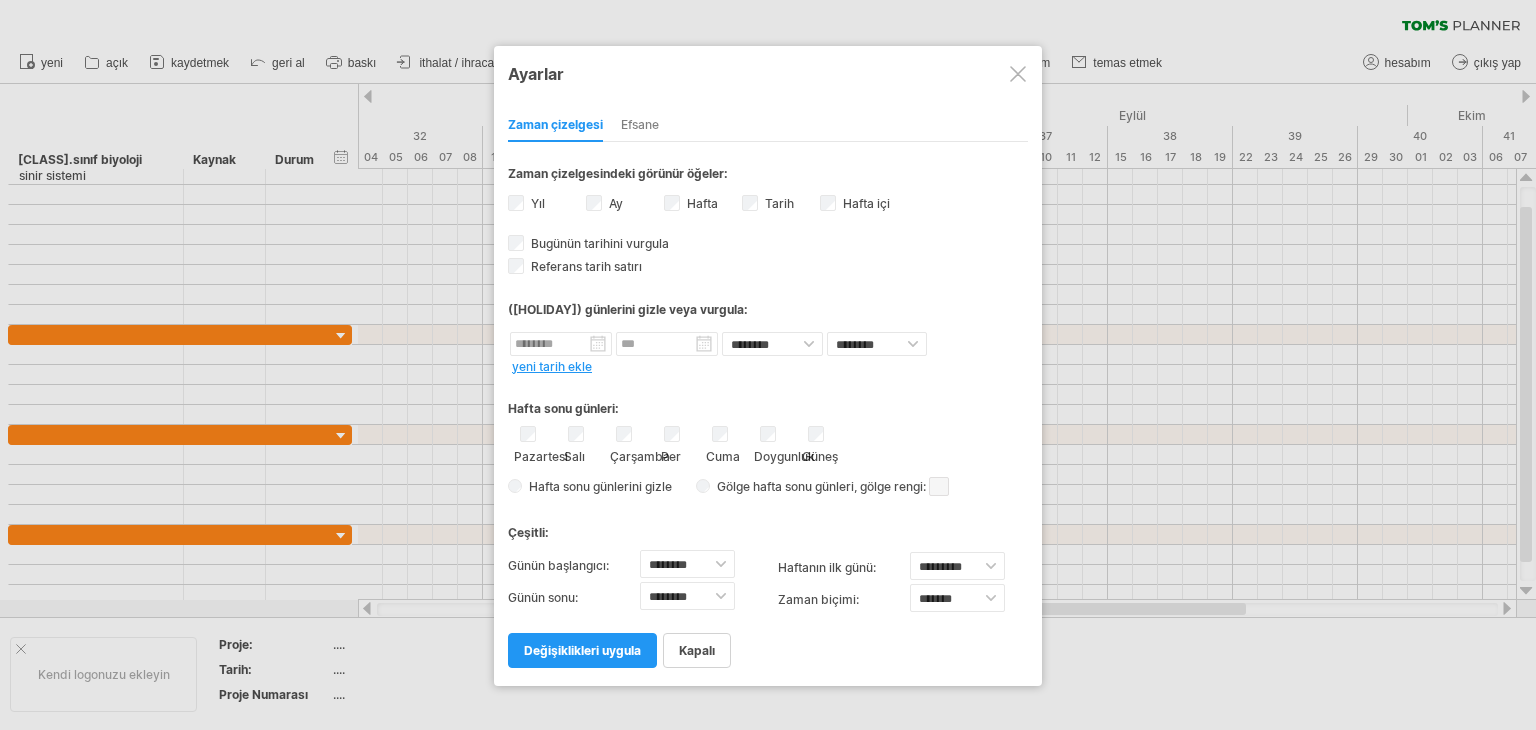 click on "değişiklikleri uygula" at bounding box center [582, 650] 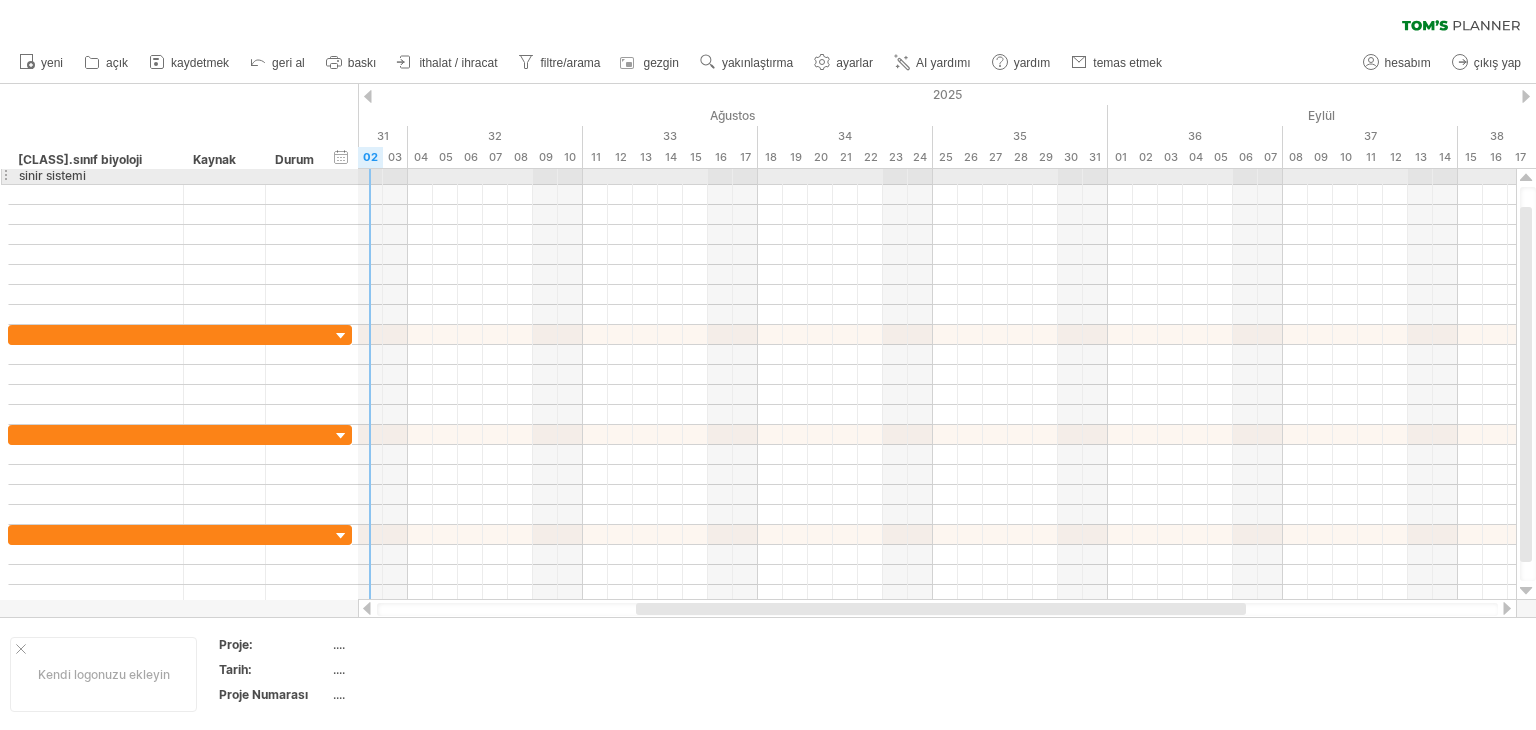 click at bounding box center [937, 175] 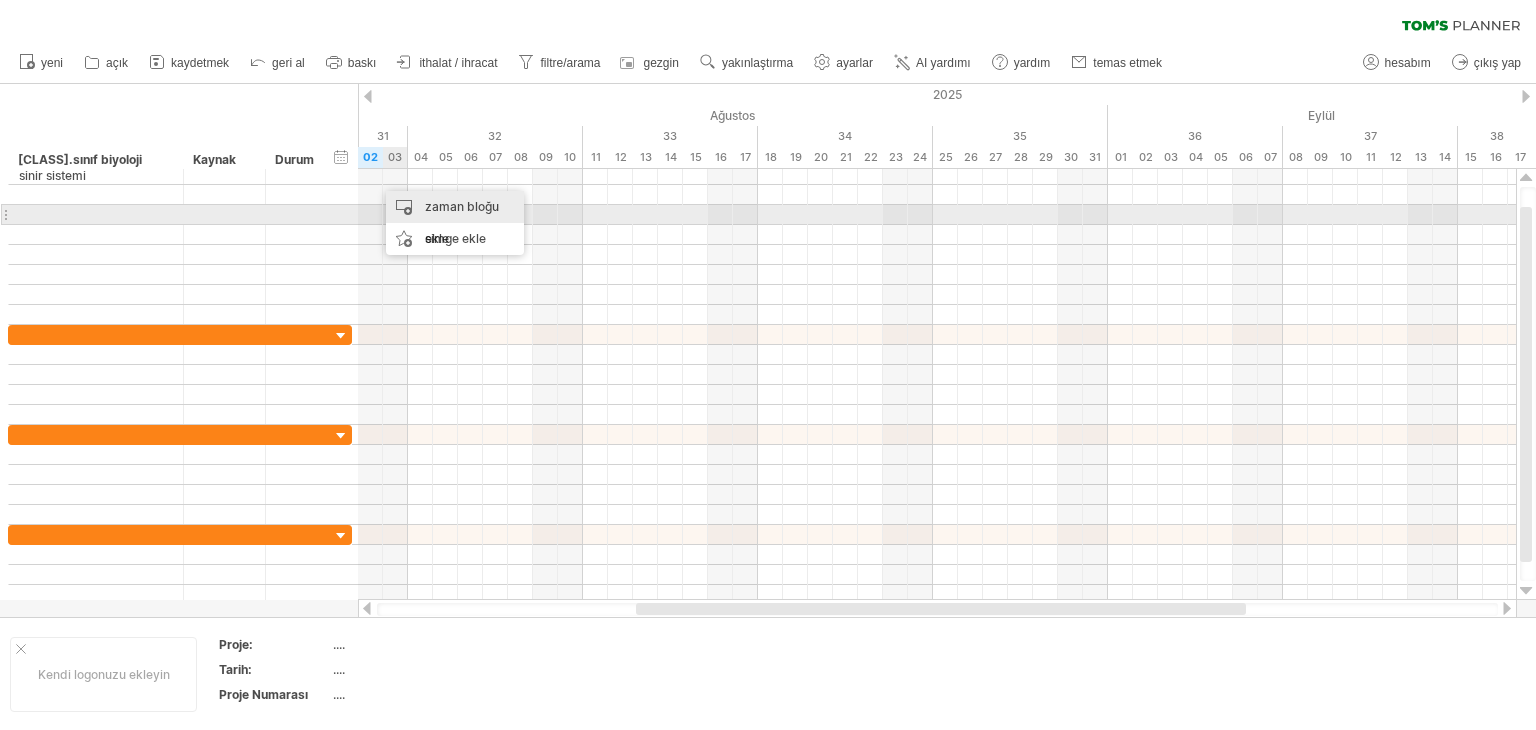 click on "zaman bloğu ekle" at bounding box center [455, 223] 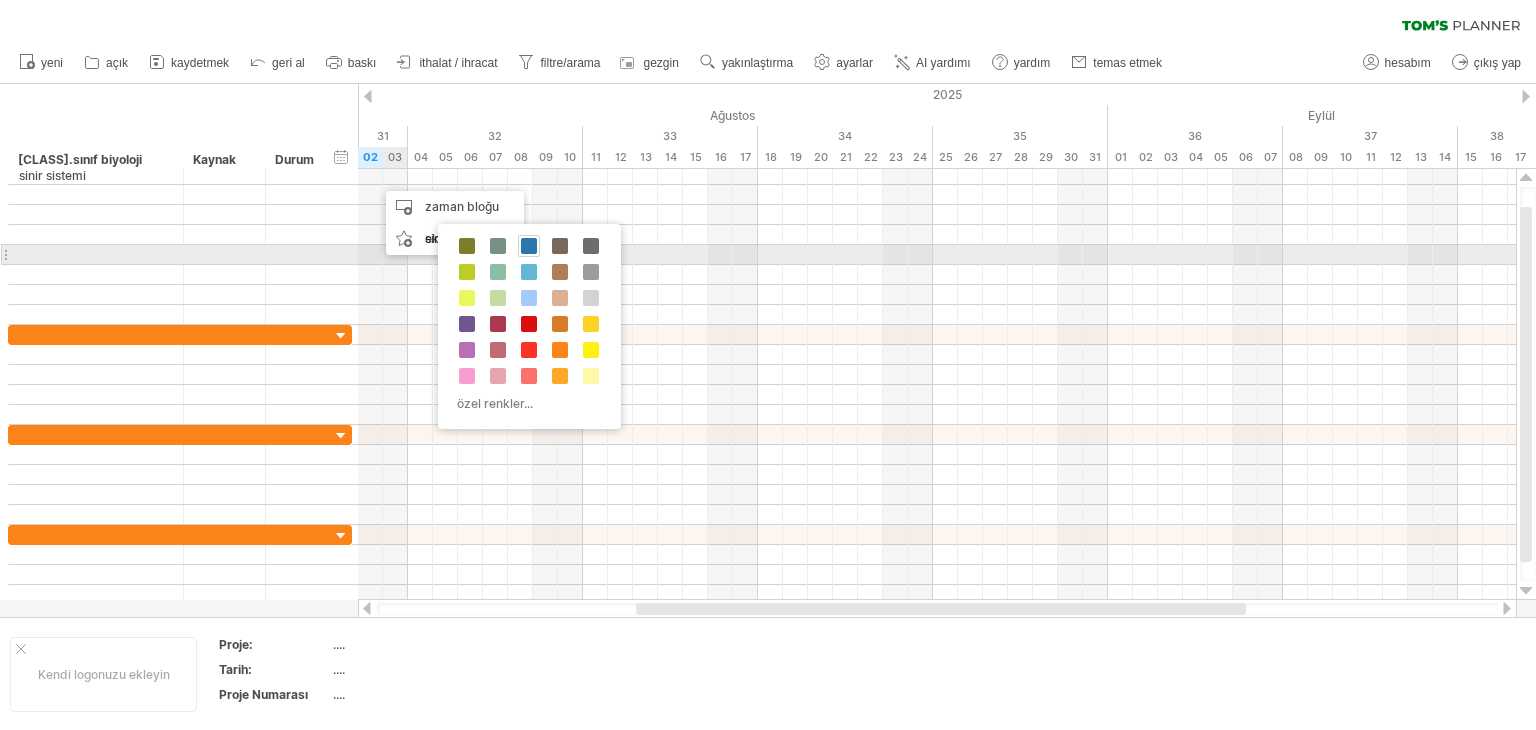 click at bounding box center (529, 246) 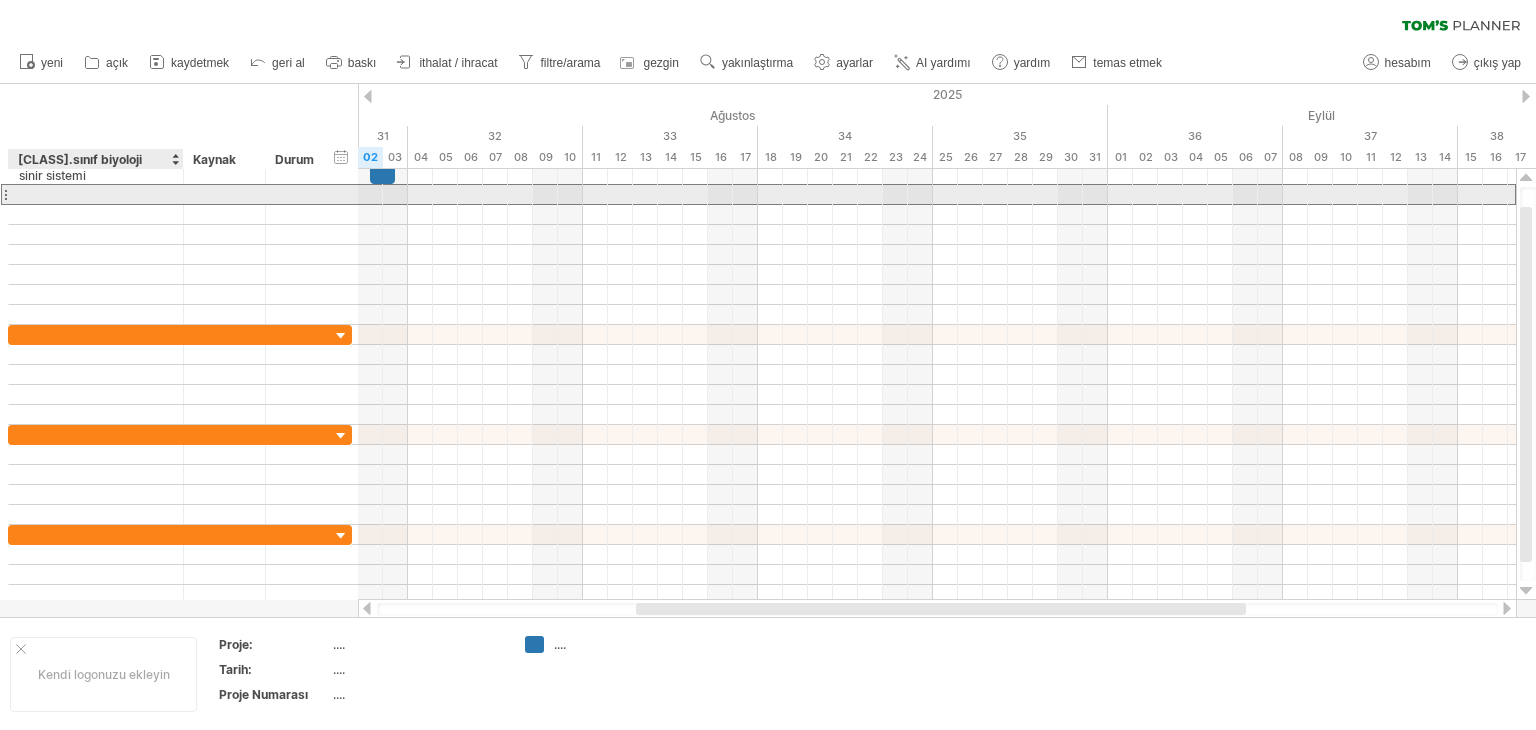 click at bounding box center [96, 194] 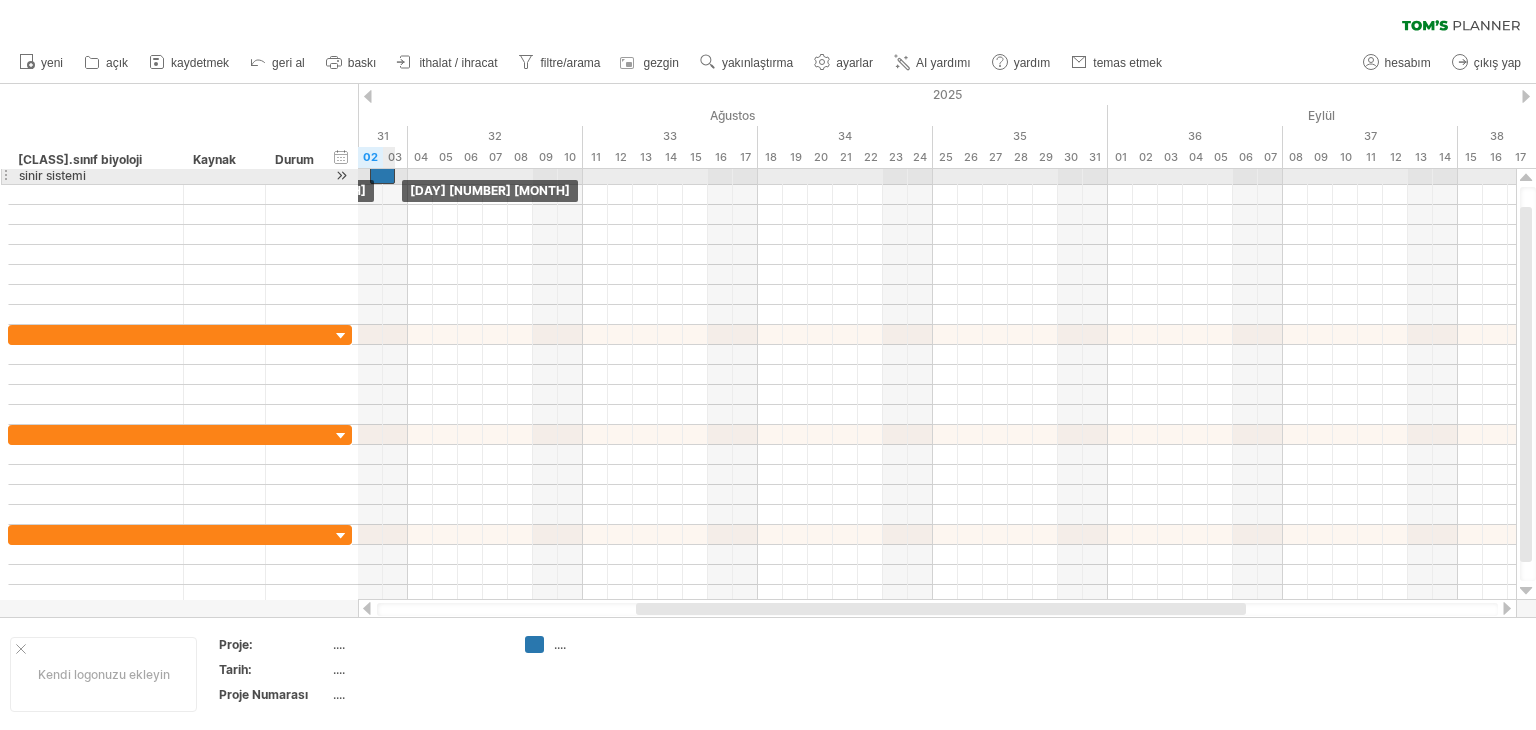 click at bounding box center (382, 174) 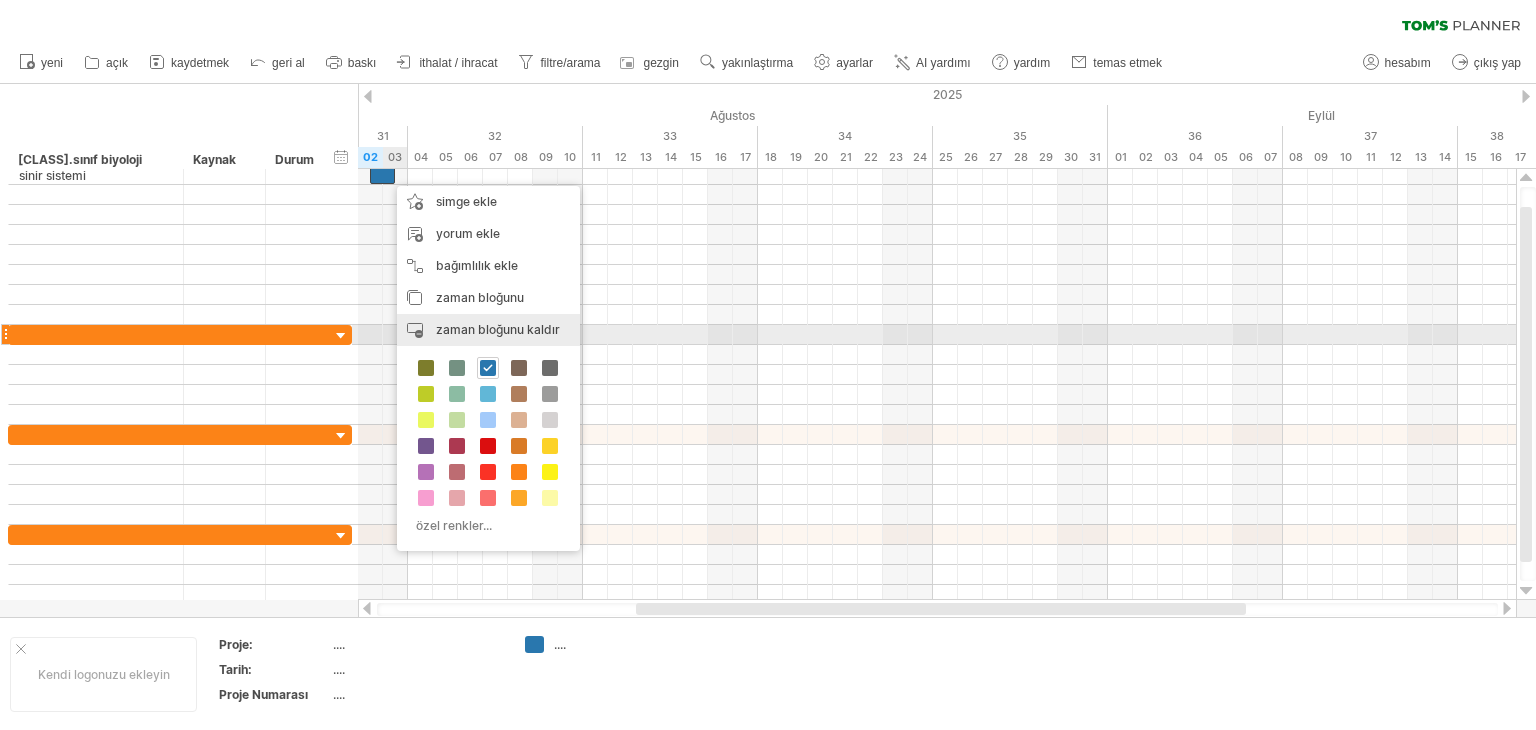 click on "zaman bloğunu kaldır" at bounding box center [498, 329] 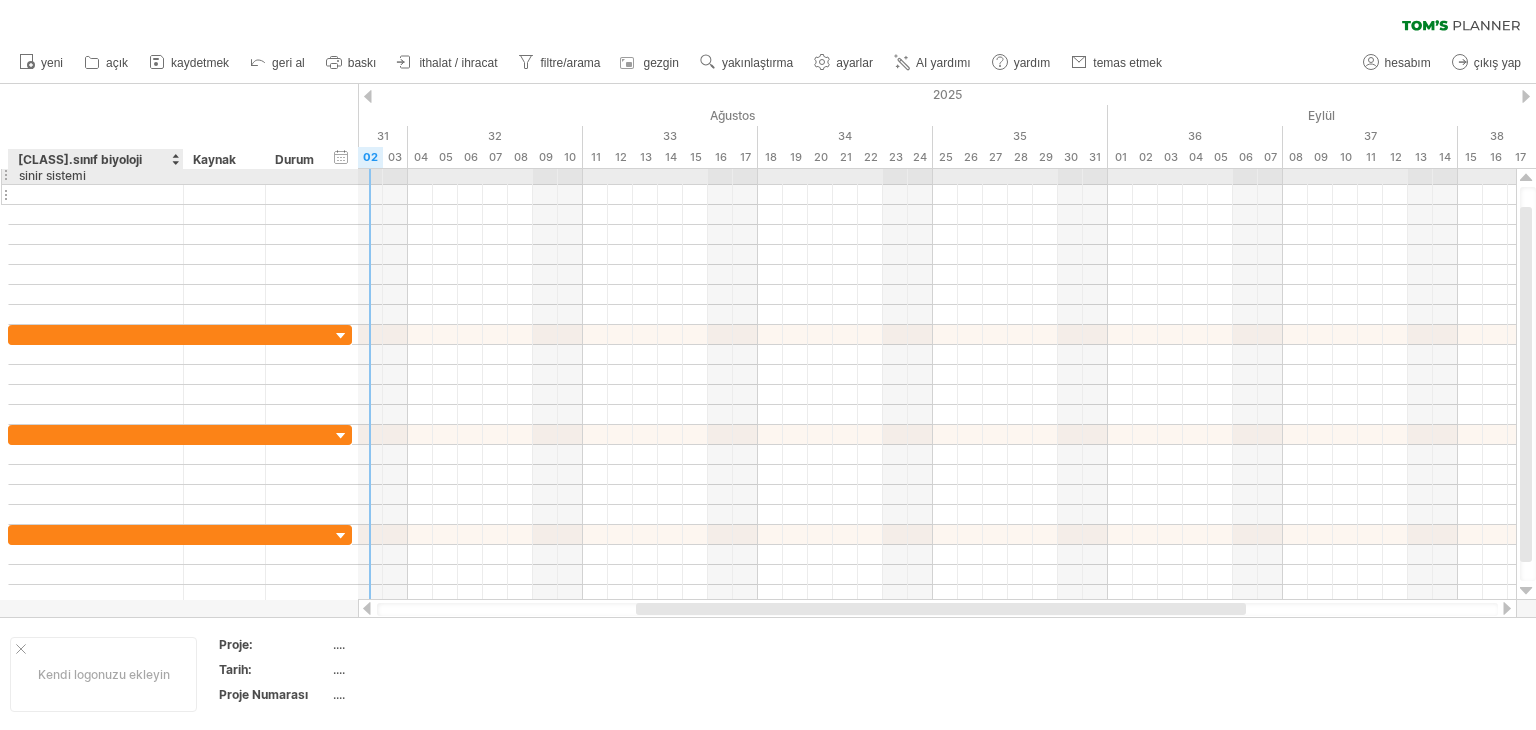 click at bounding box center (96, 194) 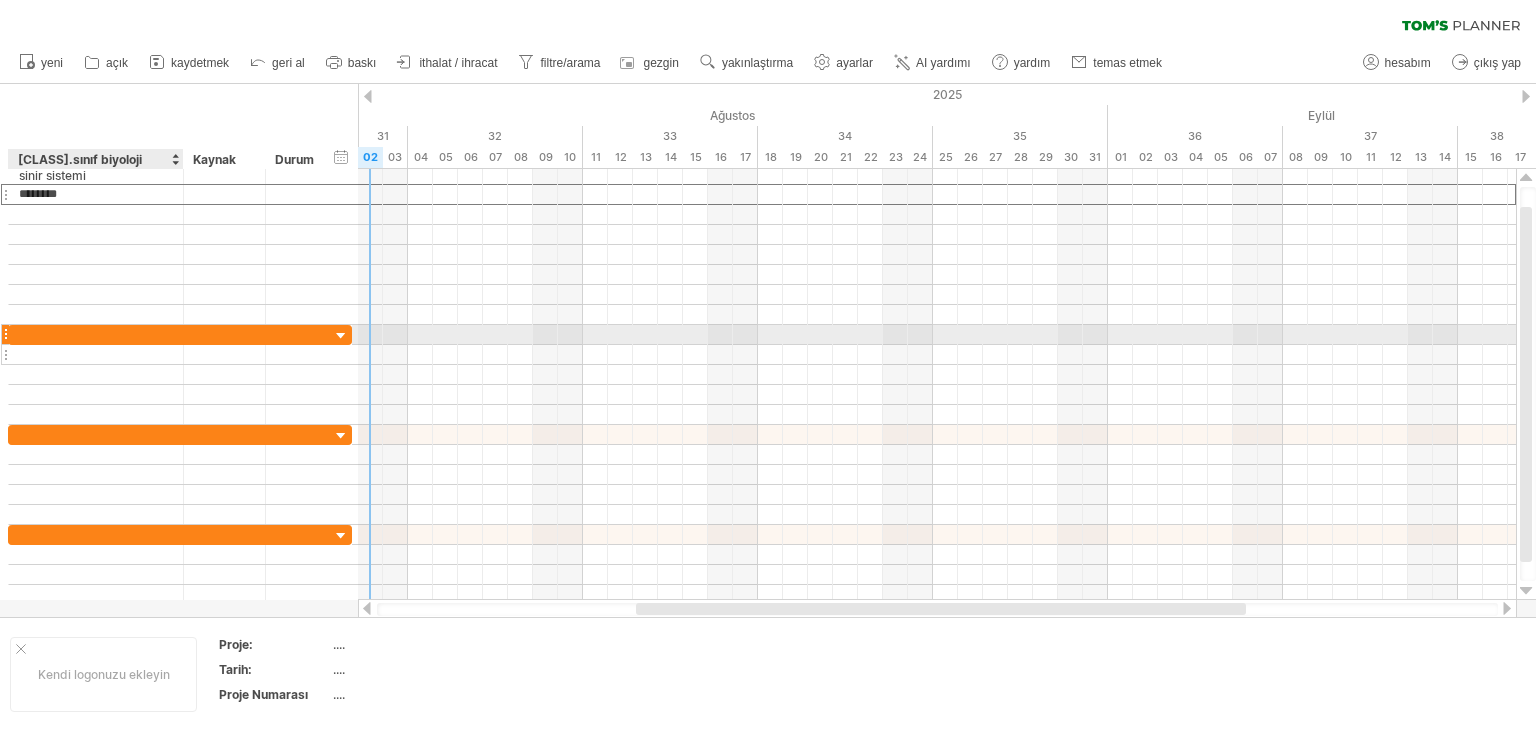 type on "********" 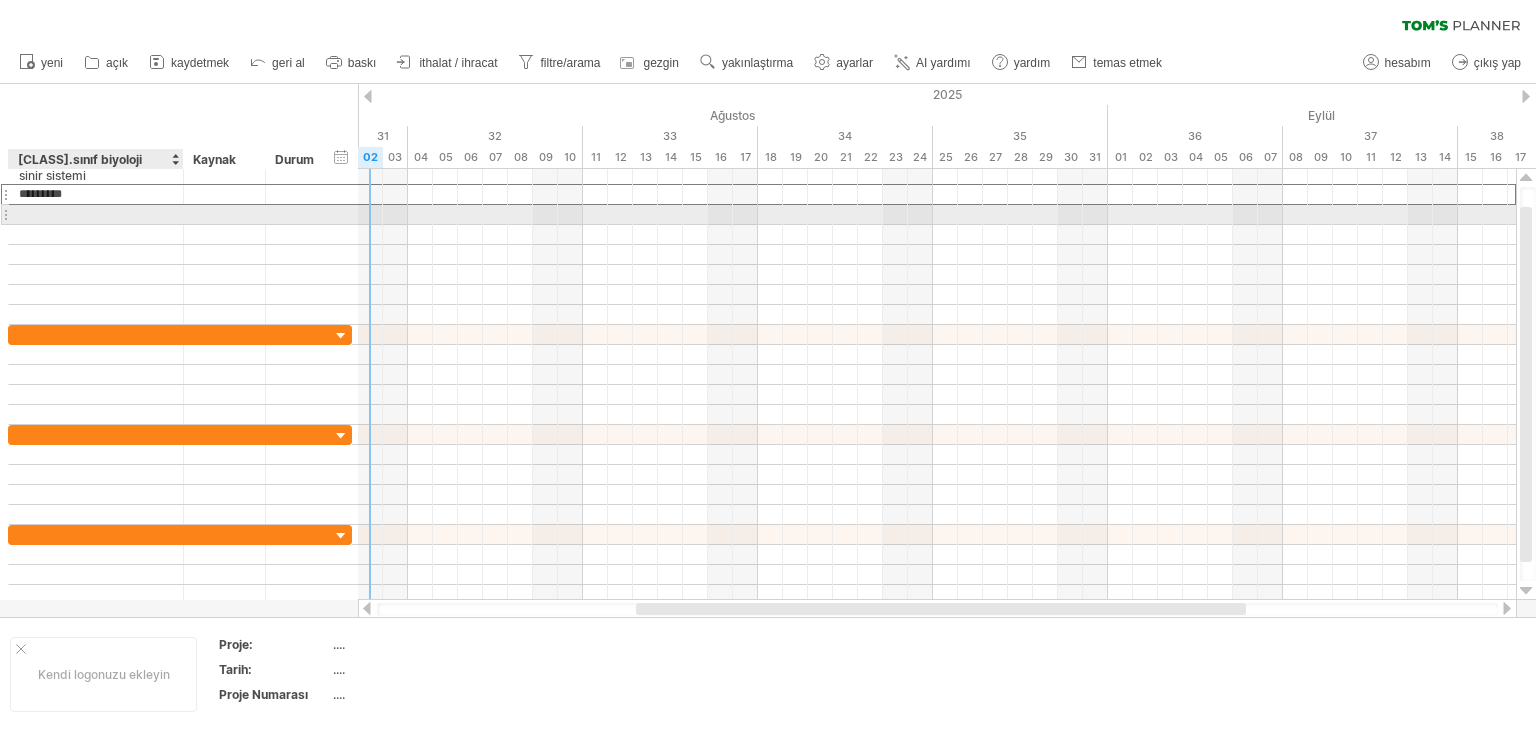 click at bounding box center [96, 214] 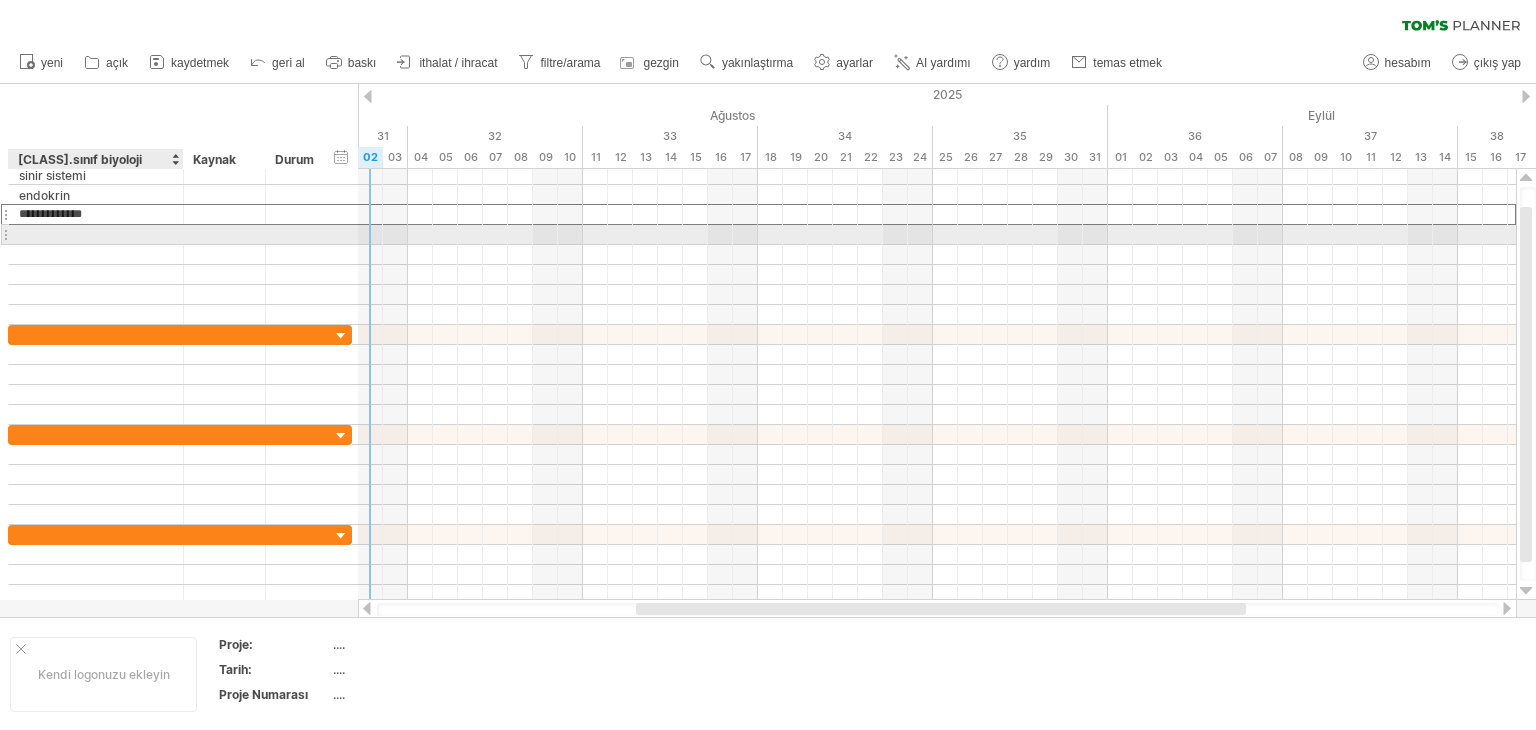 type on "**********" 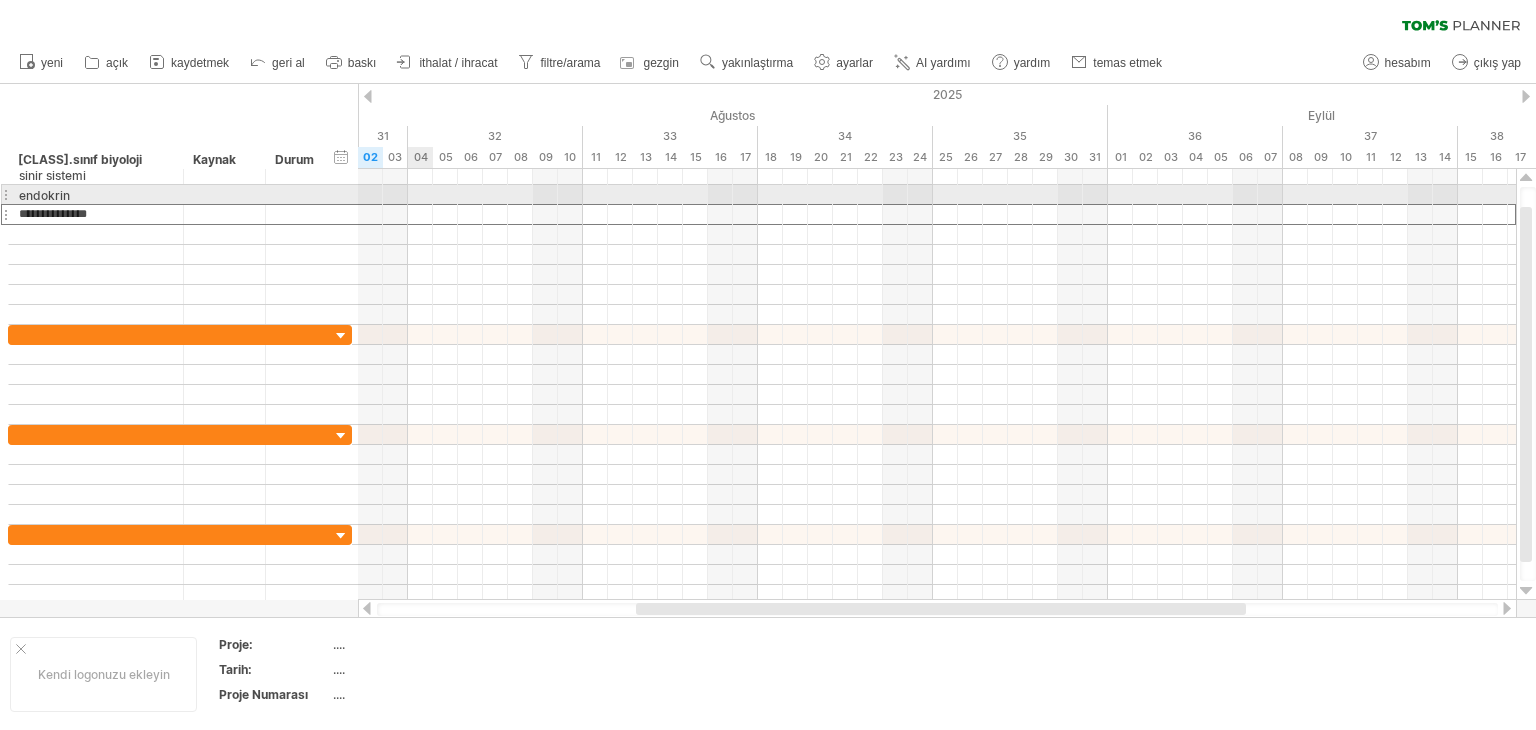 click at bounding box center [937, 214] 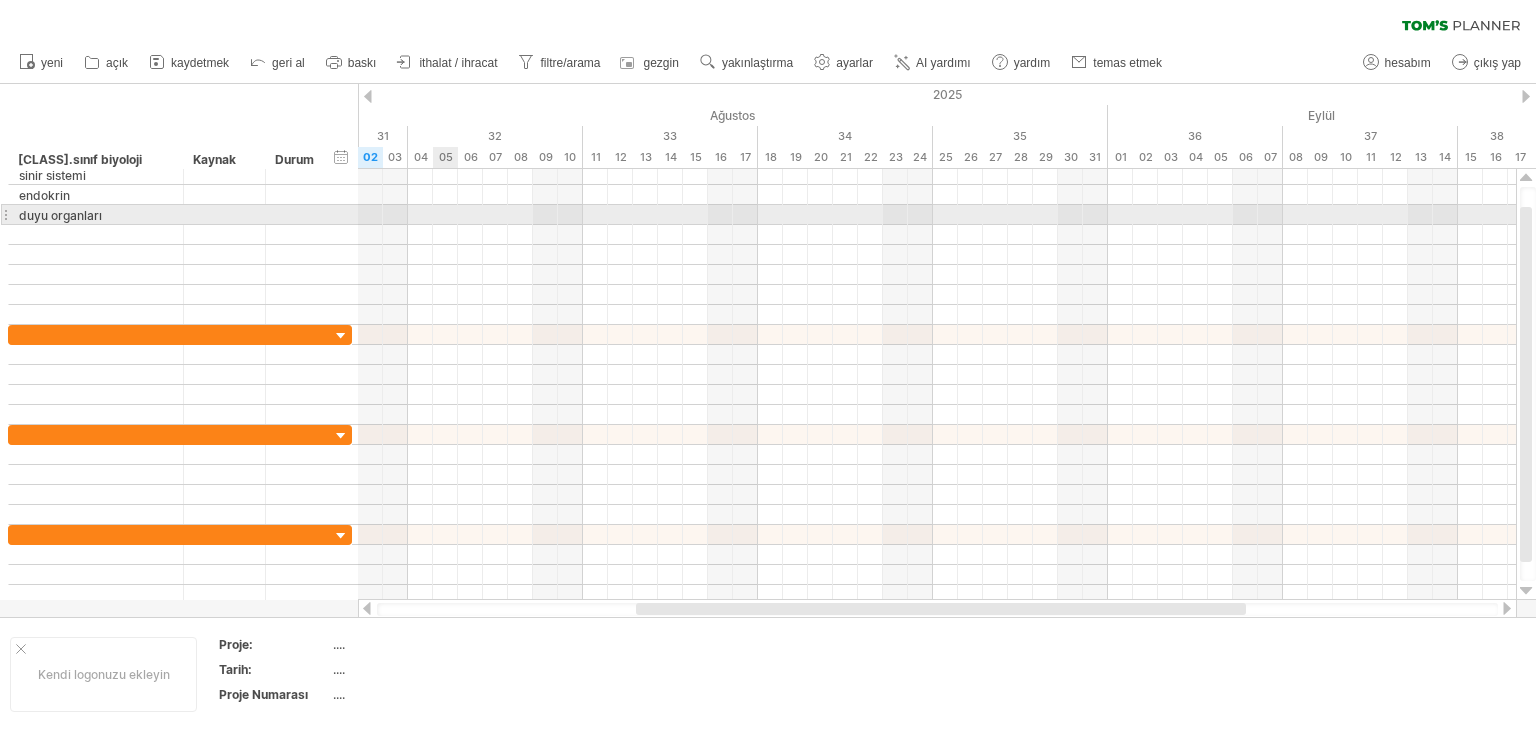 click at bounding box center [937, 215] 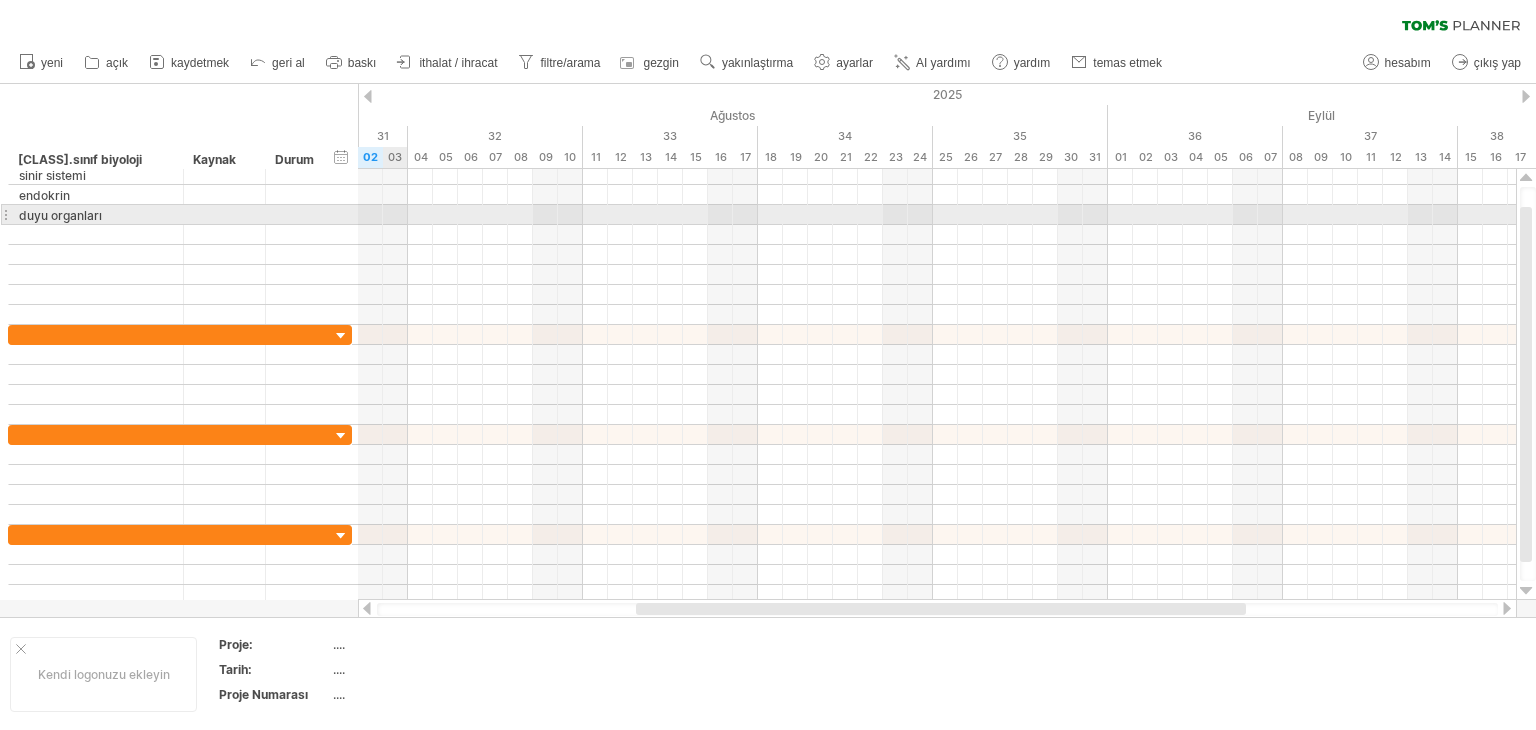 click at bounding box center [937, 215] 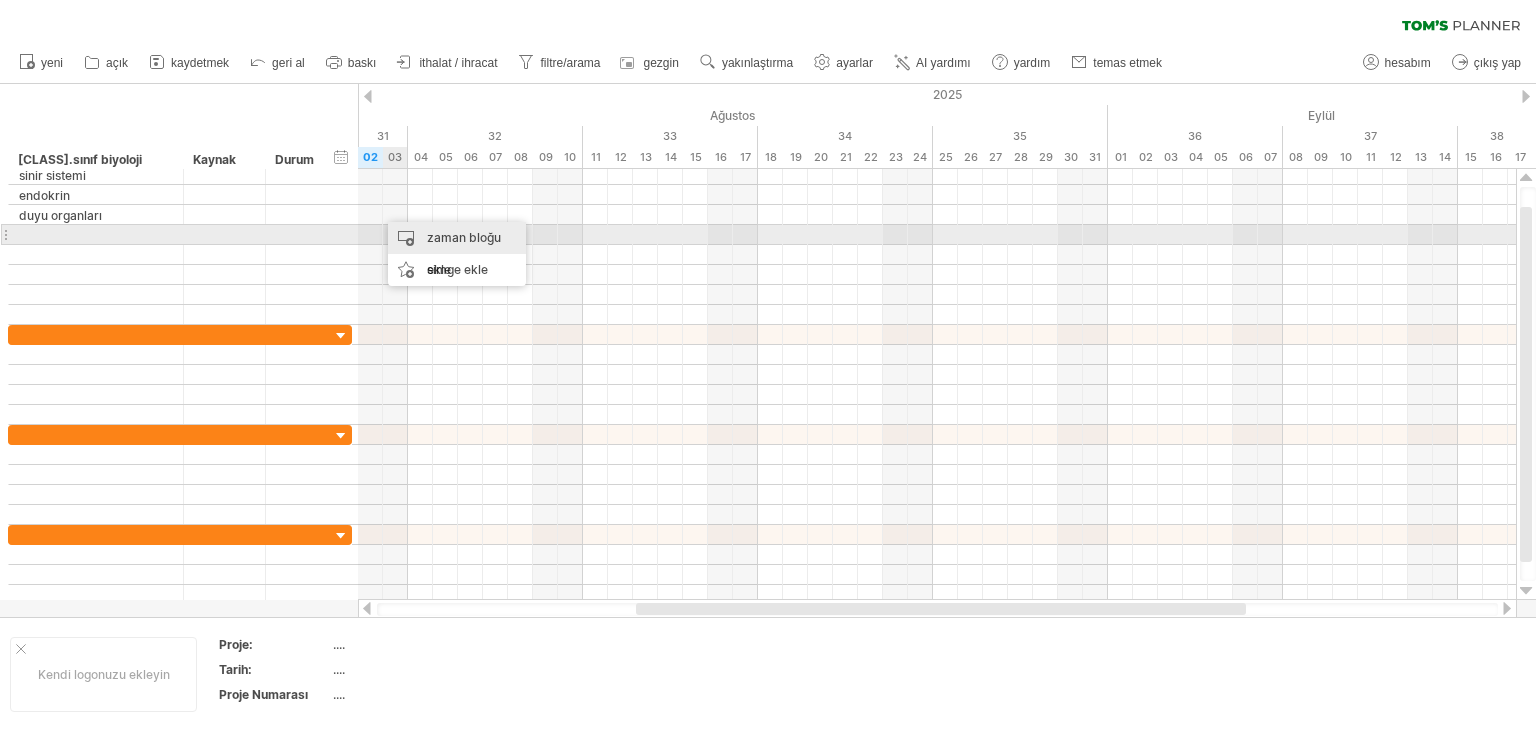 click on "zaman bloğu ekle" at bounding box center [457, 254] 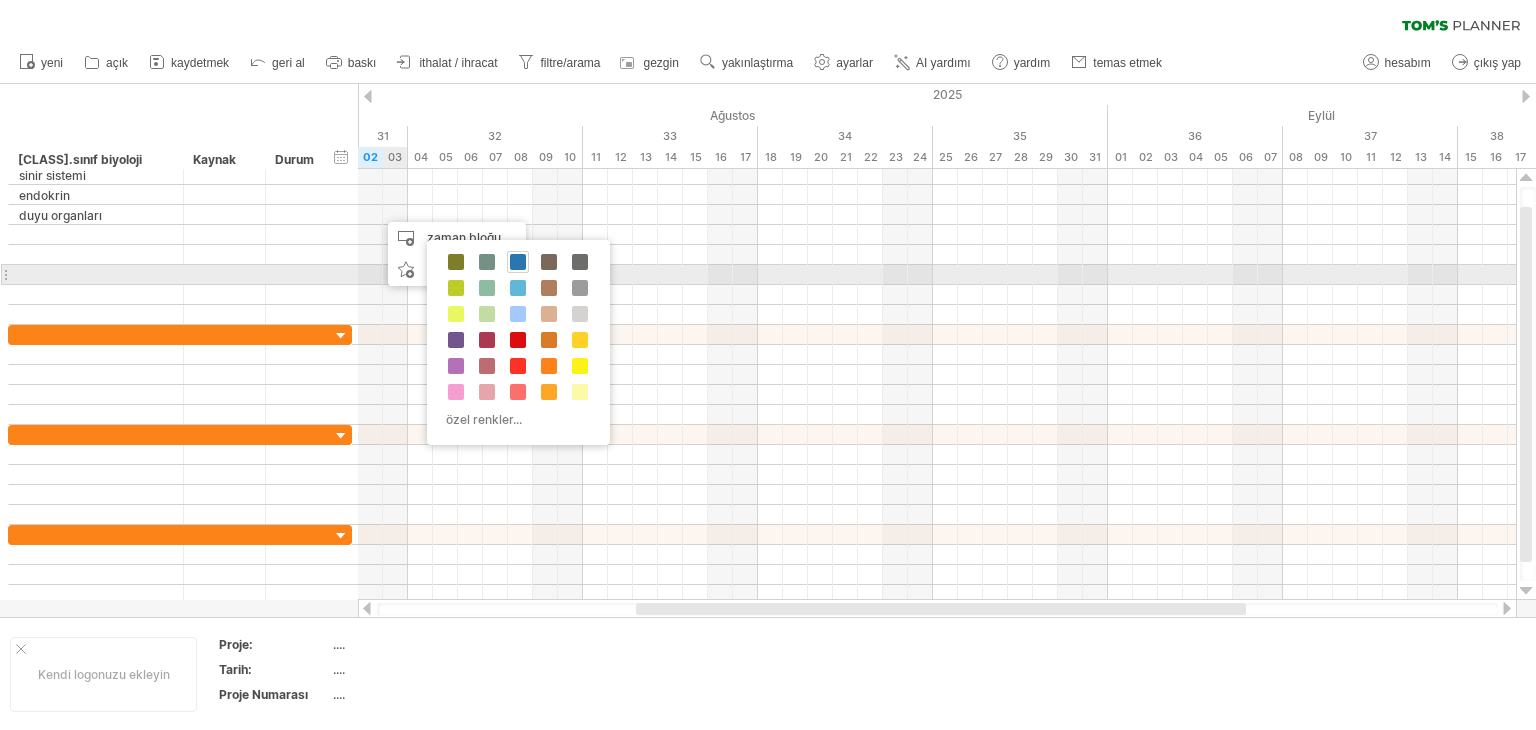 click at bounding box center (518, 262) 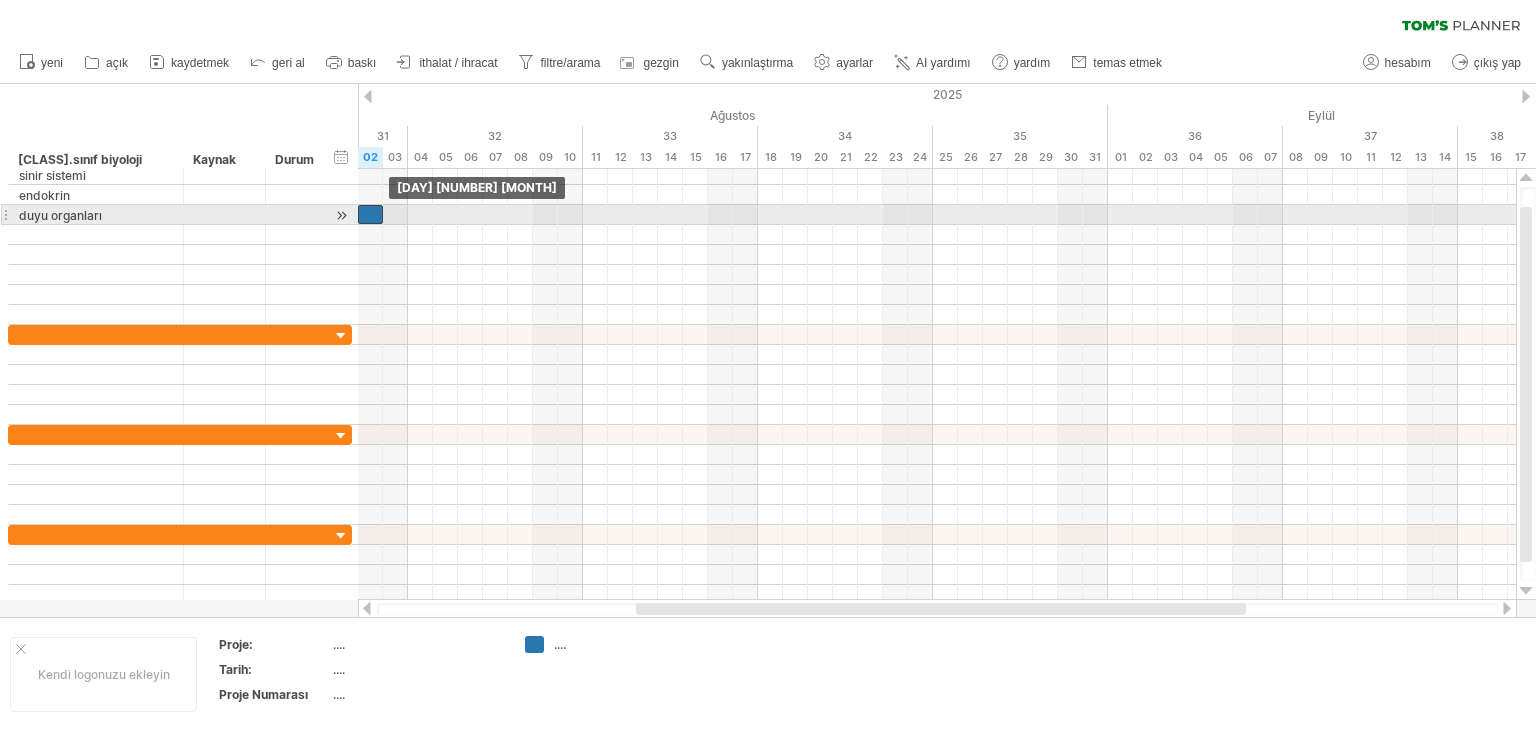 drag, startPoint x: 389, startPoint y: 213, endPoint x: 364, endPoint y: 212, distance: 25.019993 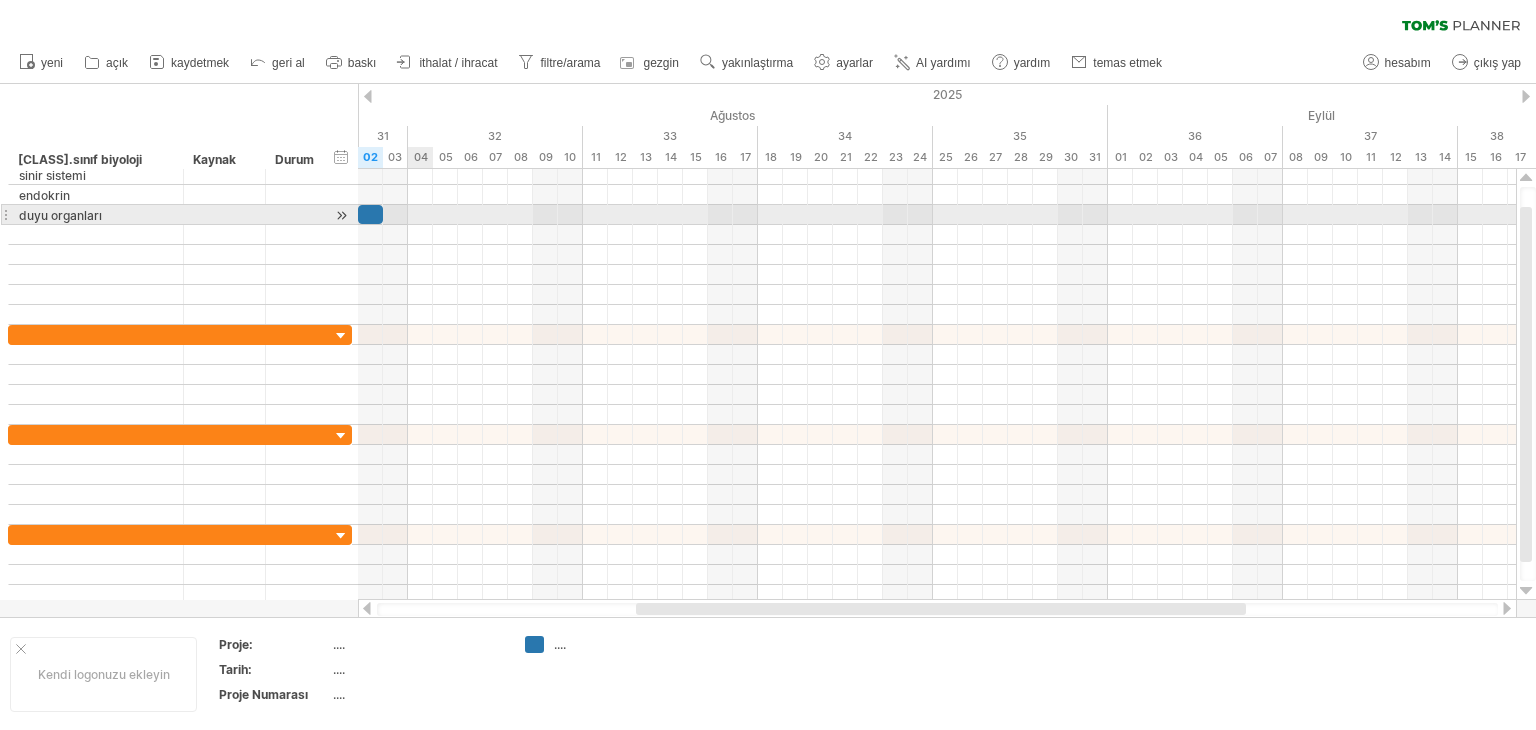 click at bounding box center (937, 215) 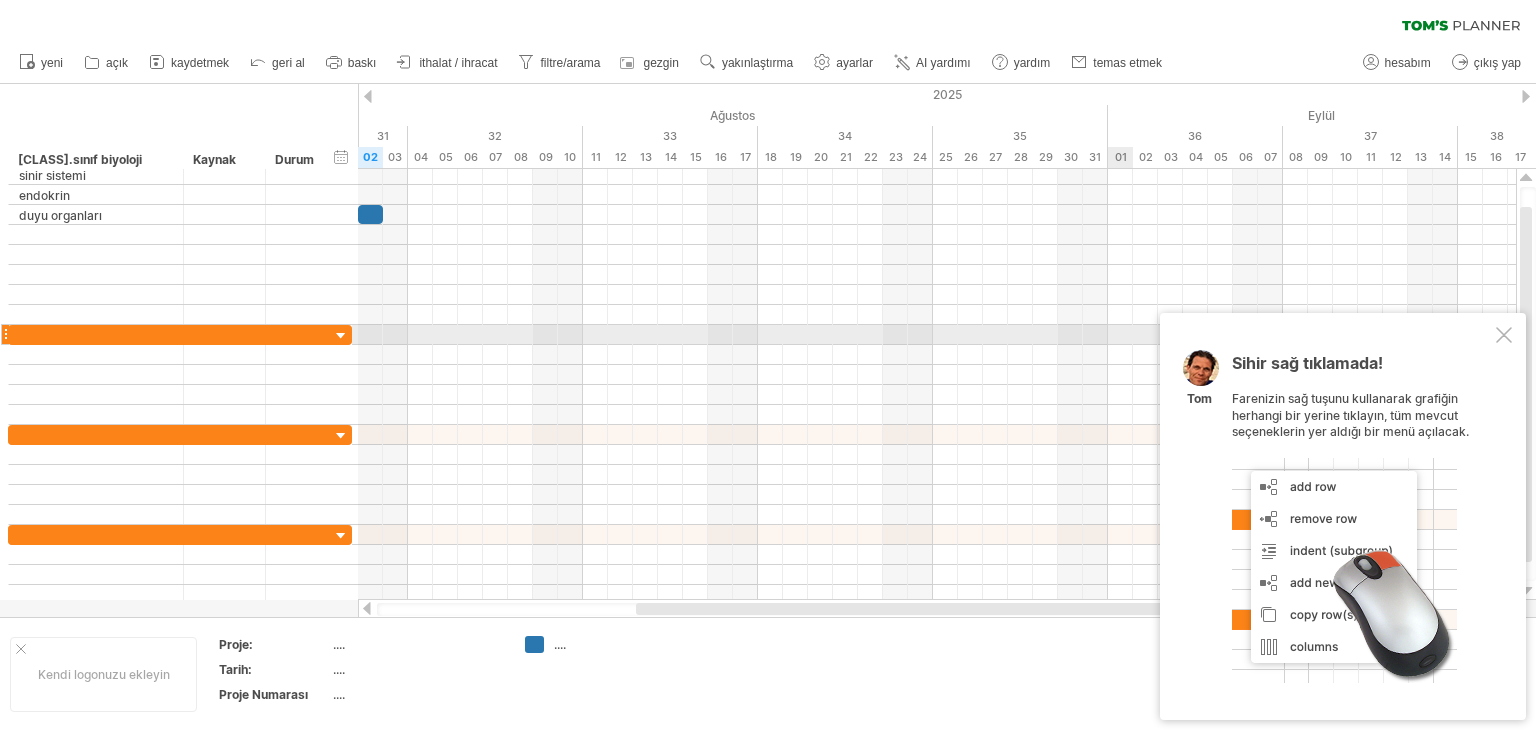 click on "Sihir sağ tıklamada!  Farenizin sağ tuşunu kullanarak grafiğin herhangi bir yerine tıklayın, tüm mevcut seçeneklerin yer aldığı bir menü açılacak.   Tom" at bounding box center (1343, 516) 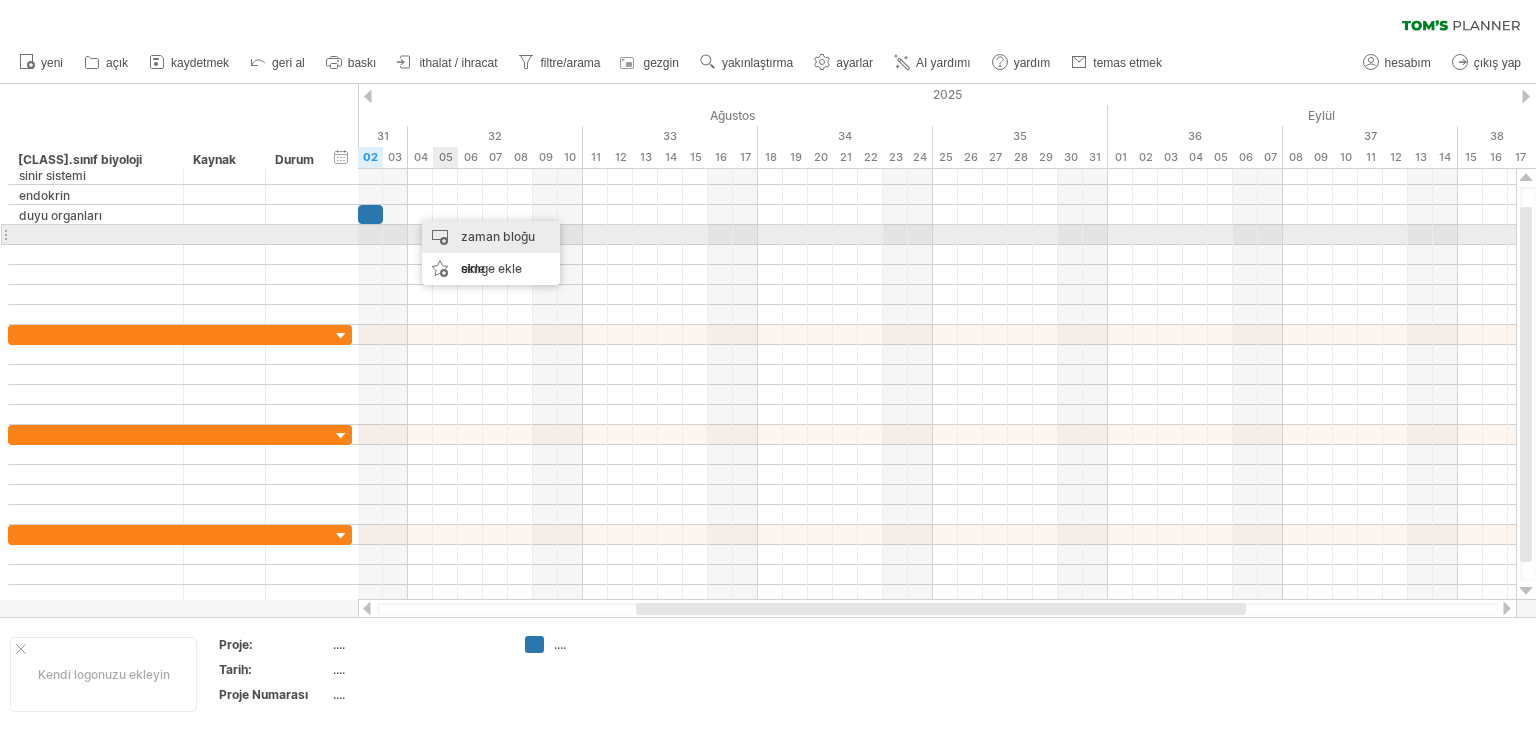 click on "zaman bloğu ekle" at bounding box center (498, 252) 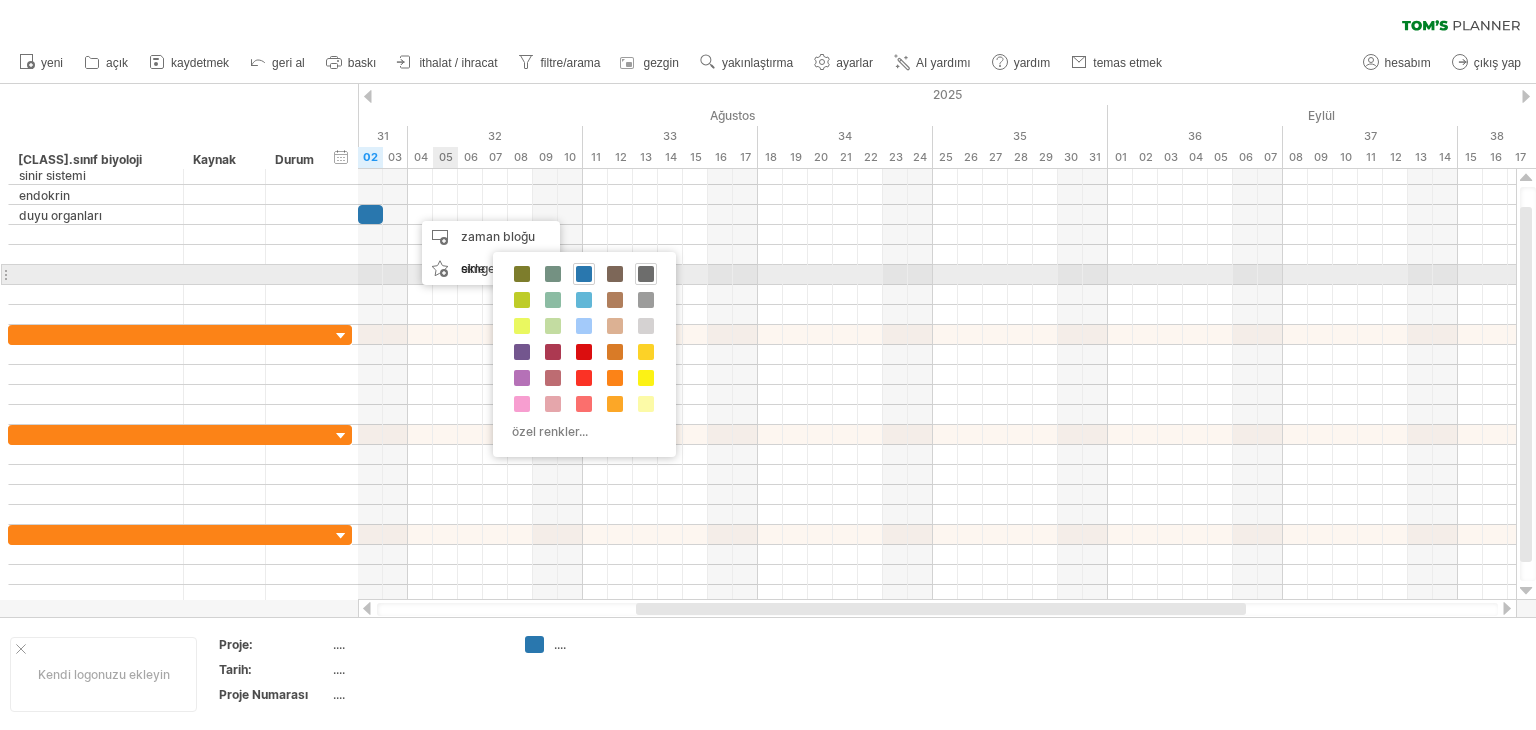 click at bounding box center [646, 274] 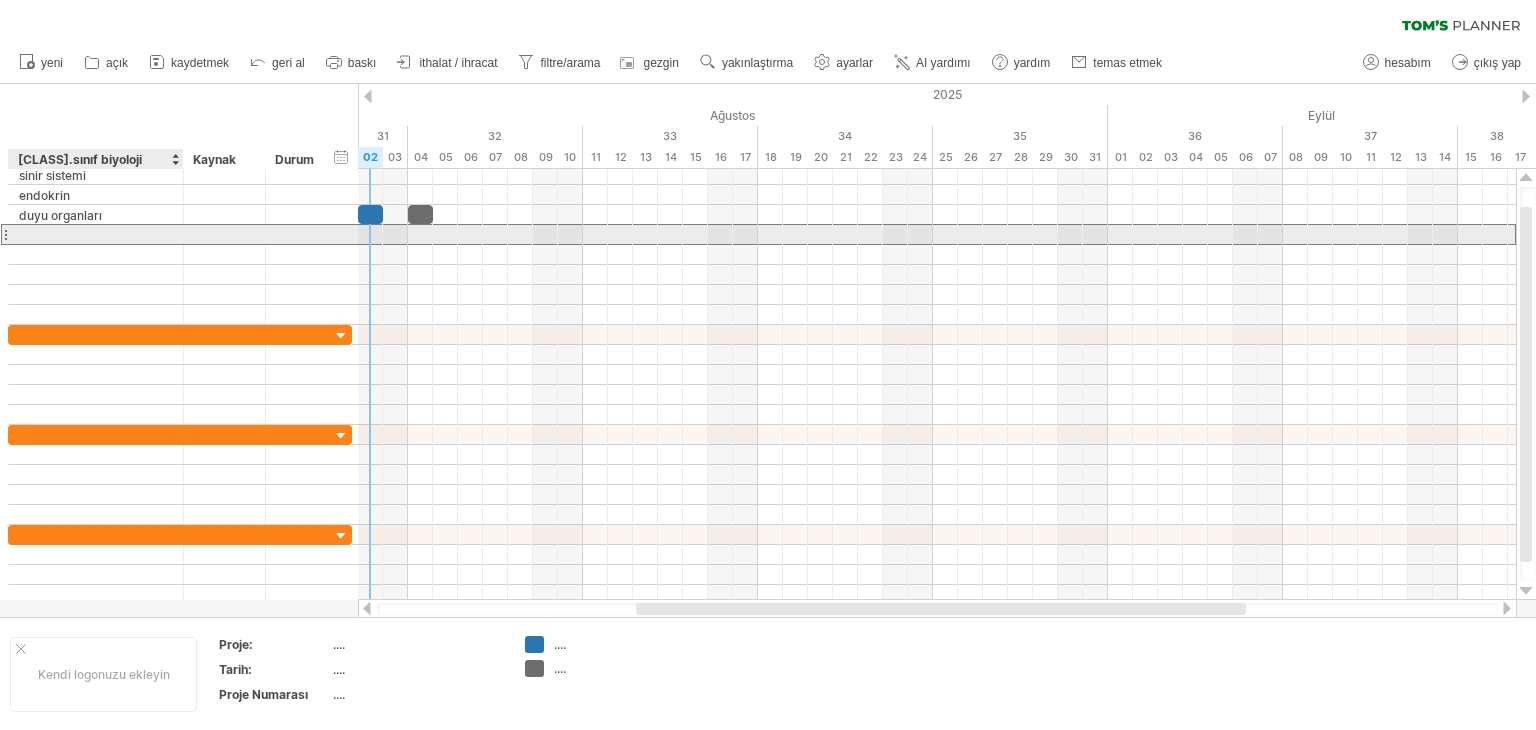 click at bounding box center [96, 234] 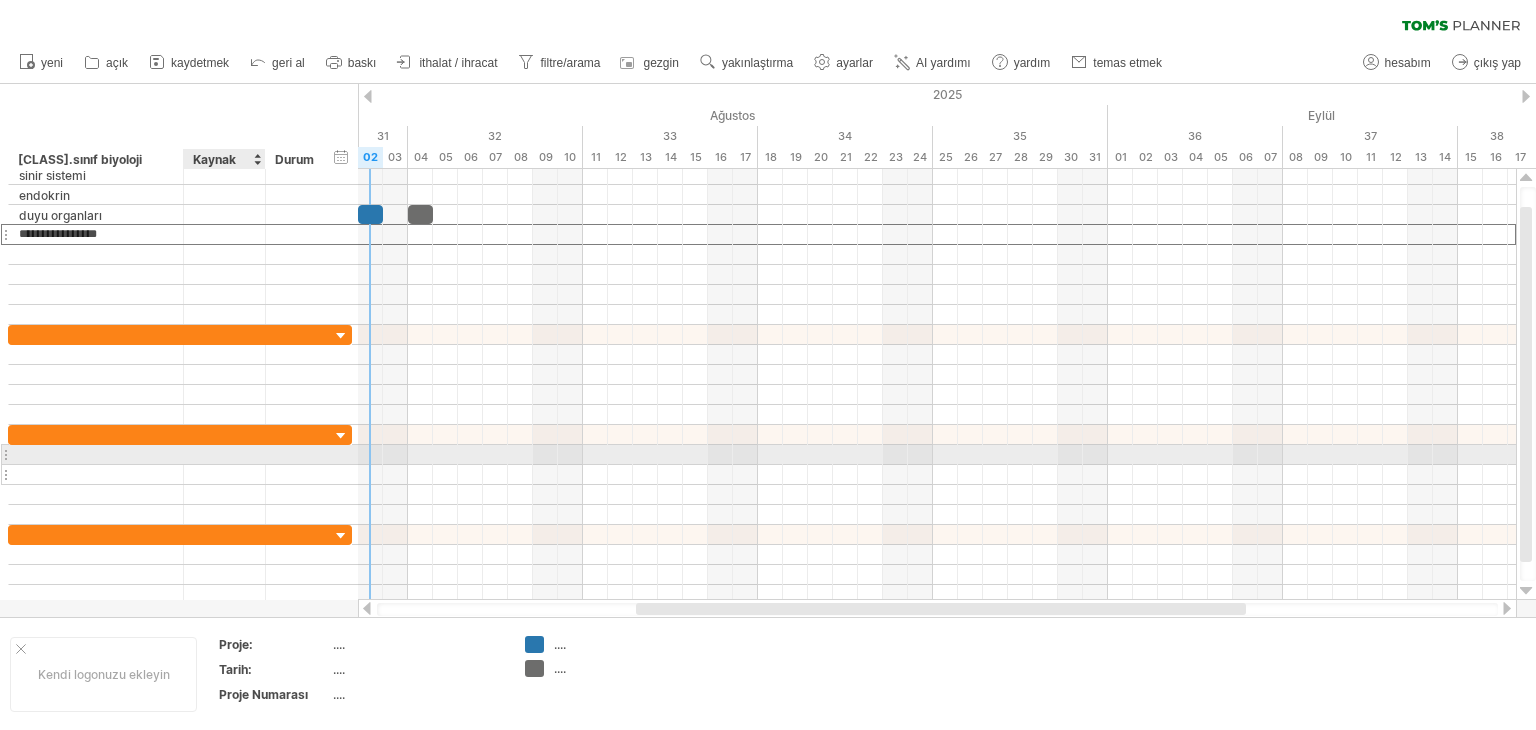 type on "**********" 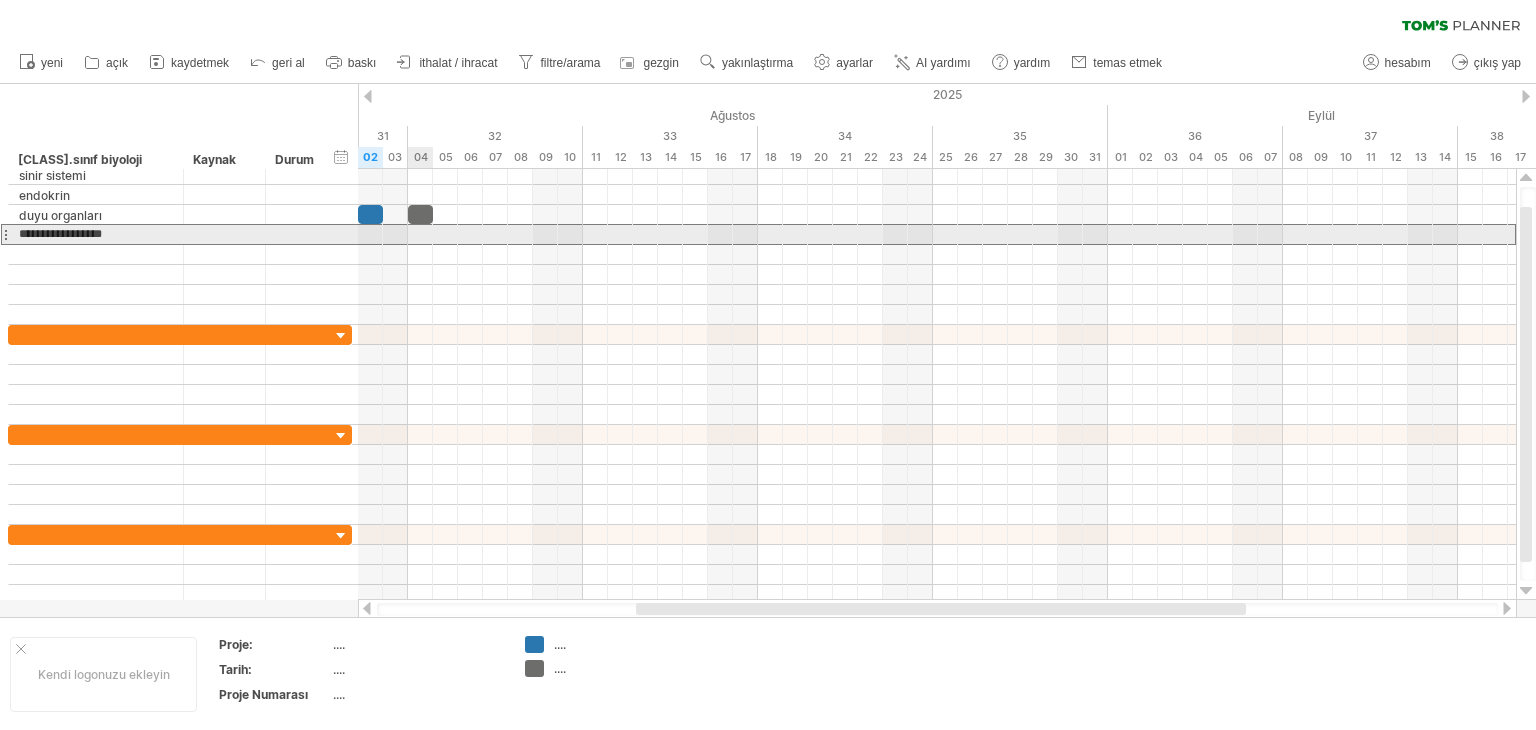 click at bounding box center [937, 234] 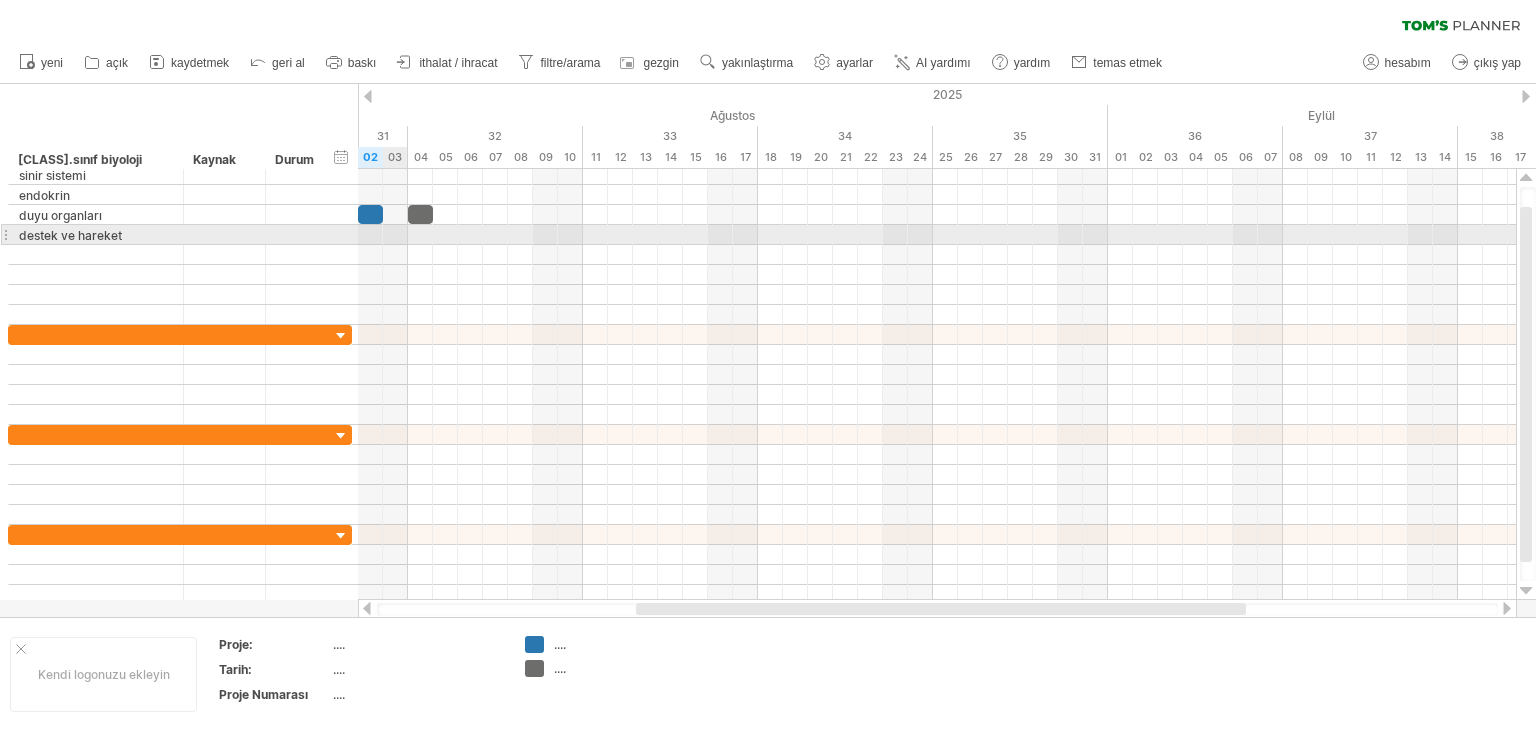 click at bounding box center [937, 235] 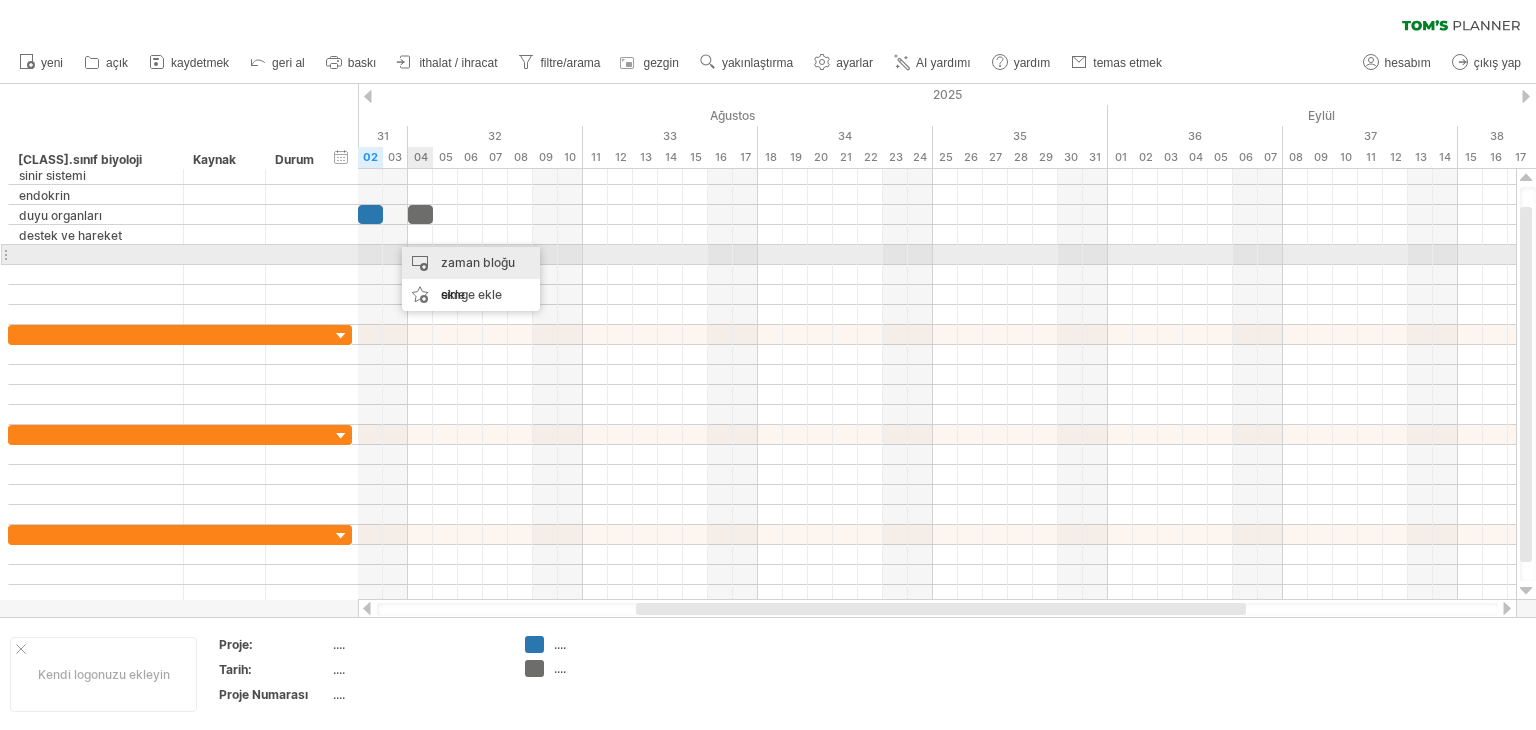 click on "zaman bloğu ekle" at bounding box center (478, 278) 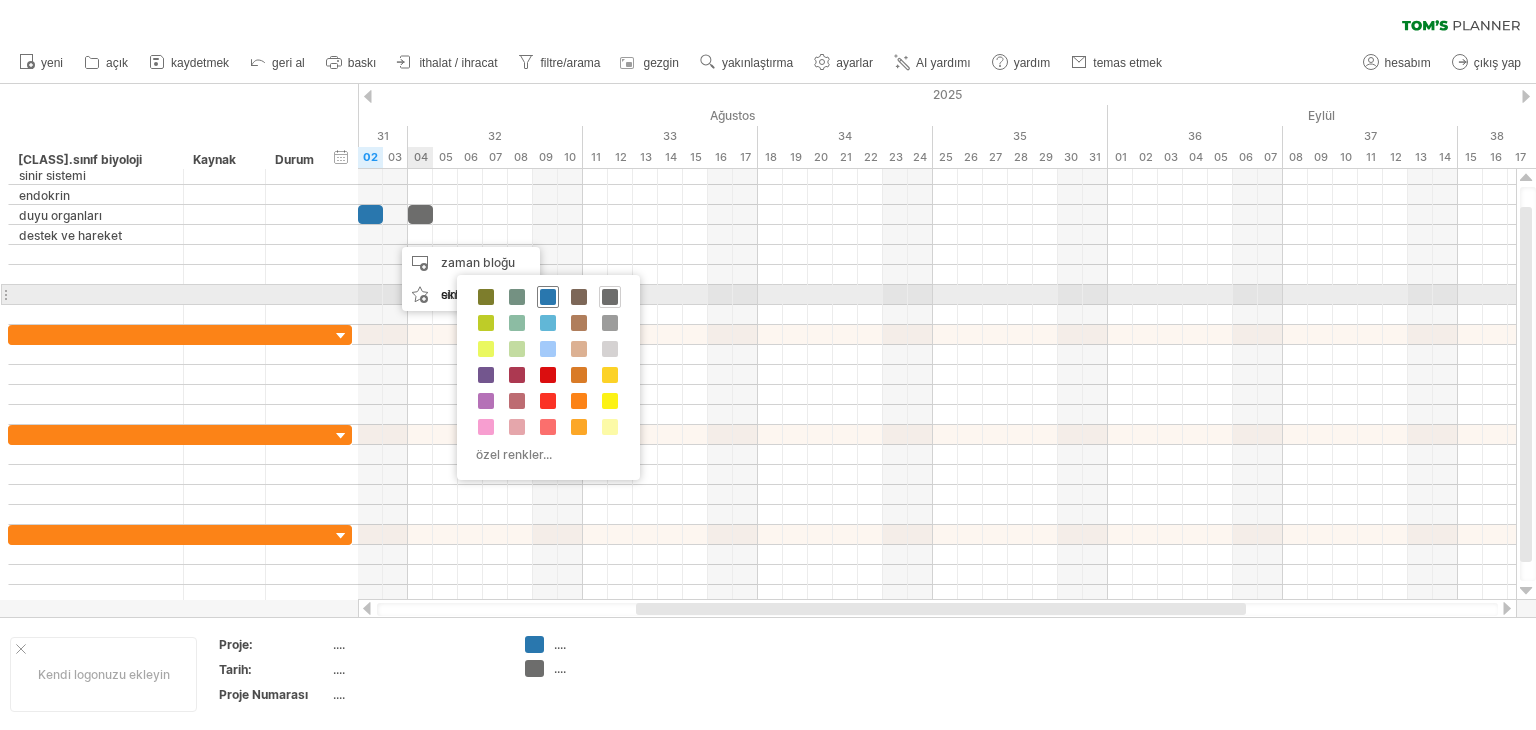 click at bounding box center [548, 297] 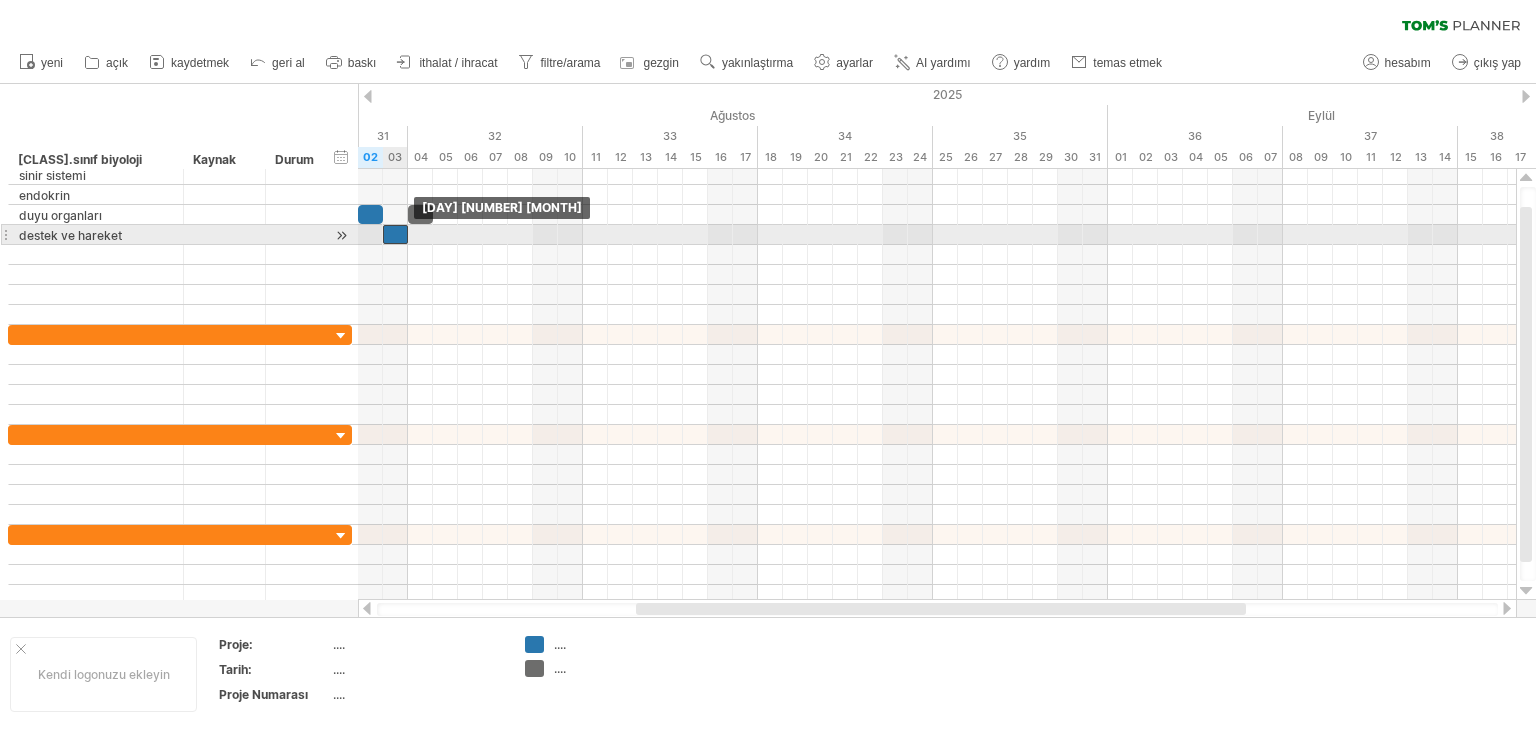 drag, startPoint x: 411, startPoint y: 228, endPoint x: 401, endPoint y: 232, distance: 10.770329 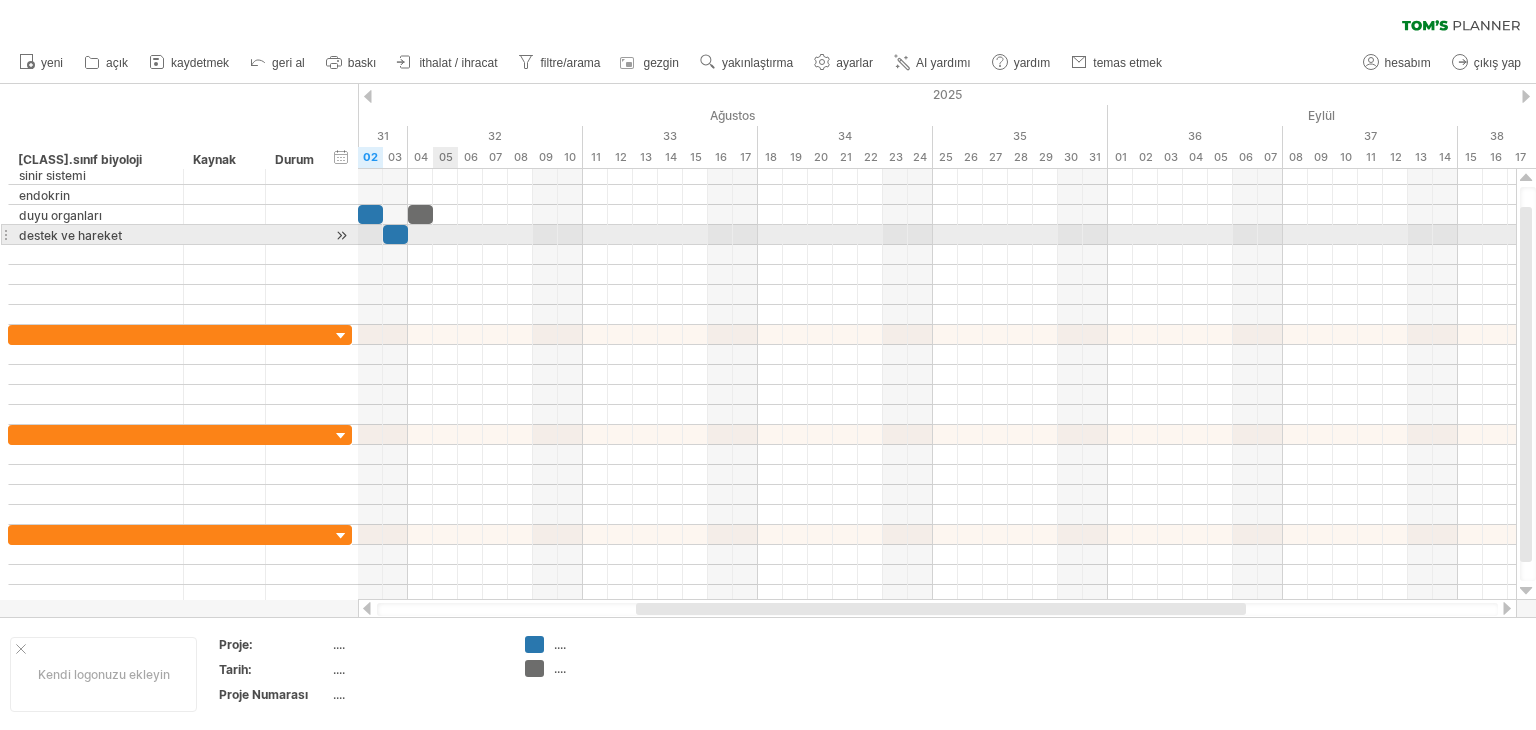 click at bounding box center [937, 235] 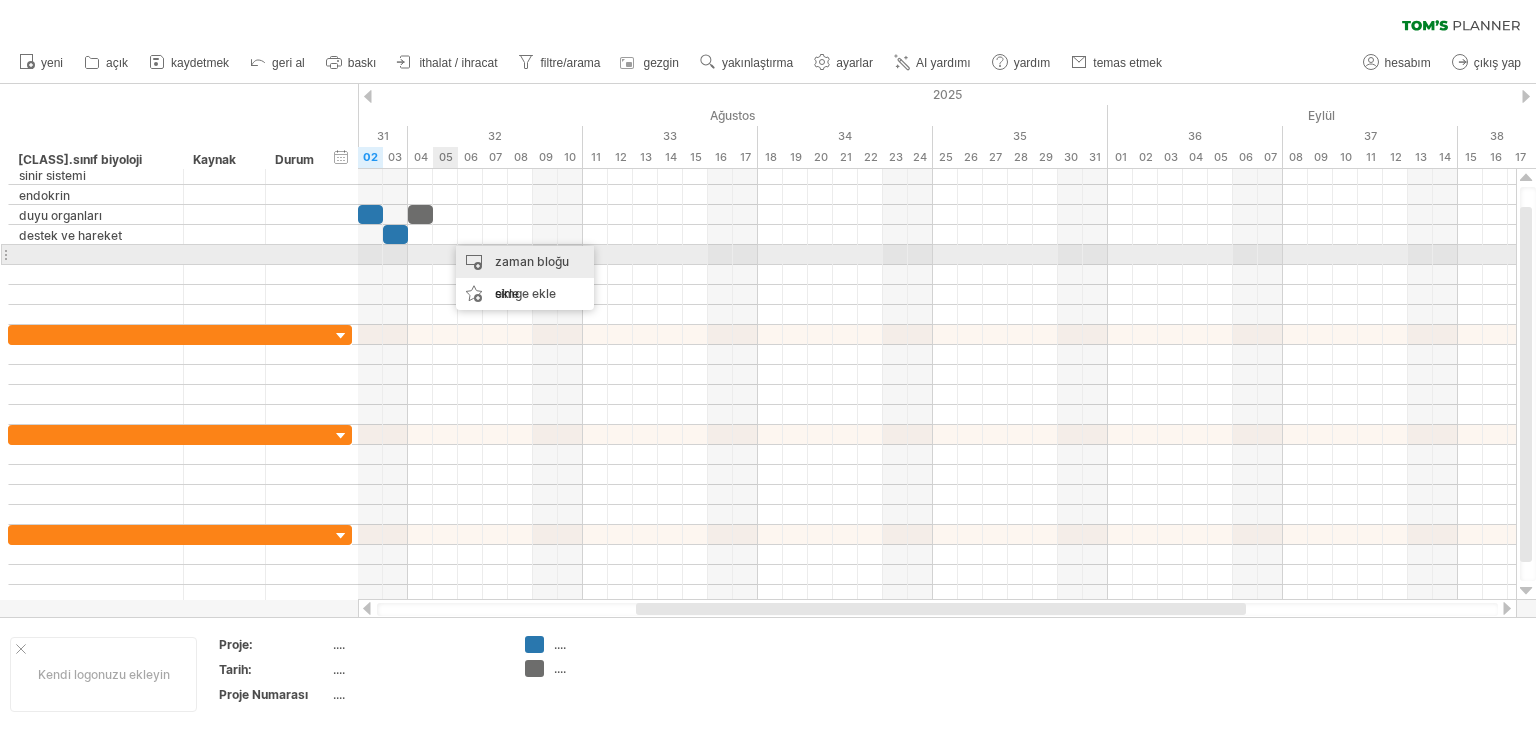 click on "zaman bloğu ekle" at bounding box center (532, 277) 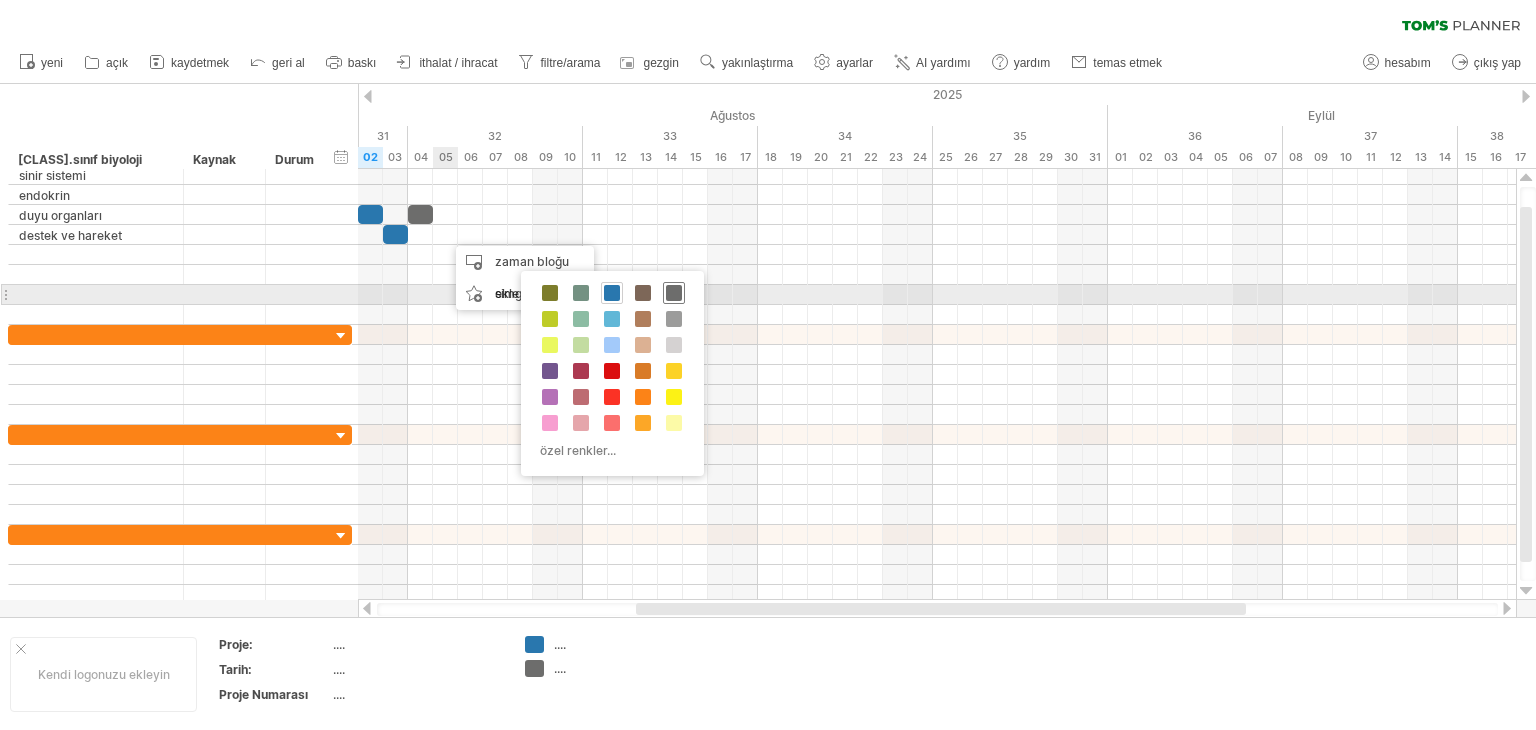 click at bounding box center (674, 293) 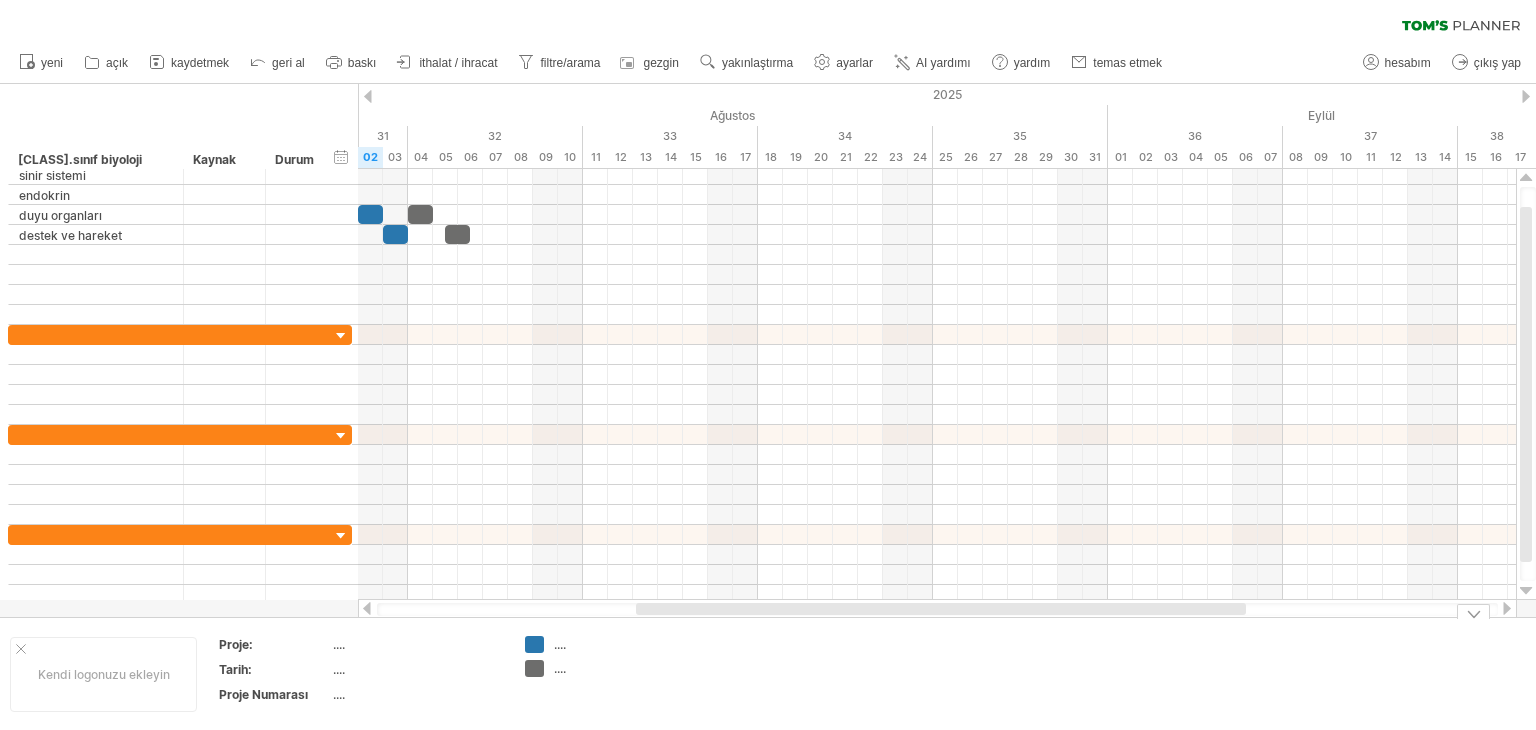 click on "...." at bounding box center [560, 644] 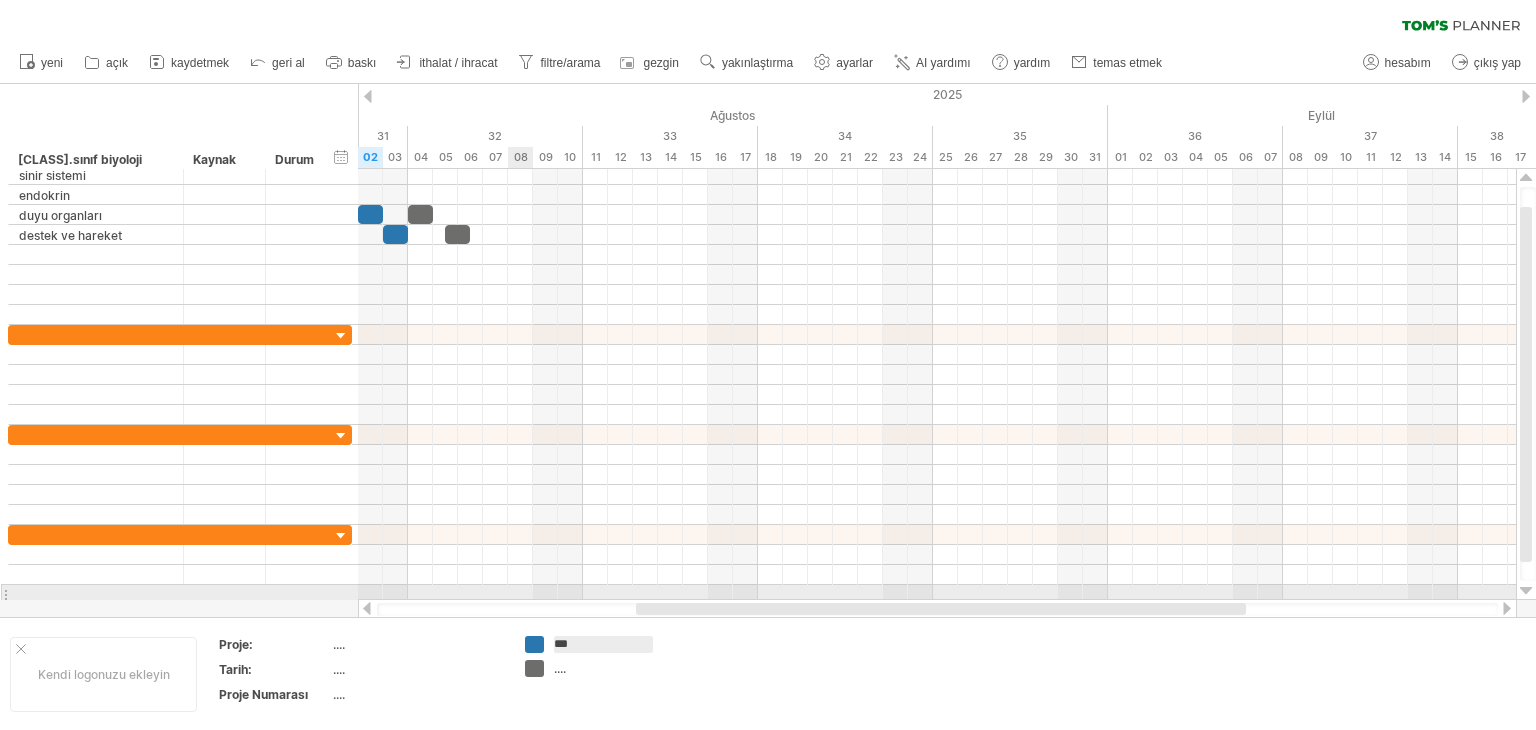 type on "****" 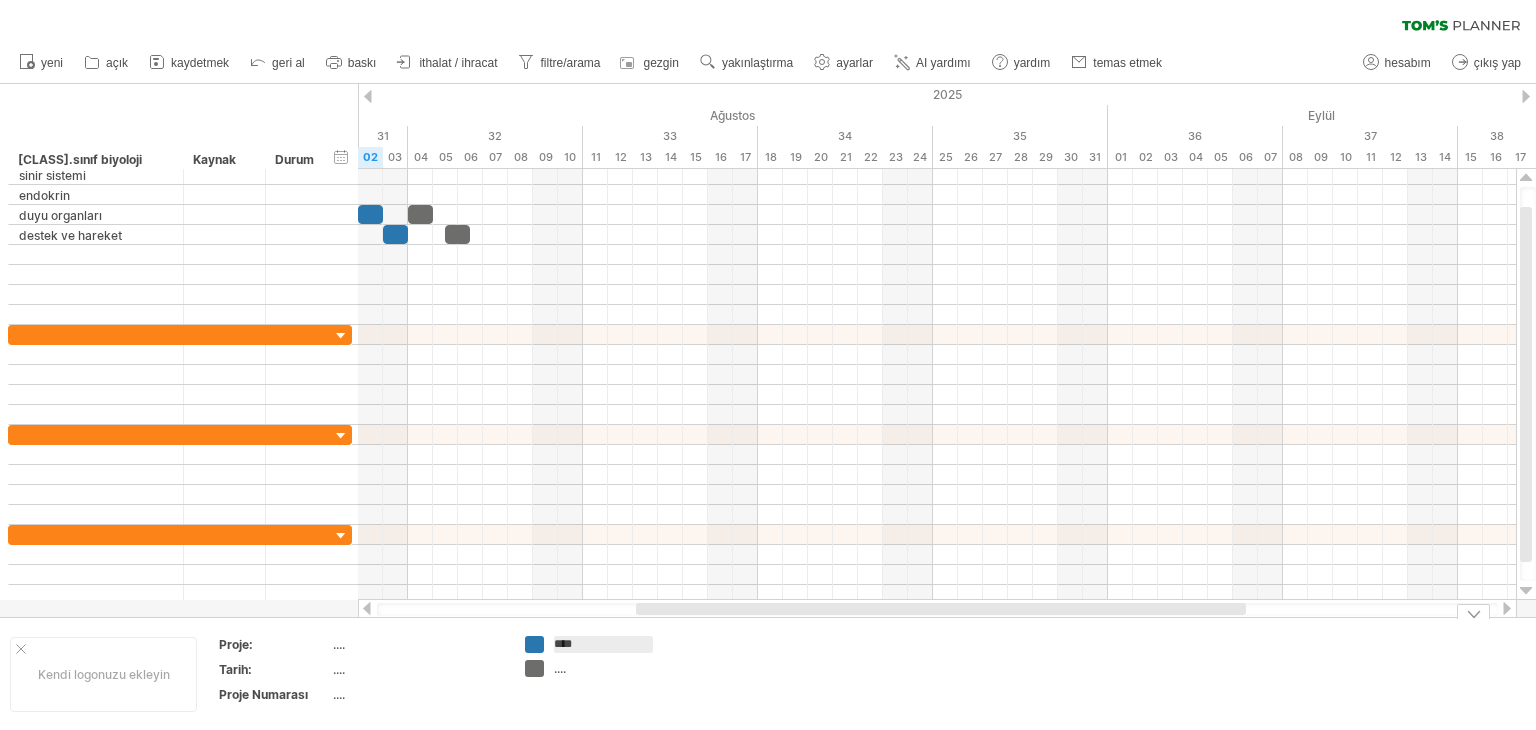 click on "...." at bounding box center [560, 668] 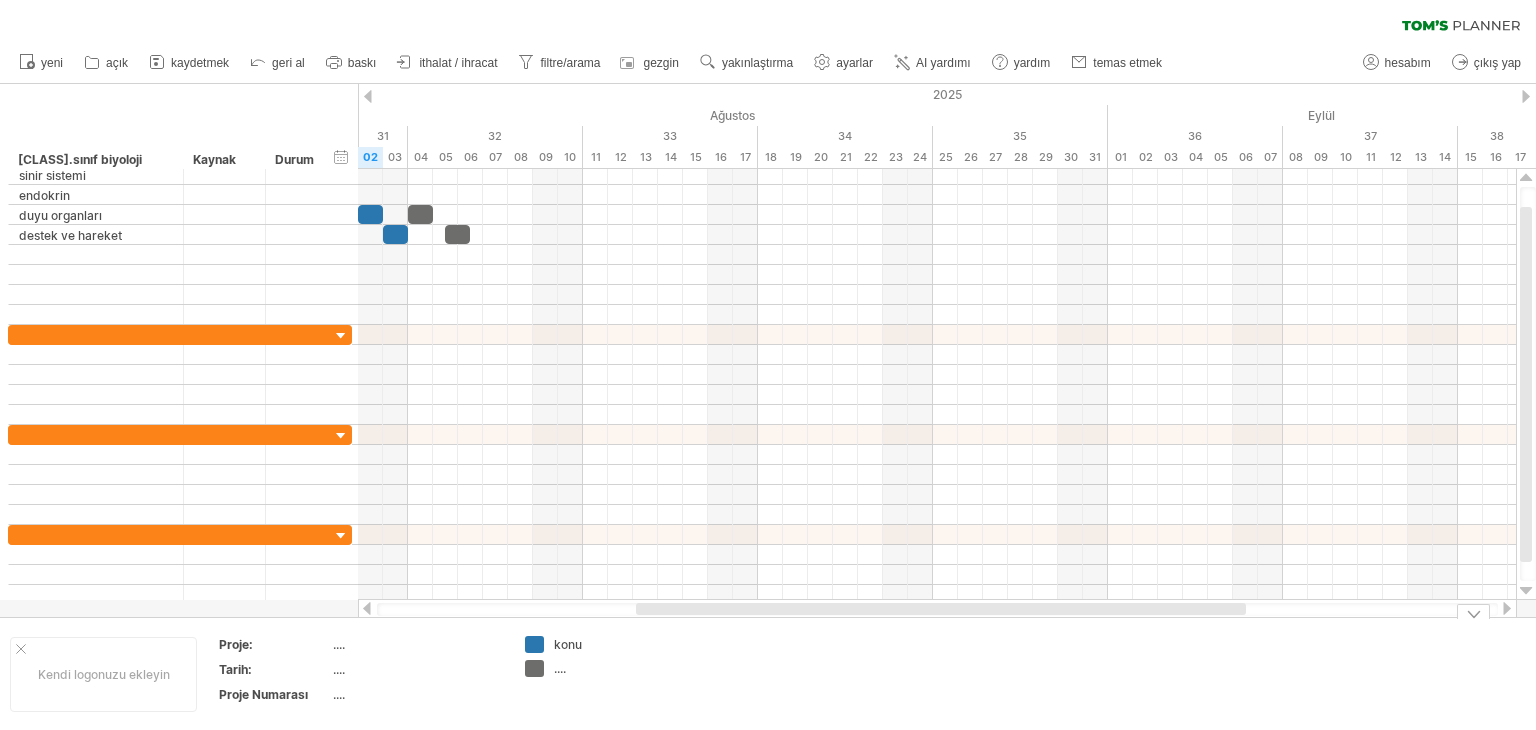 click on "...." at bounding box center [560, 668] 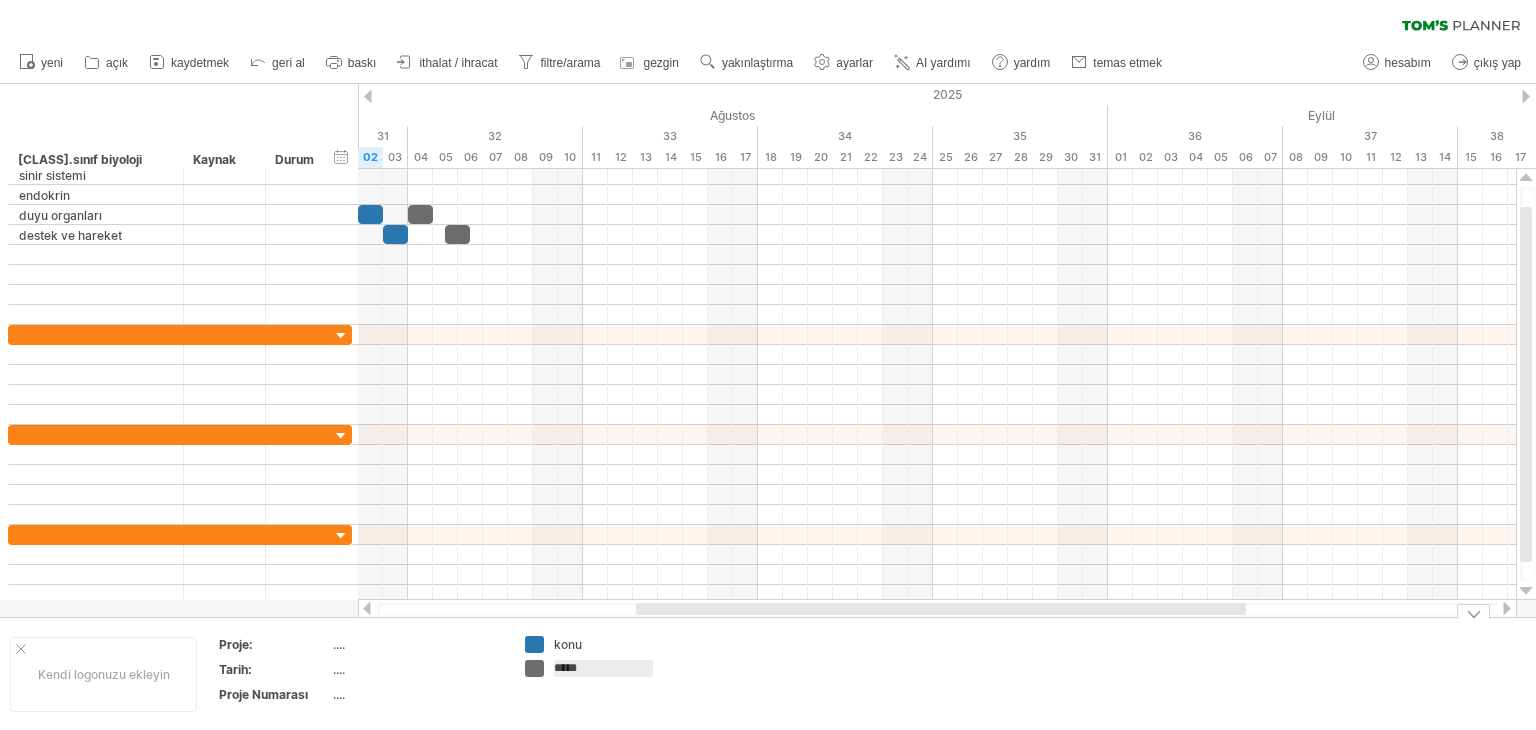 type on "******" 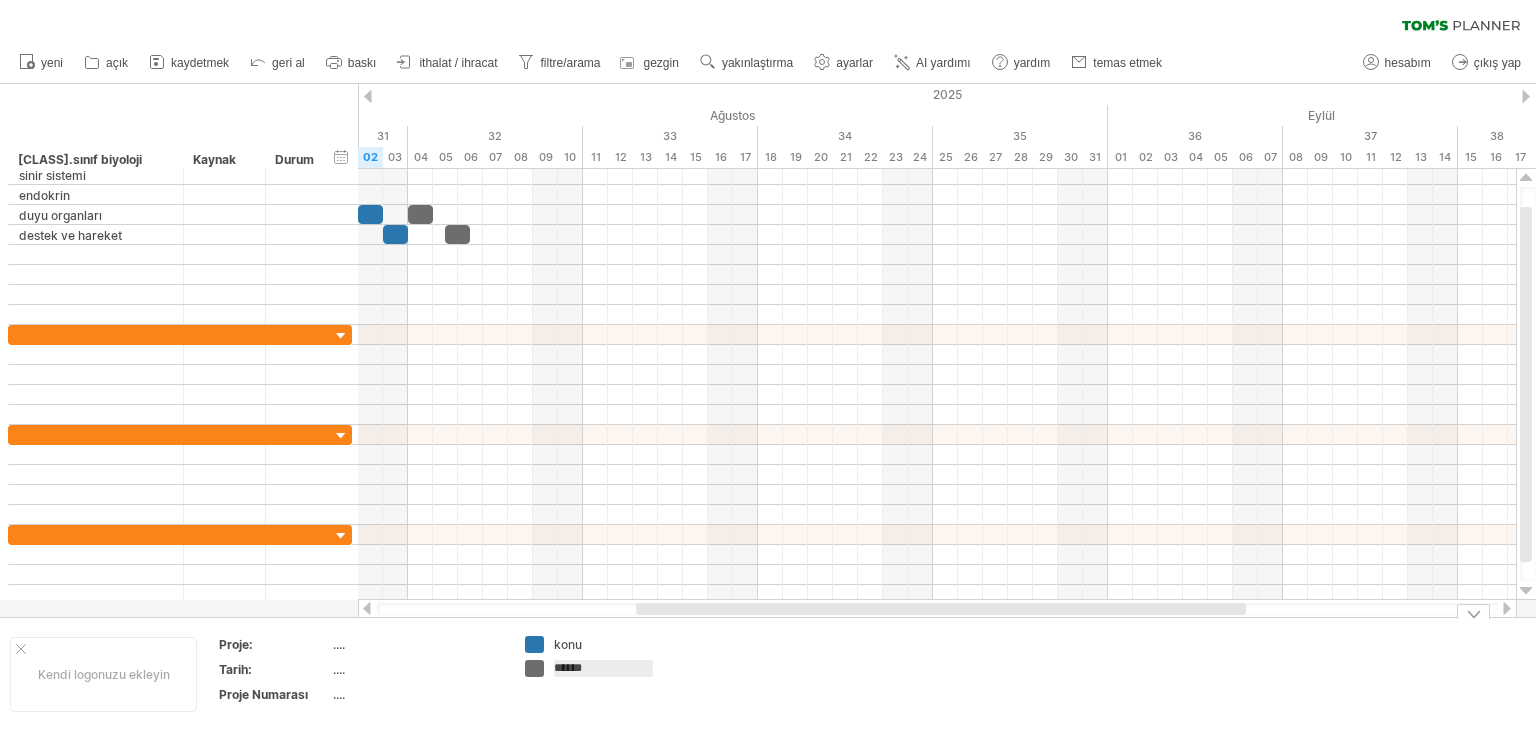 click on "Kendi logonuzu ekleyin Proje: .... Tarih: .... Proje Numarası .... konu ******" at bounding box center (50000, 674) 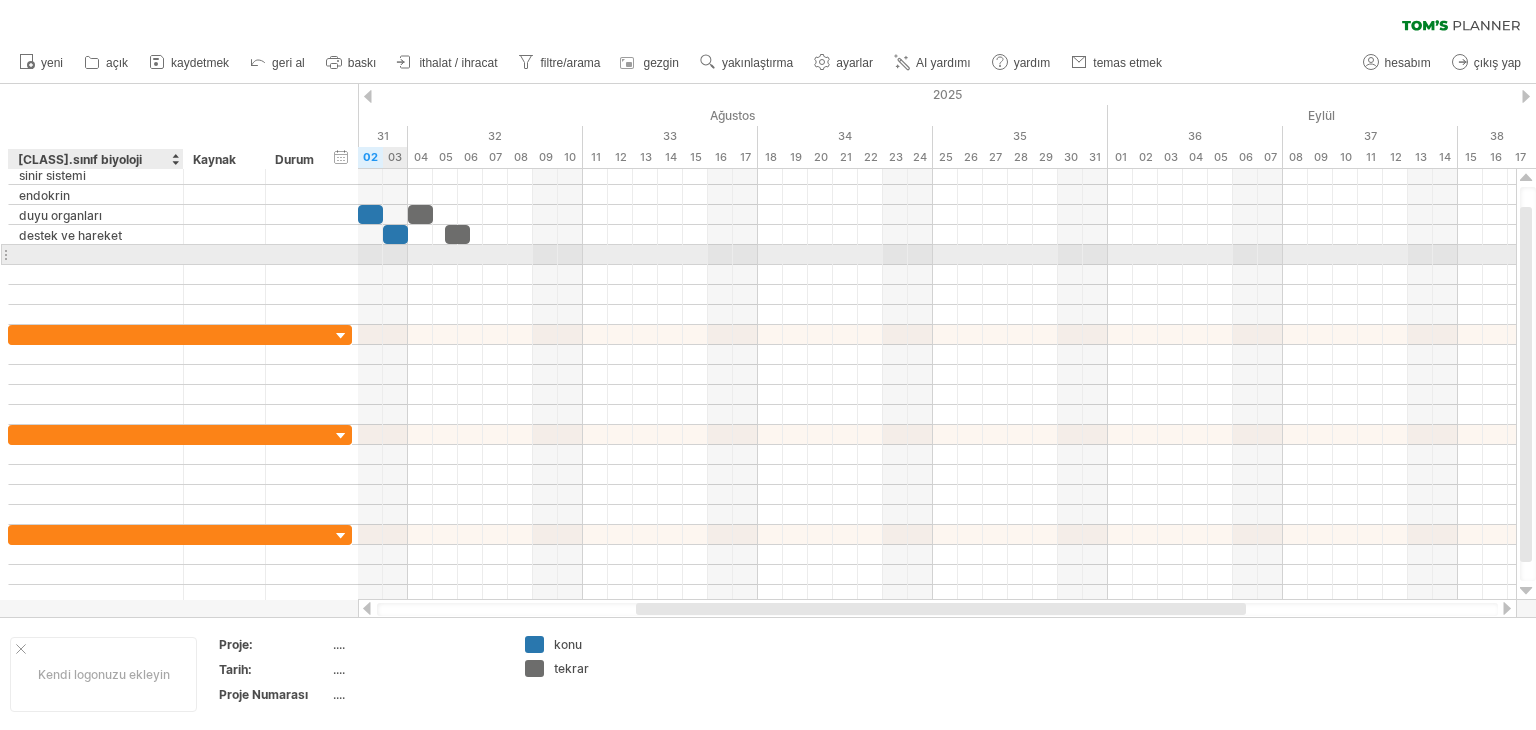 click at bounding box center (96, 254) 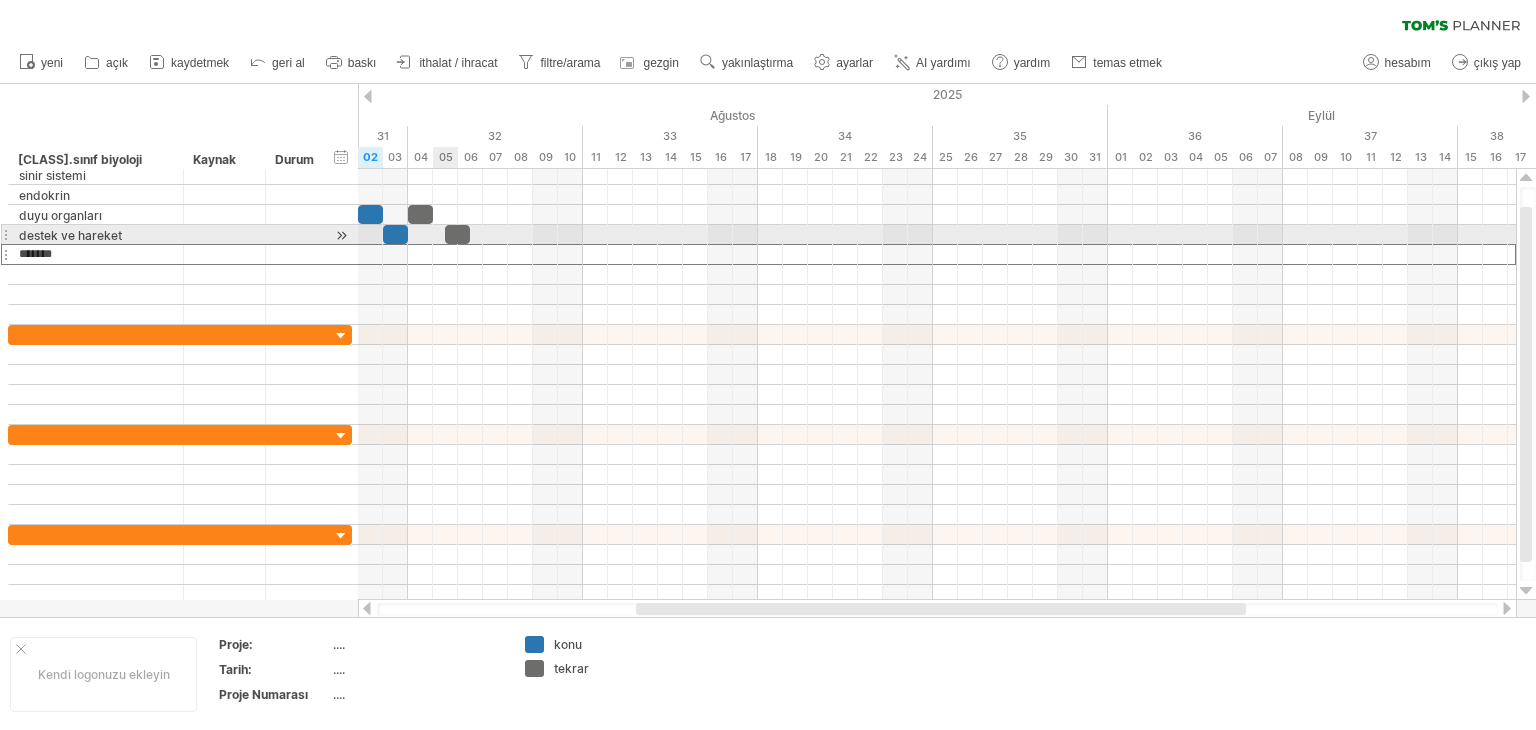type on "********" 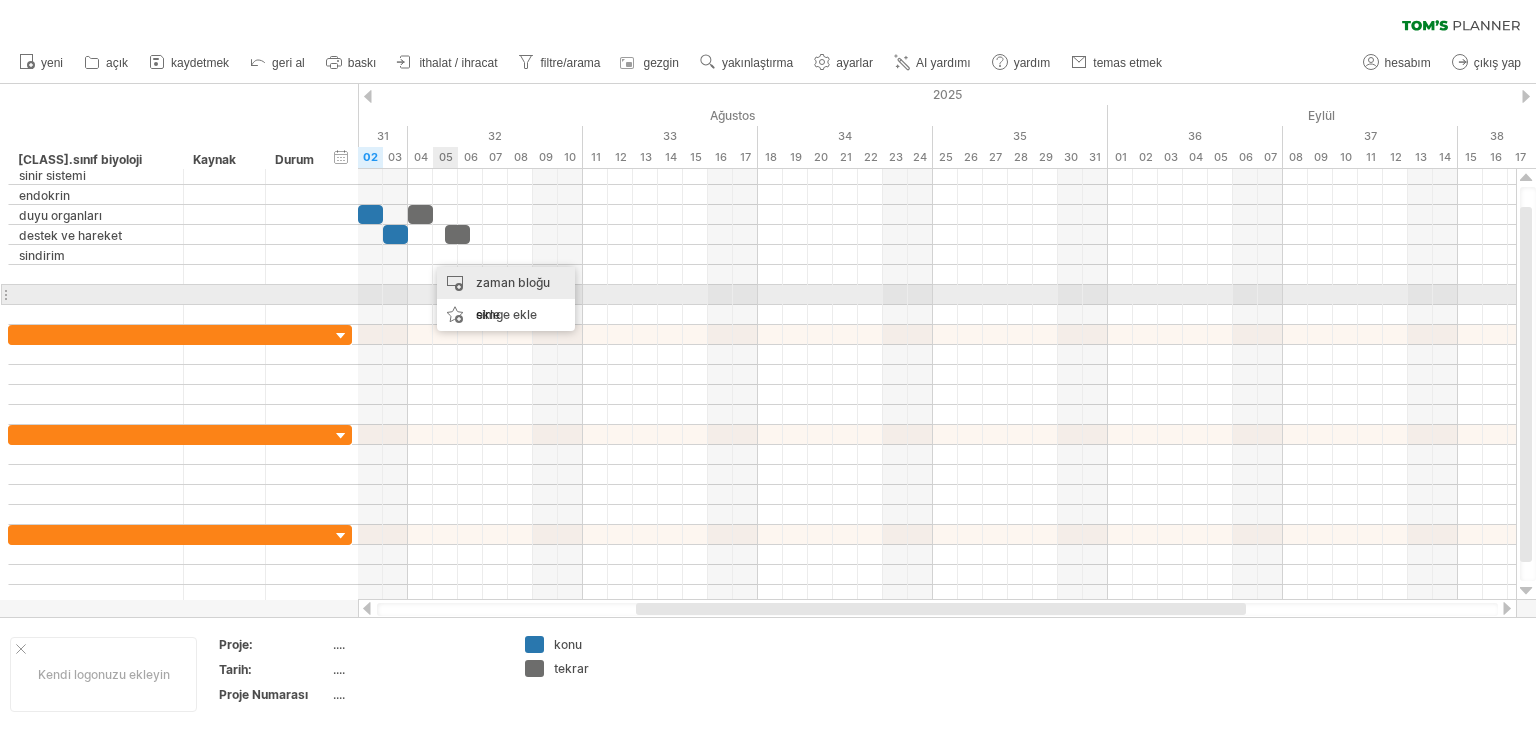 click on "zaman bloğu ekle" at bounding box center (506, 299) 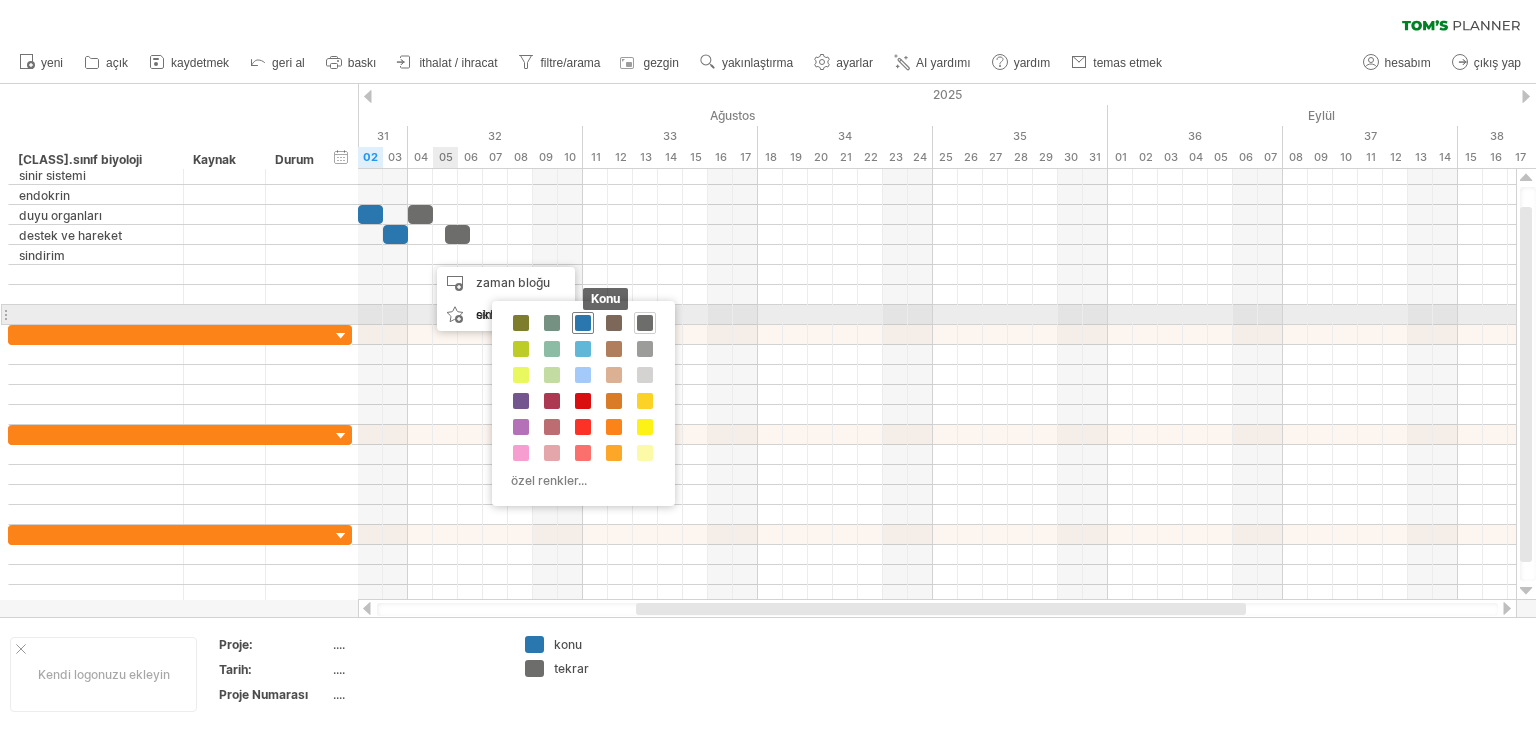 click at bounding box center (583, 323) 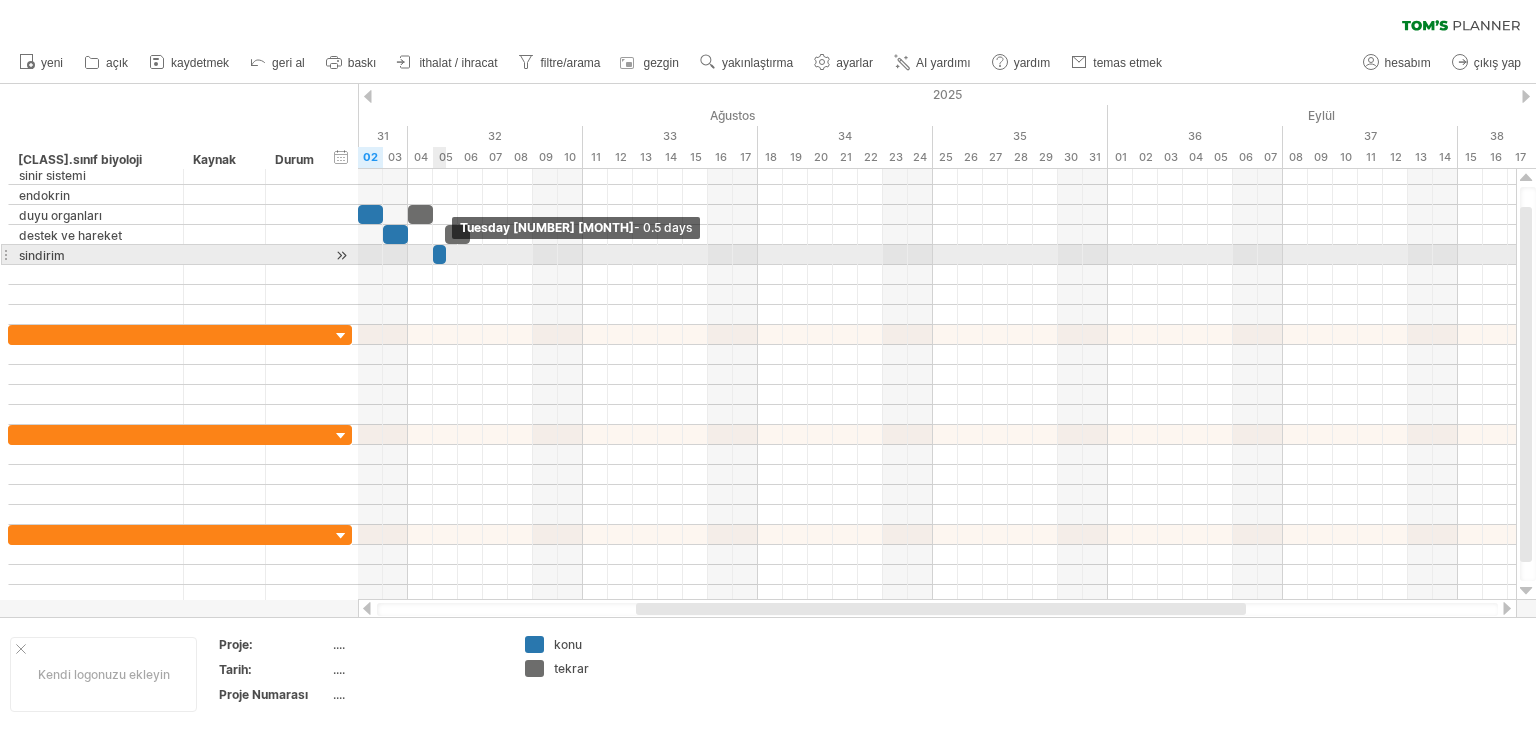 drag, startPoint x: 454, startPoint y: 254, endPoint x: 432, endPoint y: 259, distance: 22.561028 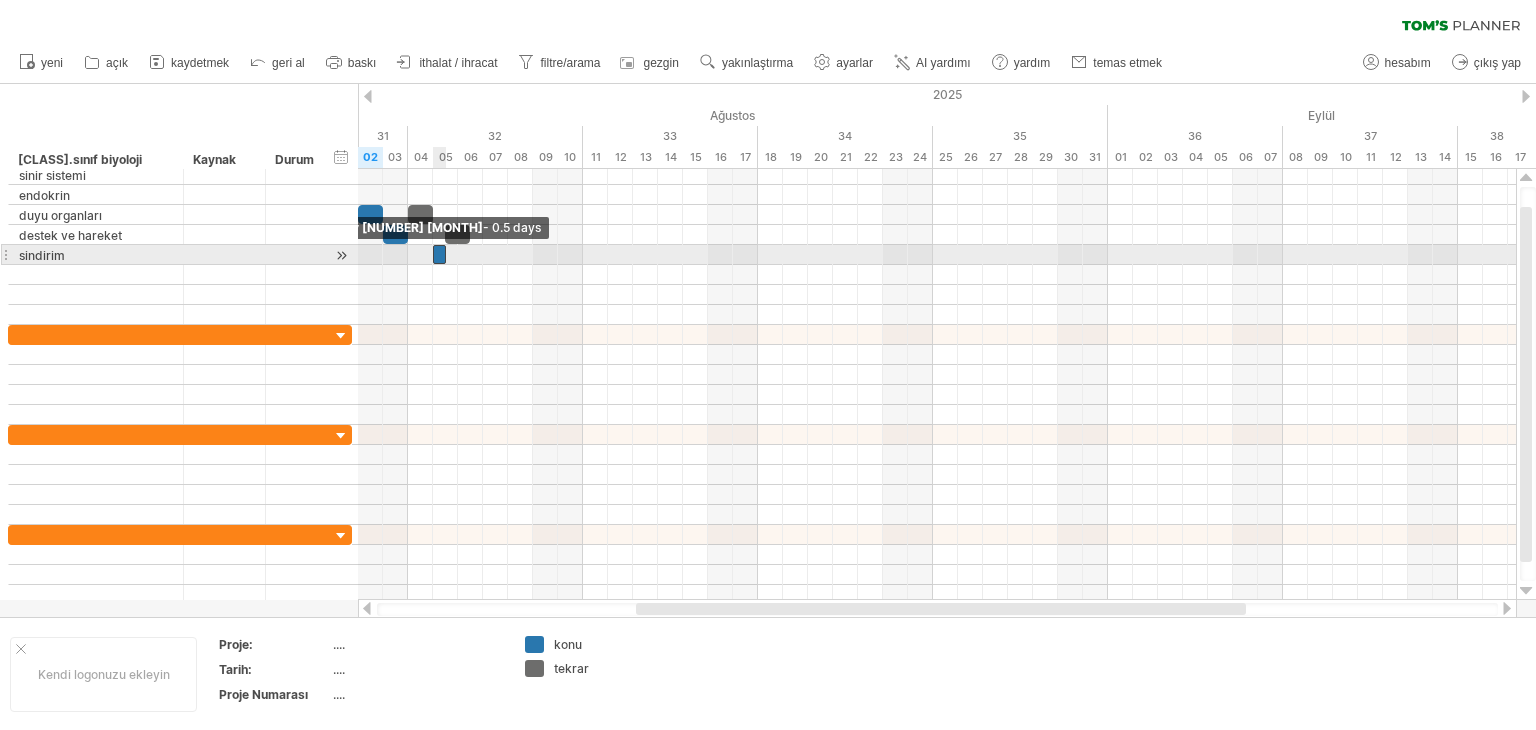click at bounding box center (433, 254) 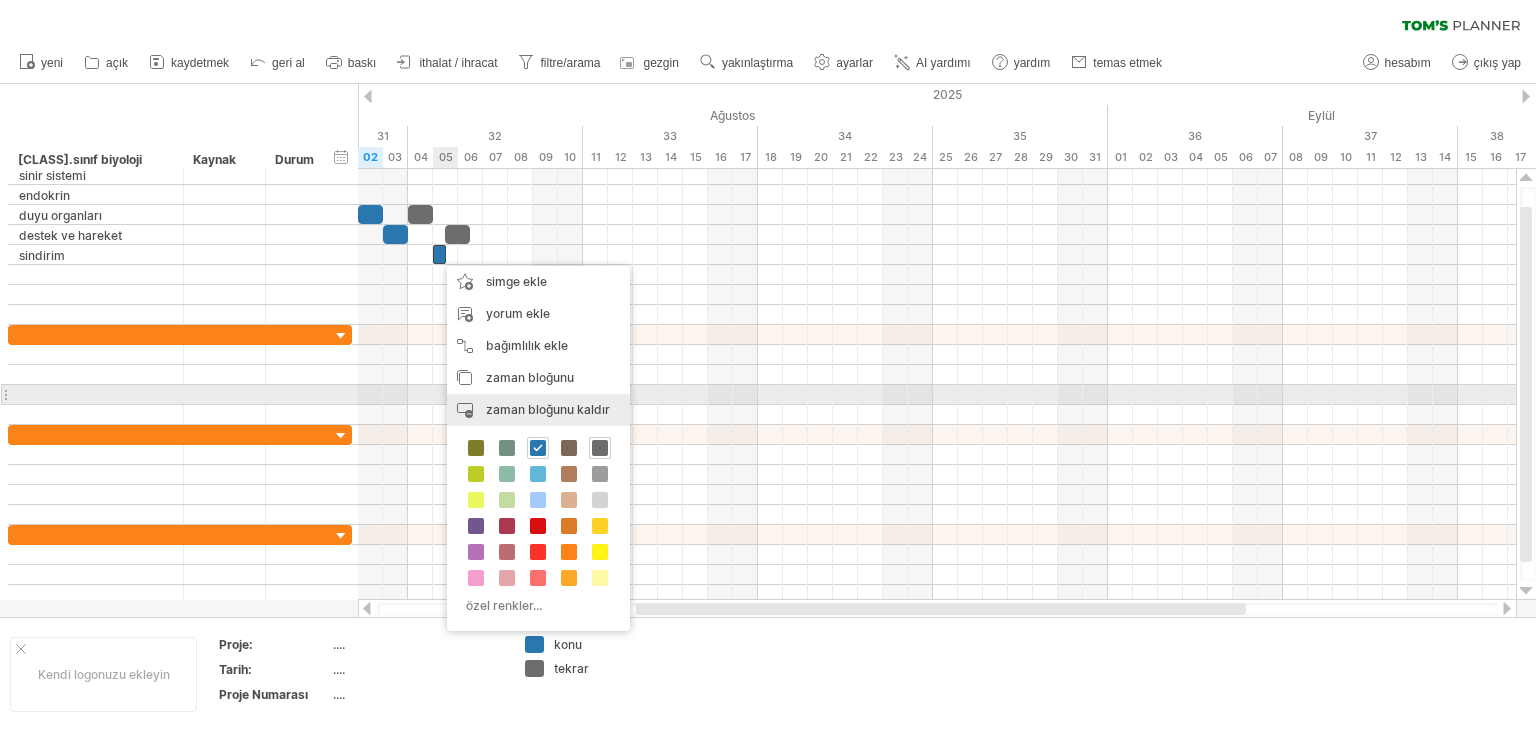 click on "zaman bloğunu kaldır" at bounding box center [548, 409] 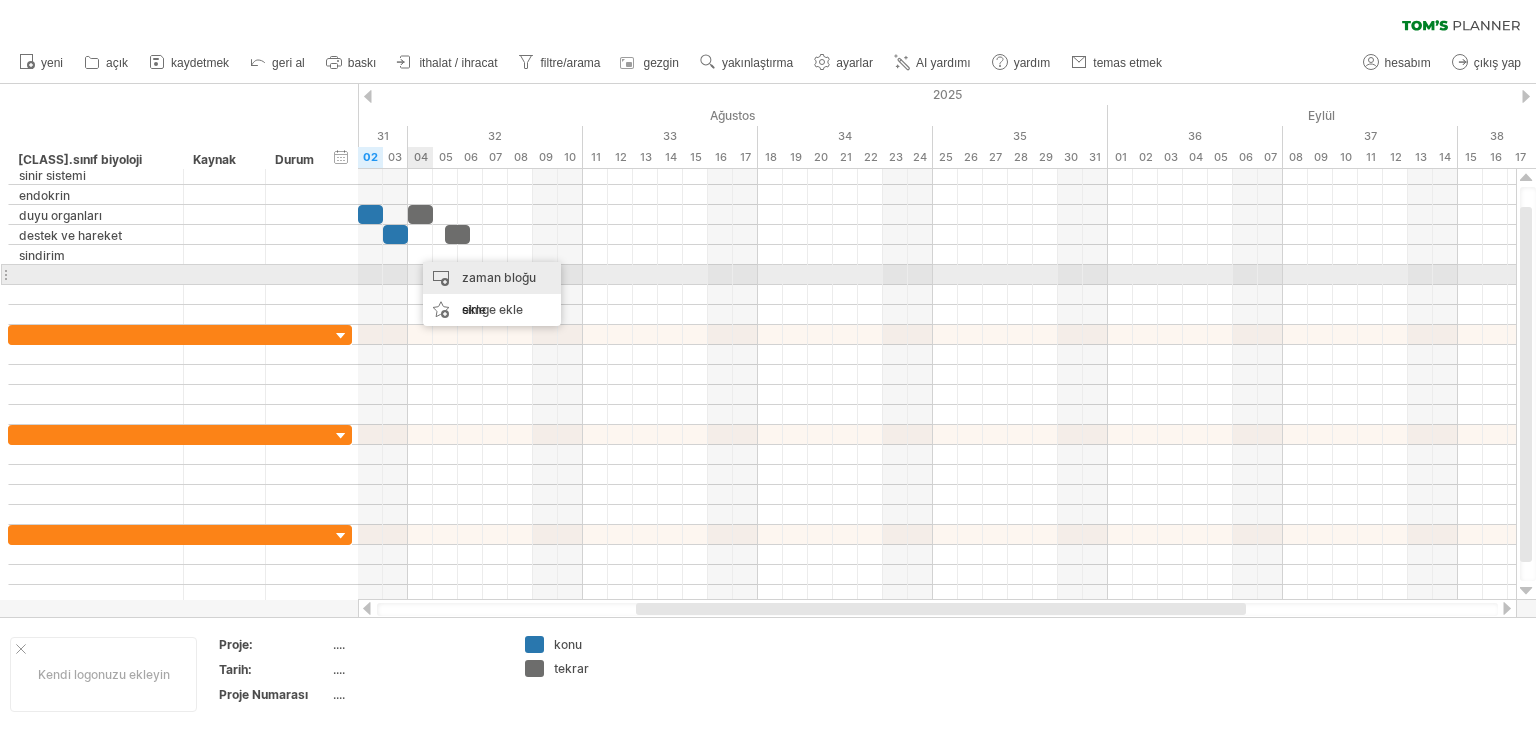 click on "zaman bloğu ekle" at bounding box center (499, 293) 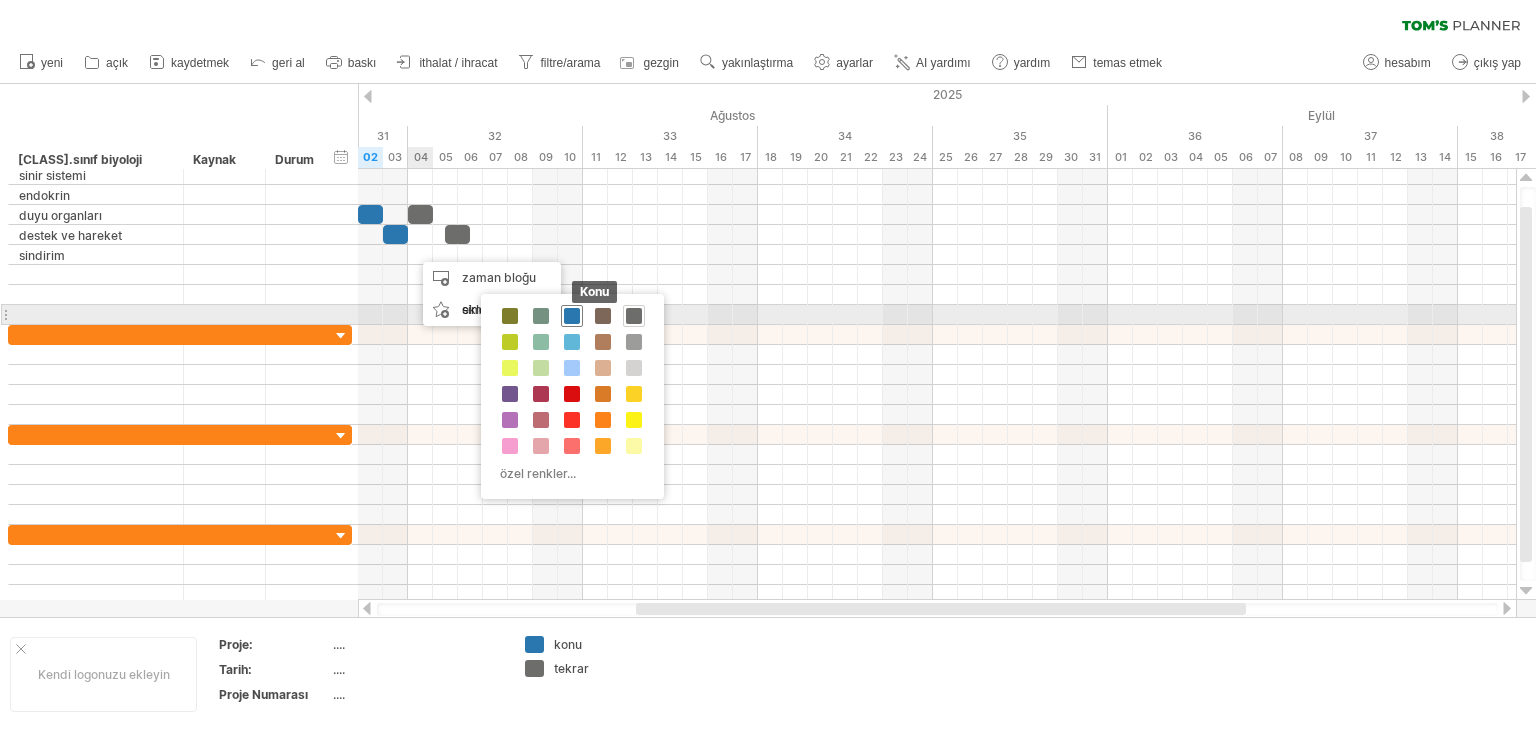 click at bounding box center [572, 316] 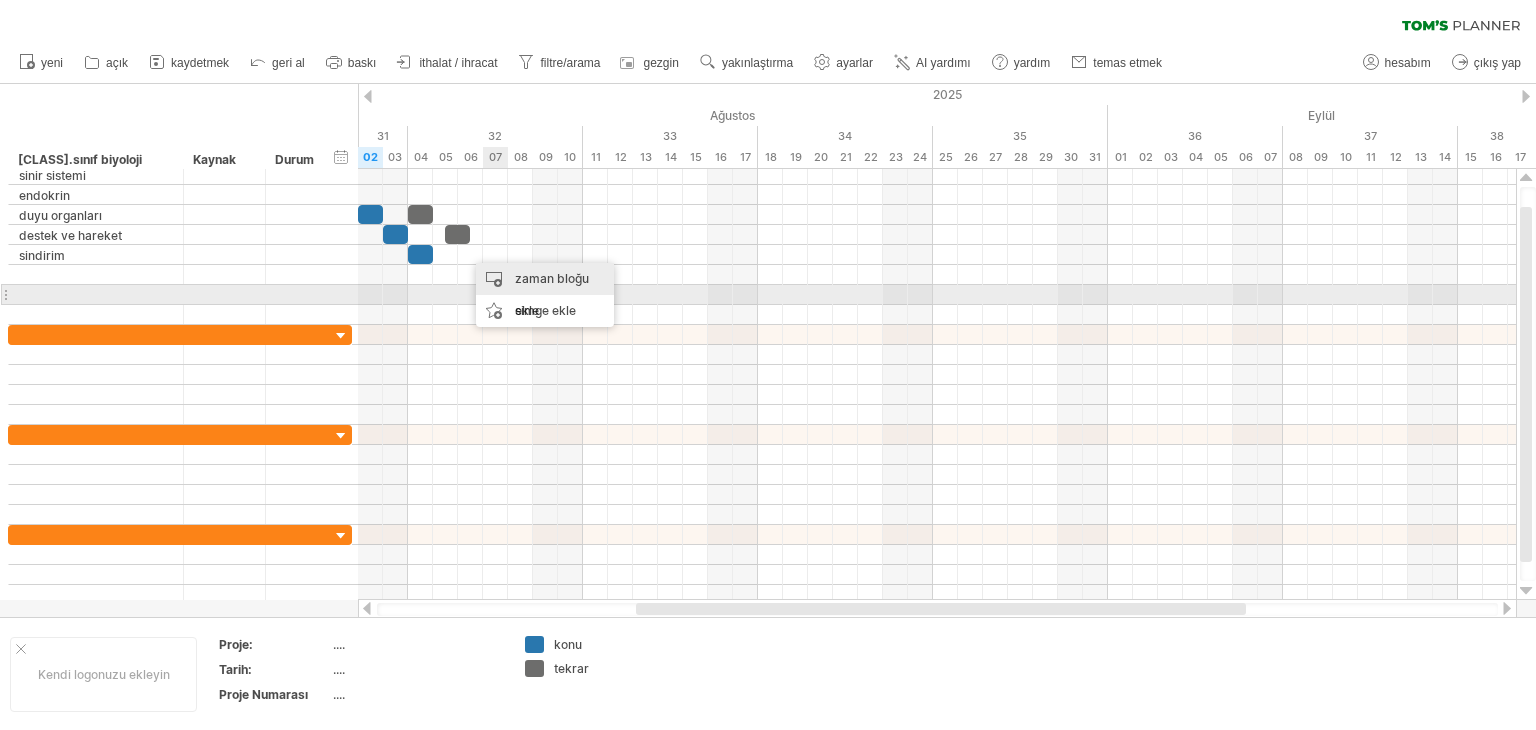 click on "zaman bloğu ekle" at bounding box center [545, 295] 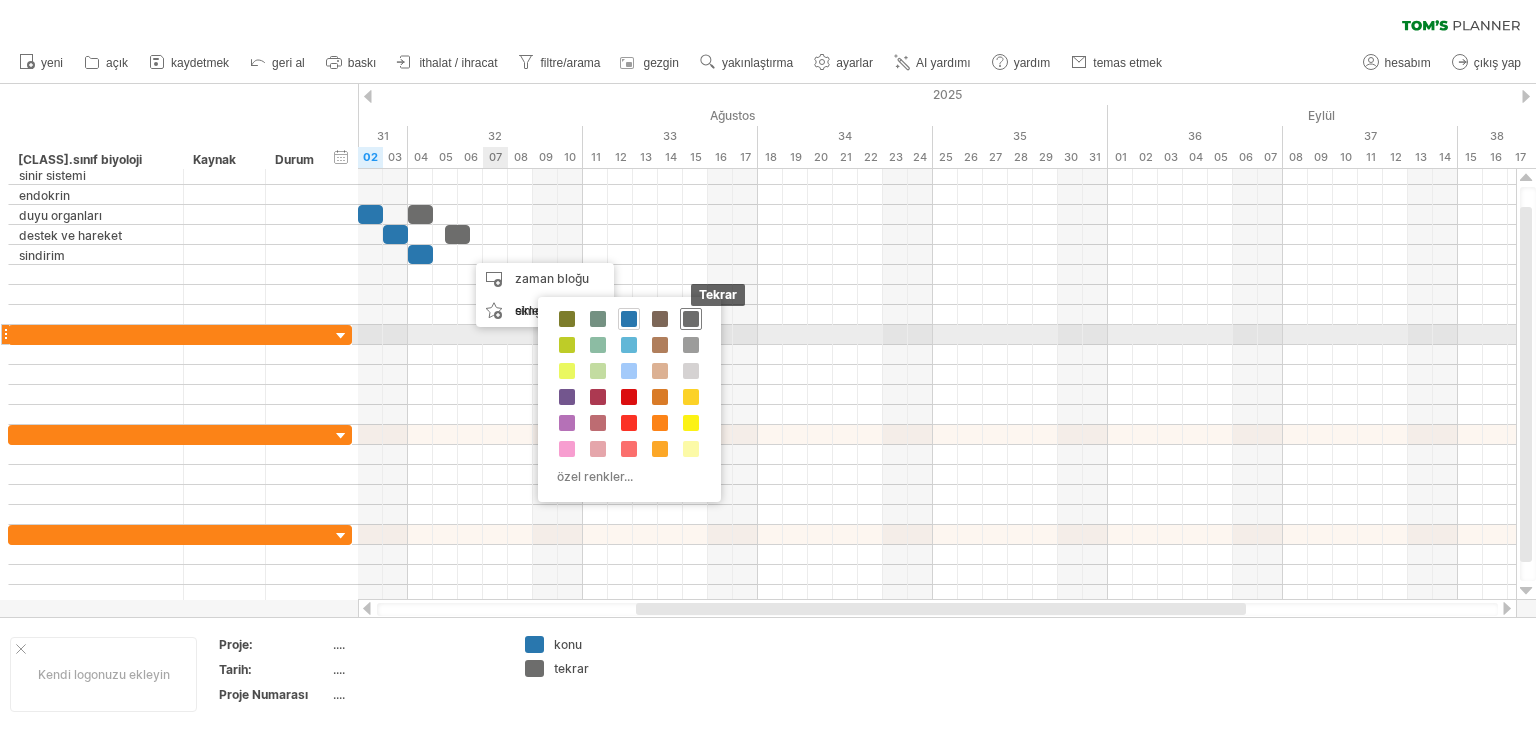 click at bounding box center (691, 319) 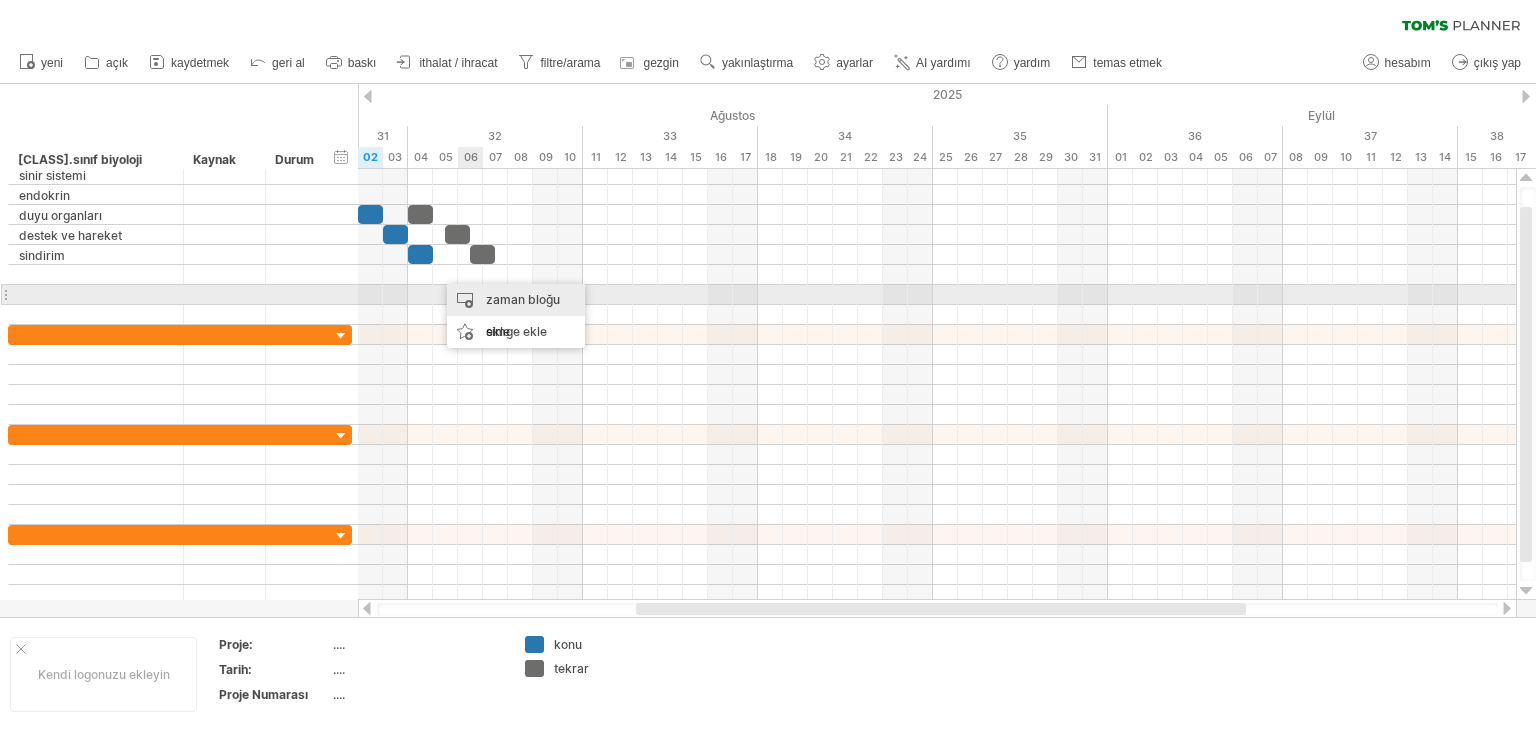 click on "zaman bloğu ekle" at bounding box center [523, 315] 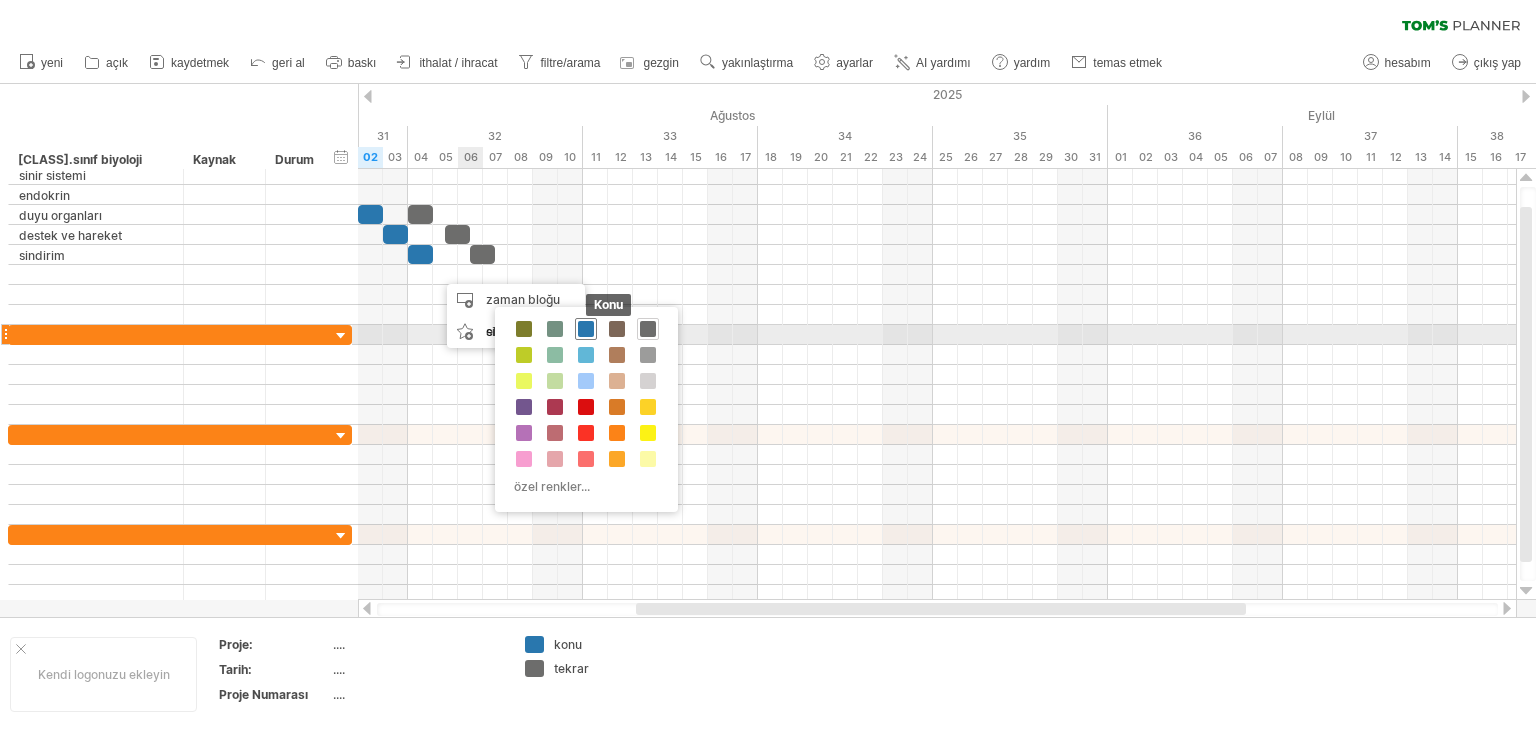 click at bounding box center [586, 329] 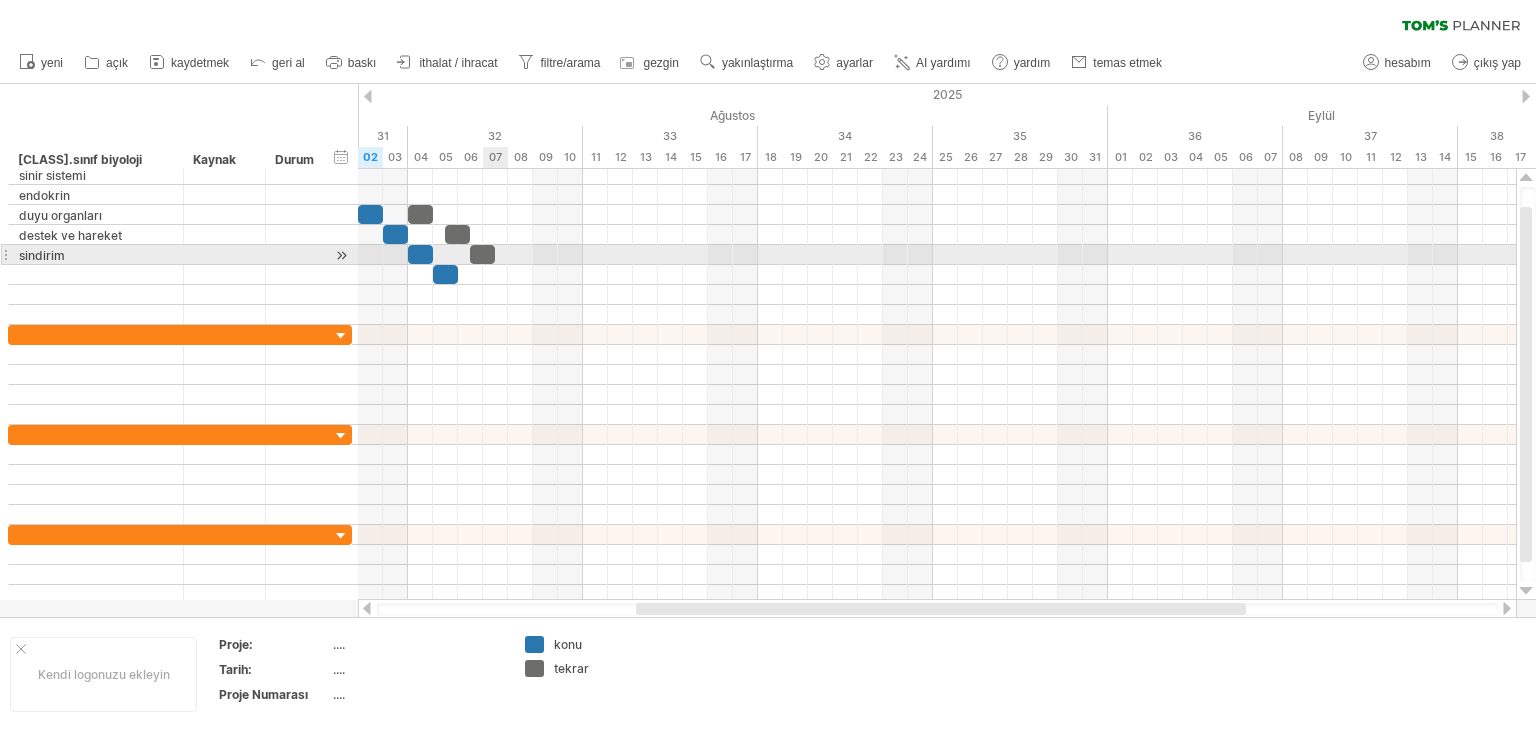 click at bounding box center (937, 255) 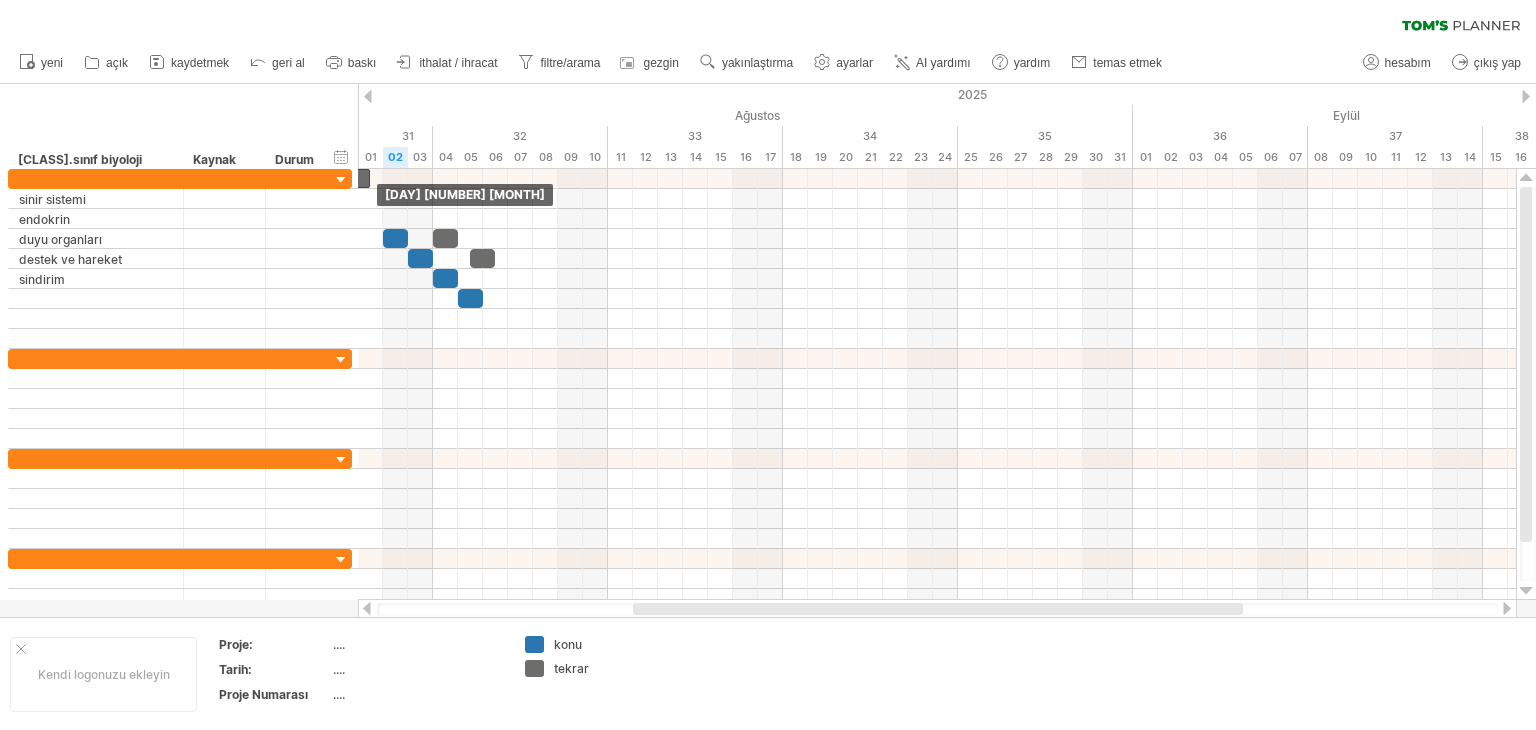 drag, startPoint x: 487, startPoint y: 260, endPoint x: 464, endPoint y: -39, distance: 299.8833 